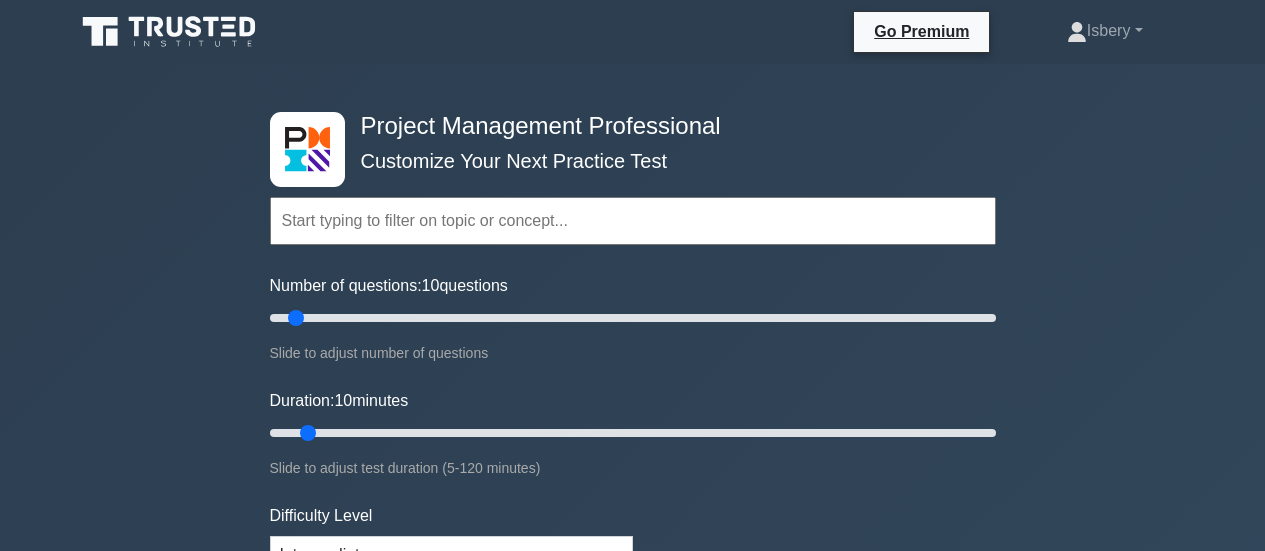 scroll, scrollTop: 0, scrollLeft: 0, axis: both 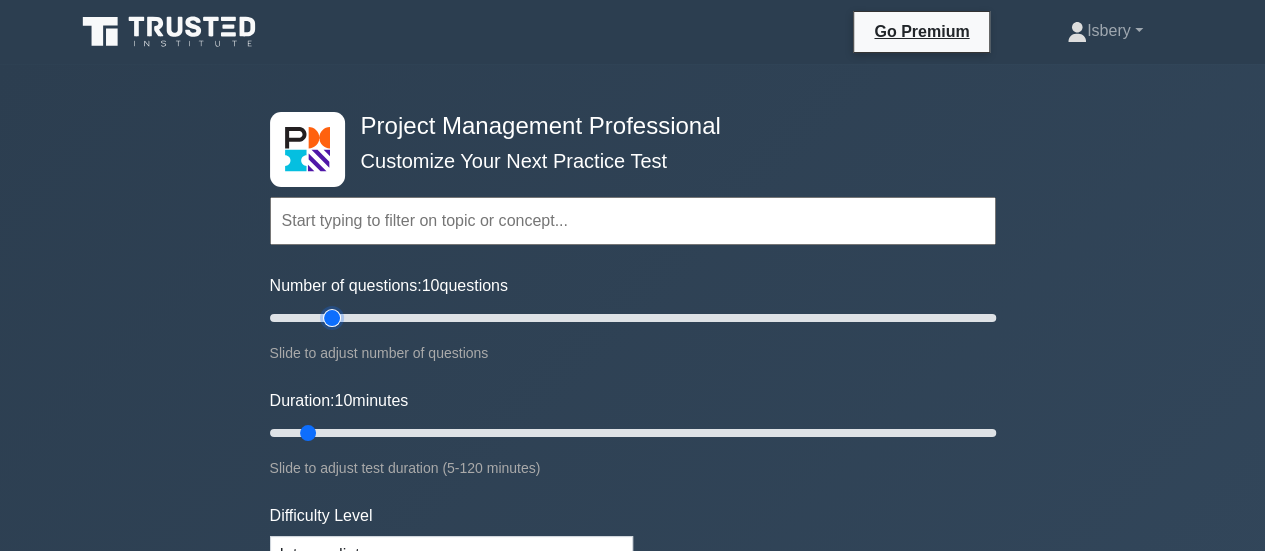 type on "20" 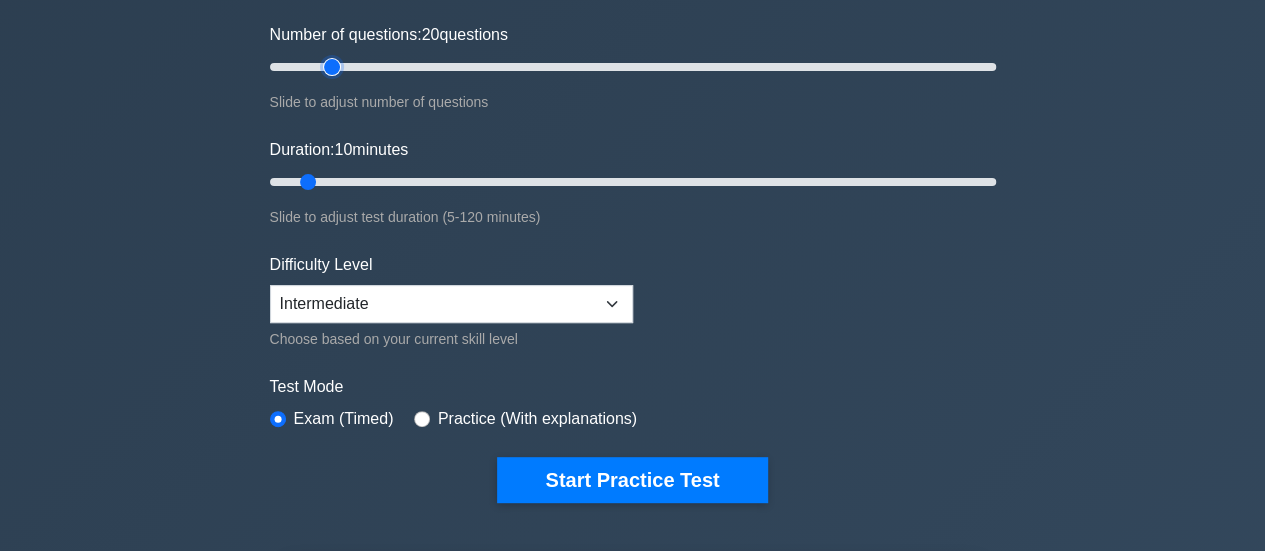 scroll, scrollTop: 400, scrollLeft: 0, axis: vertical 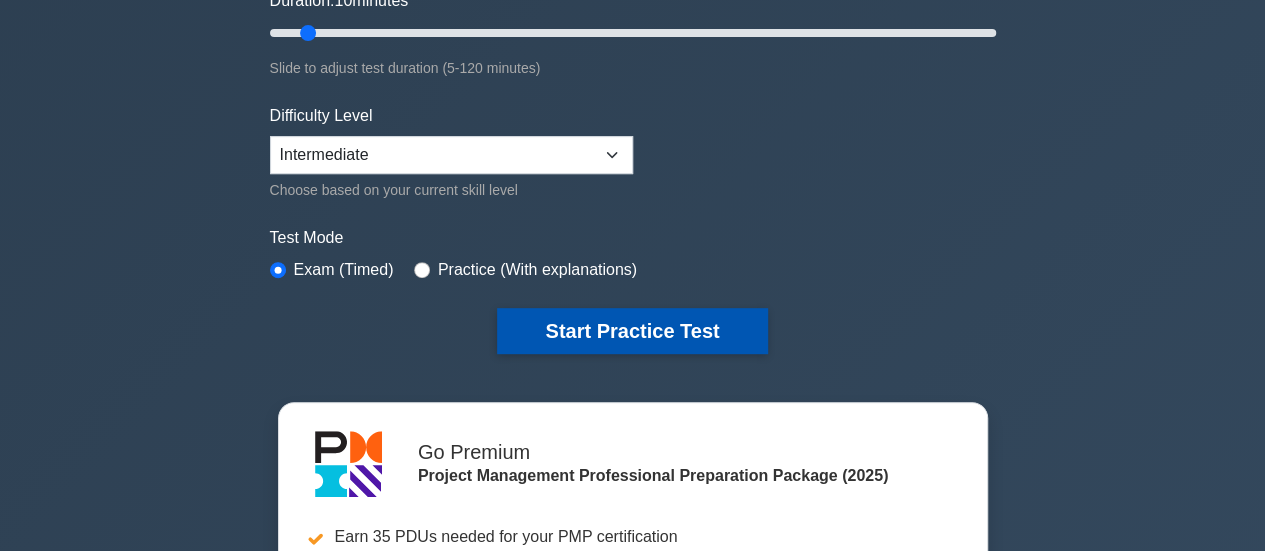click on "Start Practice Test" at bounding box center (632, 331) 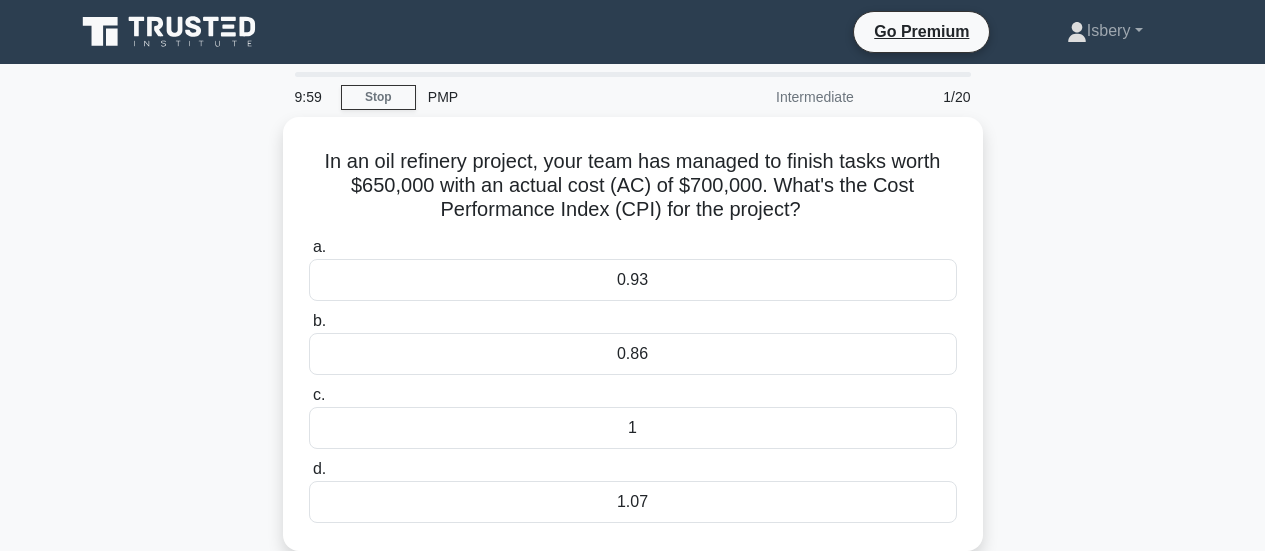 scroll, scrollTop: 0, scrollLeft: 0, axis: both 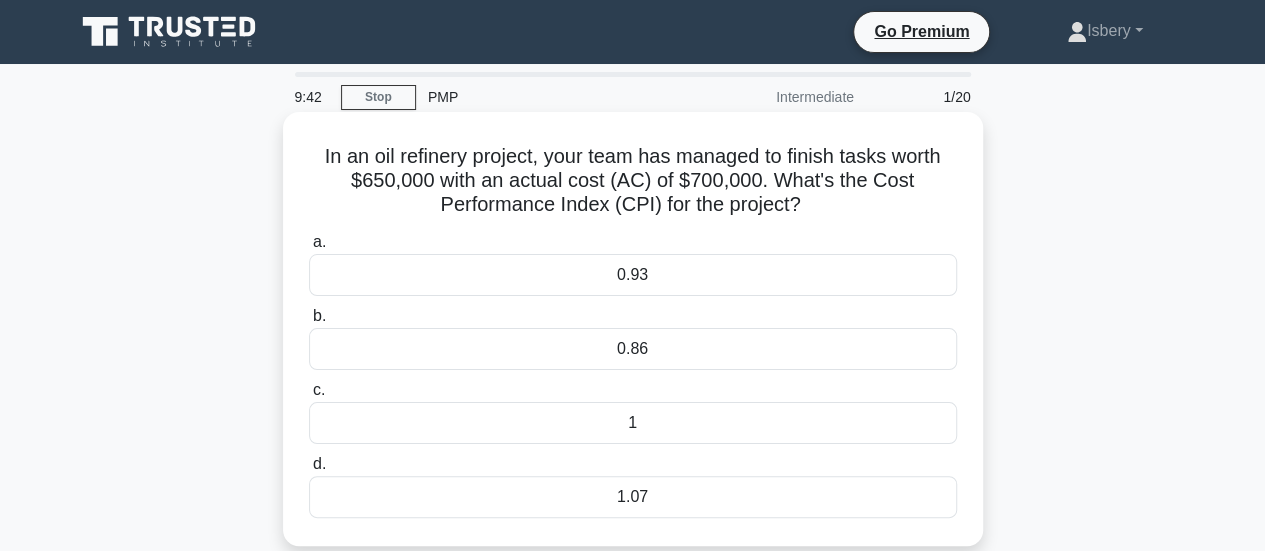 click on "0.86" at bounding box center (633, 349) 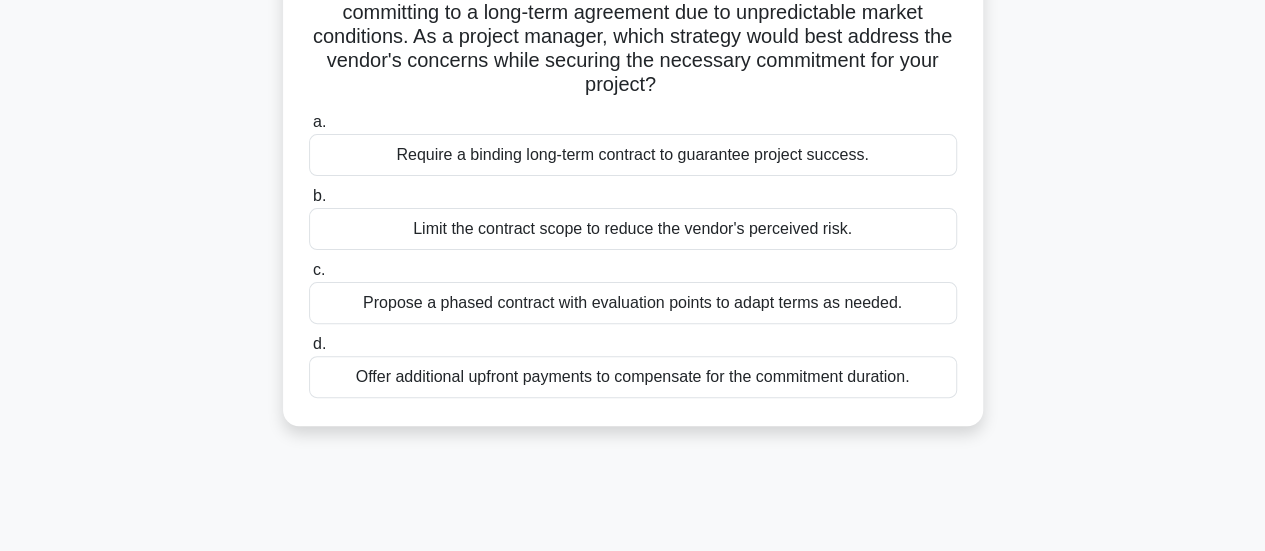 scroll, scrollTop: 200, scrollLeft: 0, axis: vertical 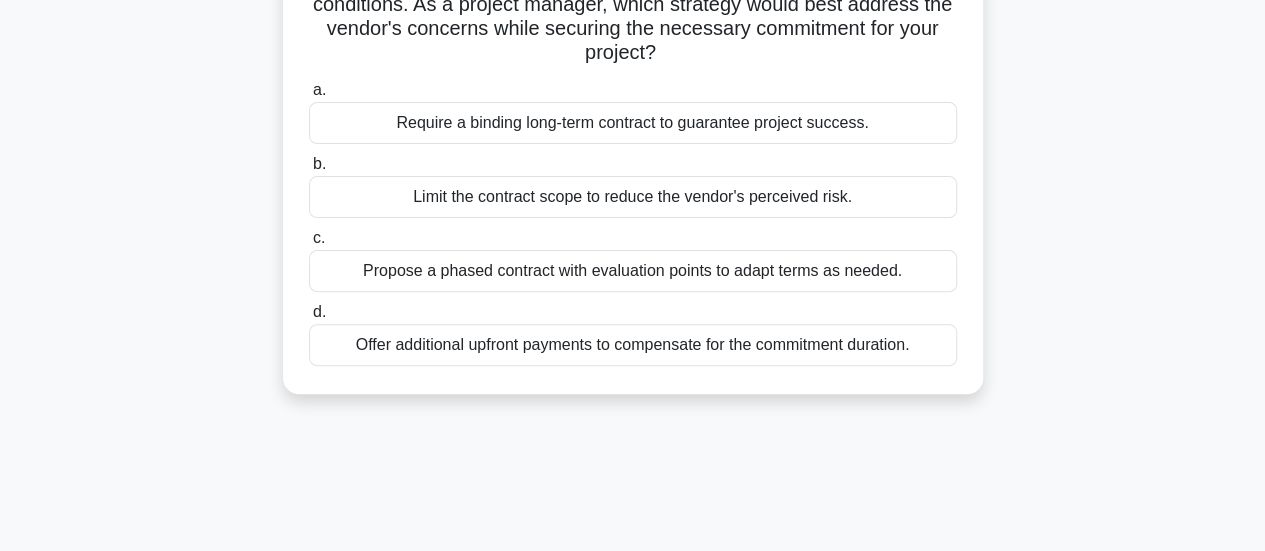 click on "Propose a phased contract with evaluation points to adapt terms as needed." at bounding box center [633, 271] 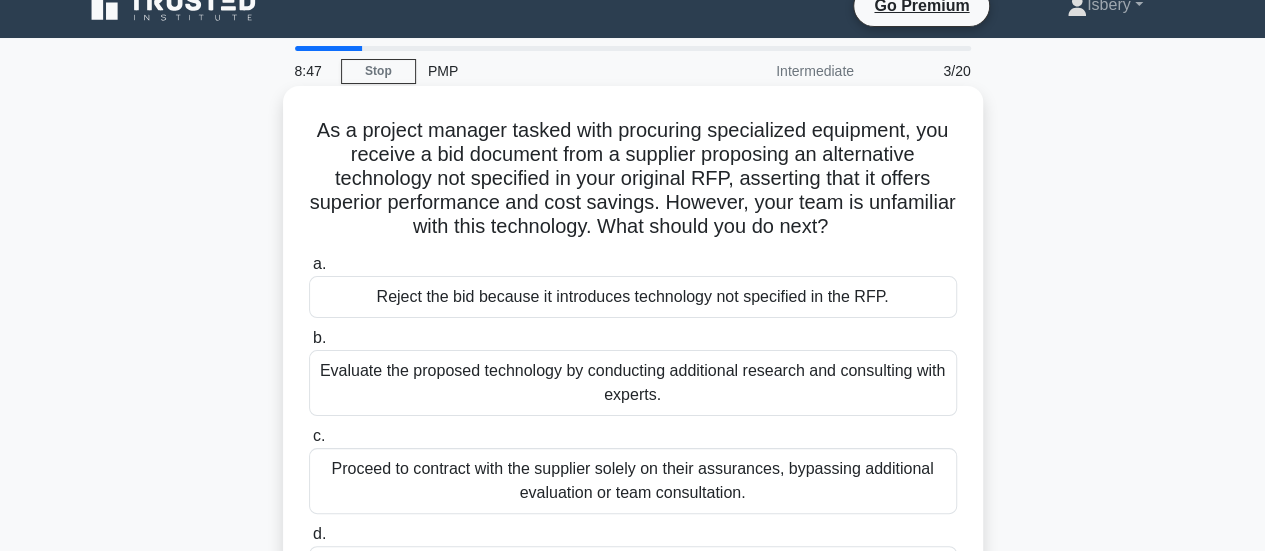scroll, scrollTop: 200, scrollLeft: 0, axis: vertical 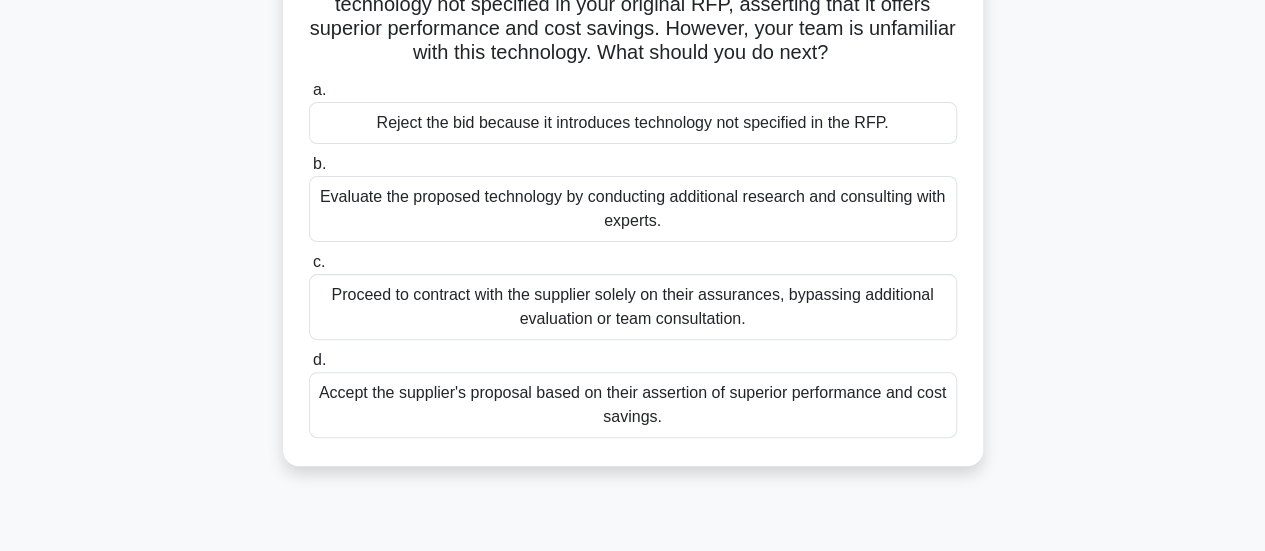 click on "Evaluate the proposed technology by conducting additional research and consulting with experts." at bounding box center [633, 209] 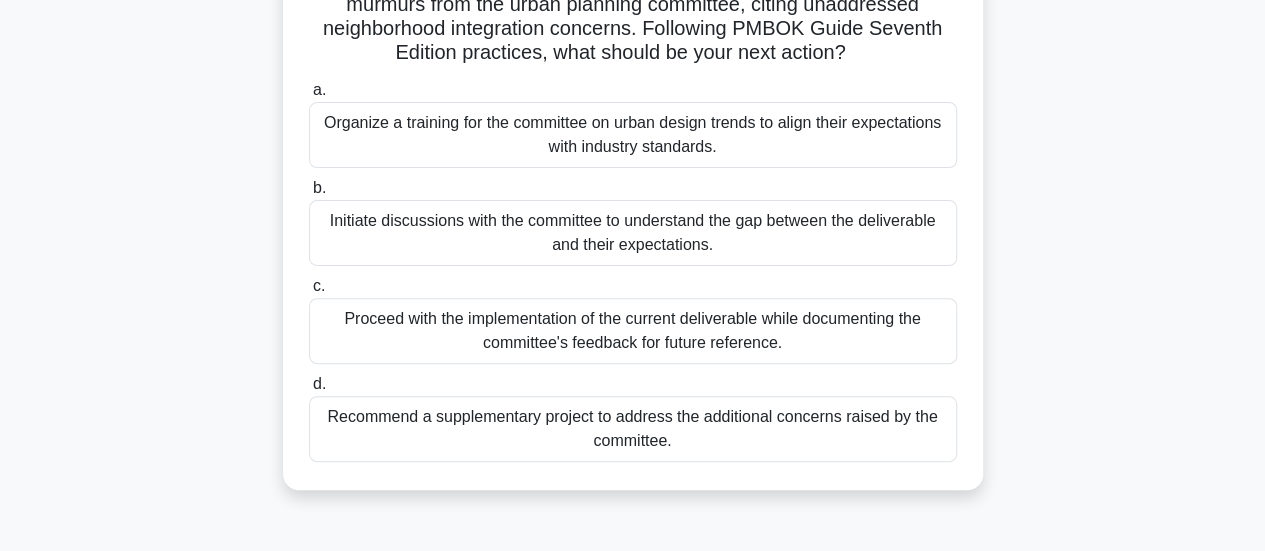 scroll, scrollTop: 100, scrollLeft: 0, axis: vertical 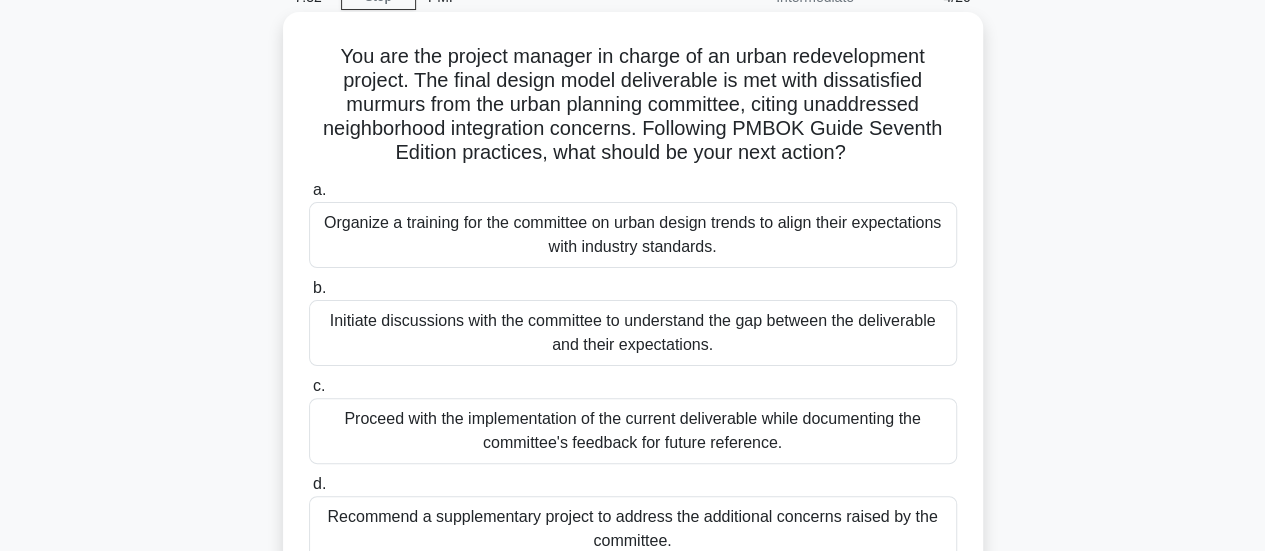 click on "Initiate discussions with the committee to understand the gap between the deliverable and their expectations." at bounding box center (633, 333) 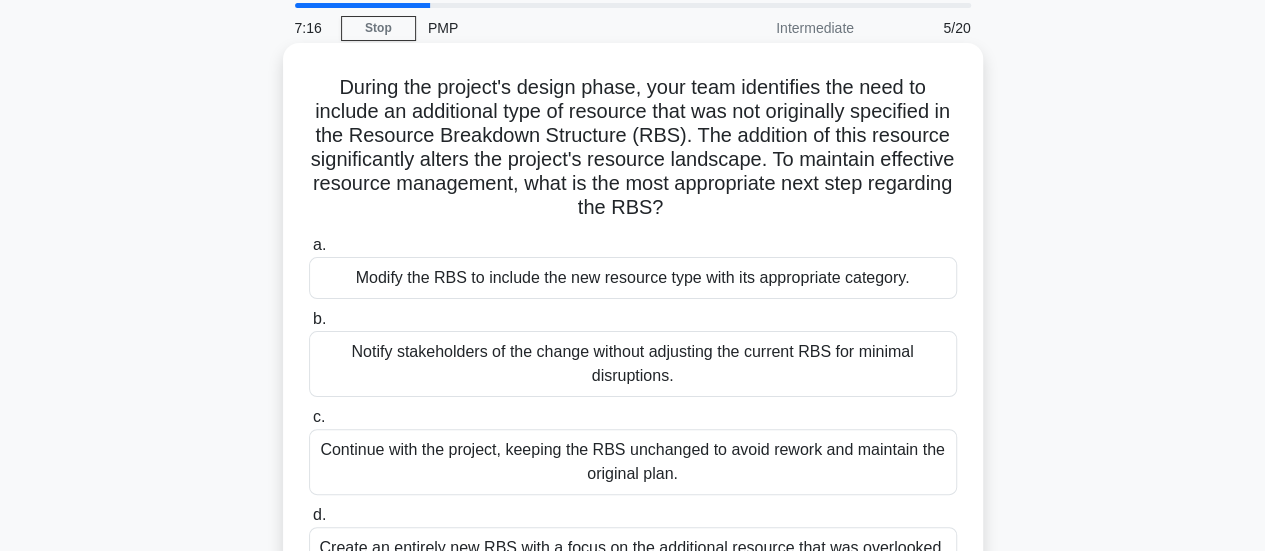 scroll, scrollTop: 200, scrollLeft: 0, axis: vertical 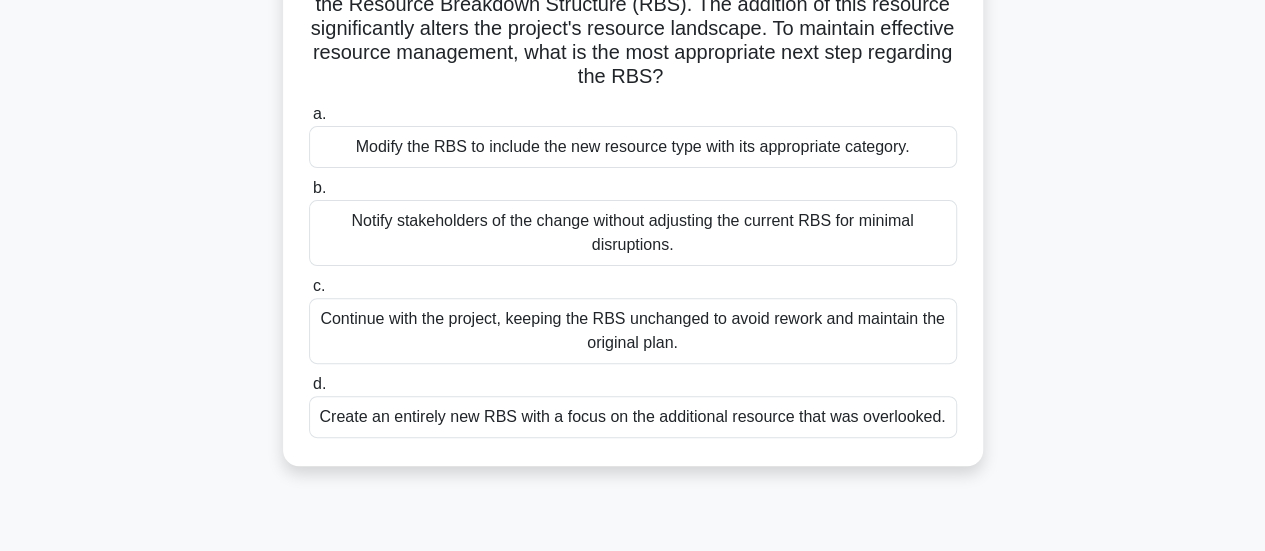 click on "Modify the RBS to include the new resource type with its appropriate category." at bounding box center (633, 147) 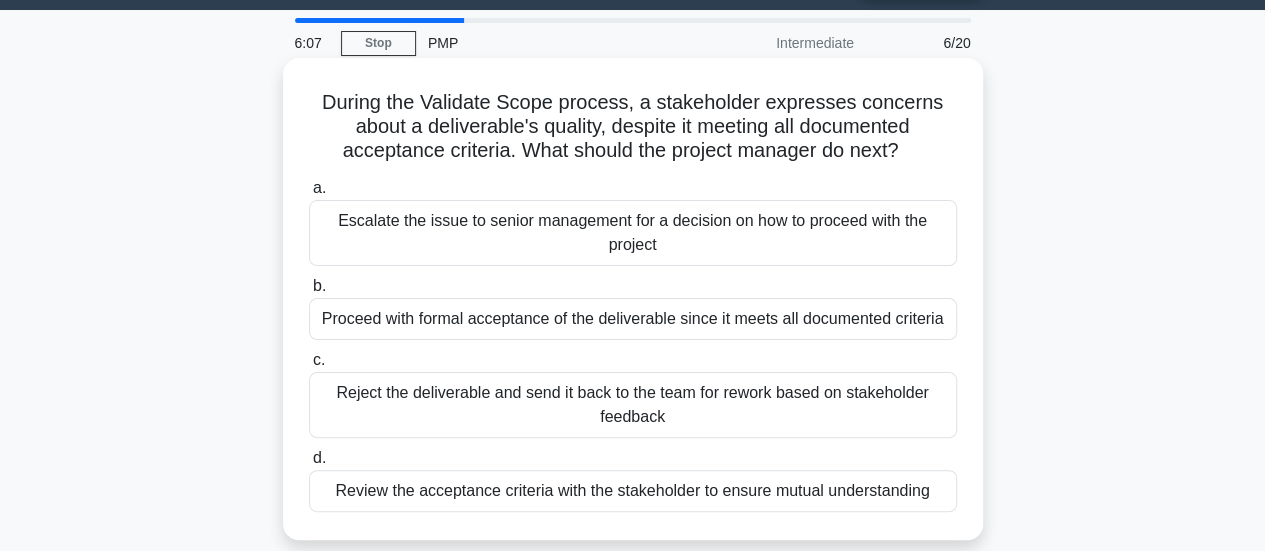 scroll, scrollTop: 100, scrollLeft: 0, axis: vertical 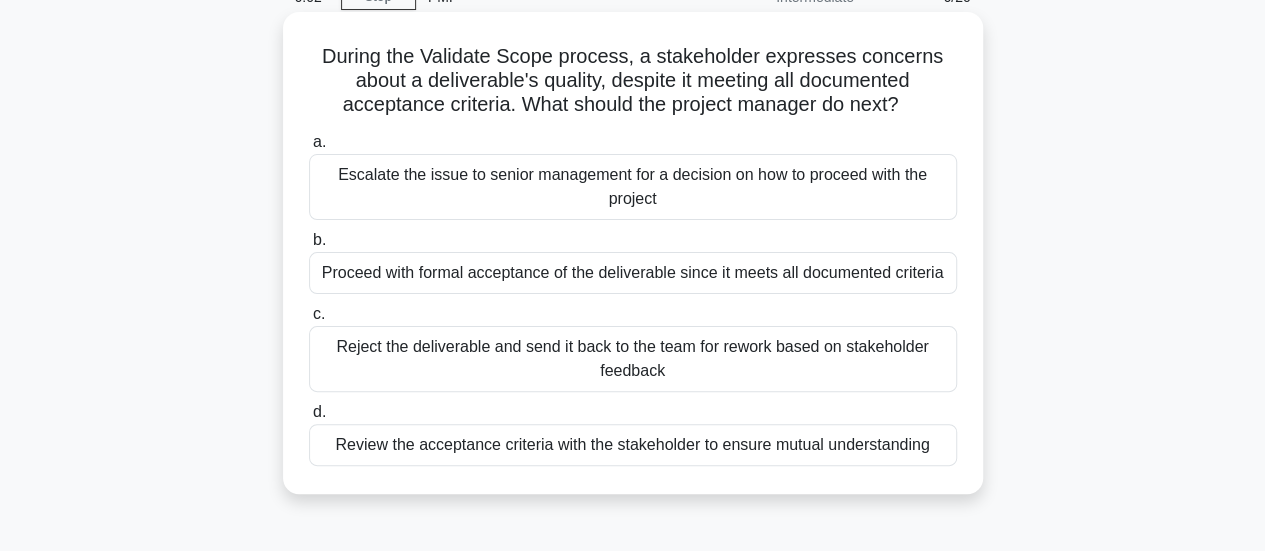 click on "Review the acceptance criteria with the stakeholder to ensure mutual understanding" at bounding box center [633, 445] 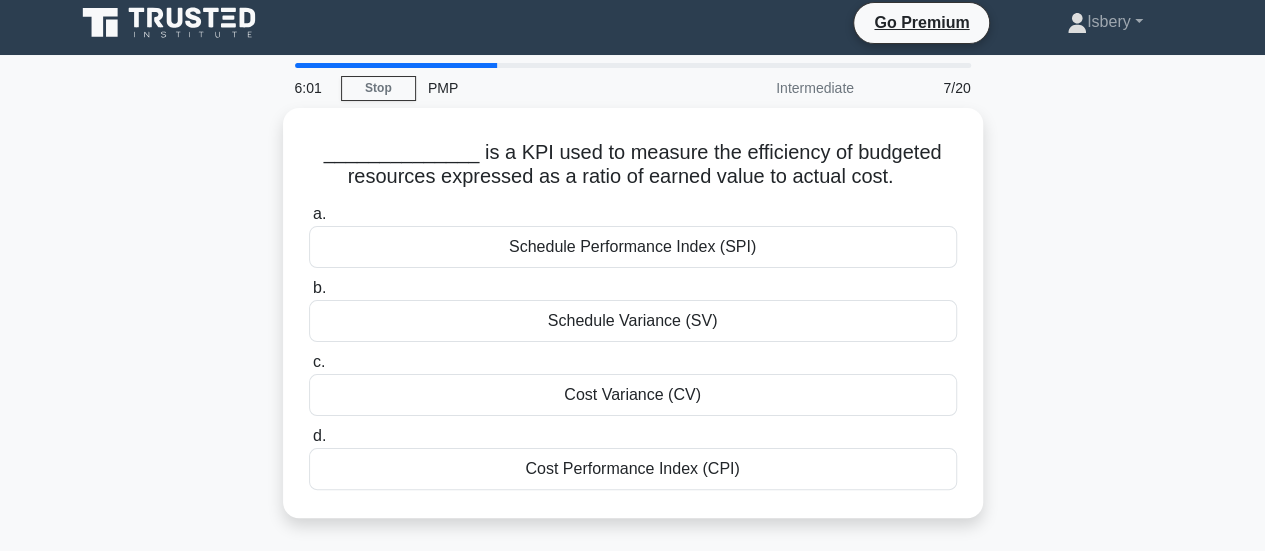 scroll, scrollTop: 0, scrollLeft: 0, axis: both 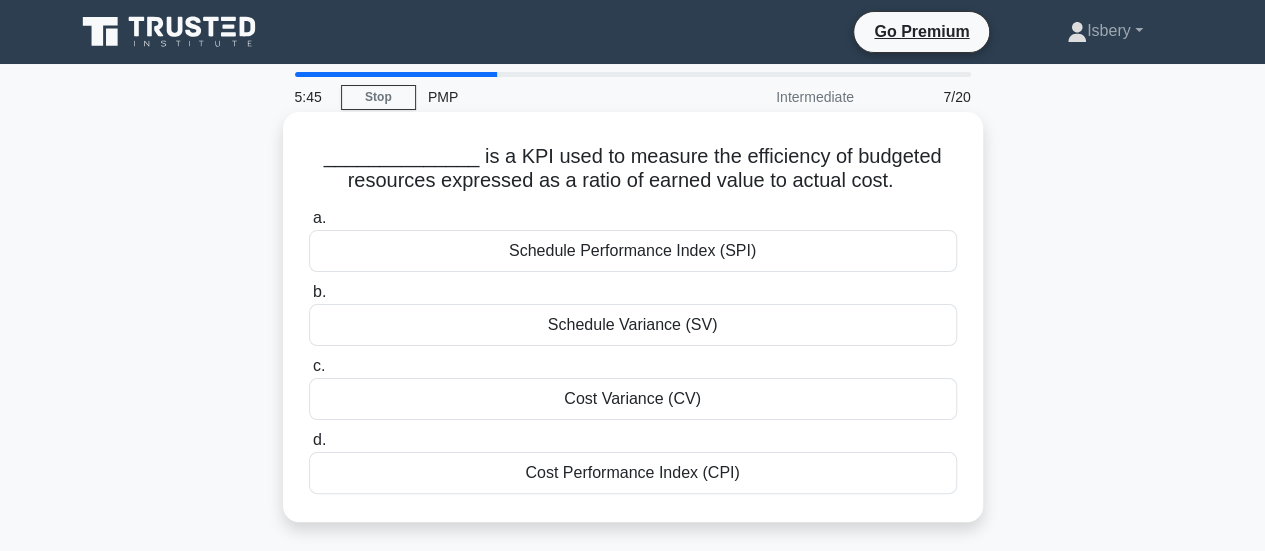 click on "Cost Performance Index (CPI)" at bounding box center (633, 473) 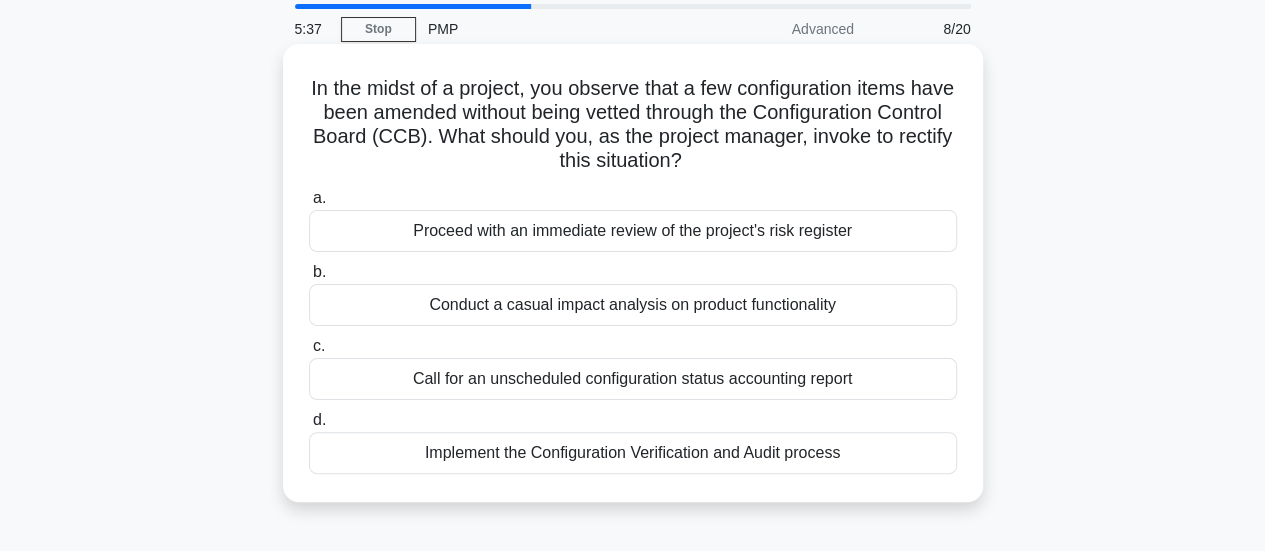 scroll, scrollTop: 100, scrollLeft: 0, axis: vertical 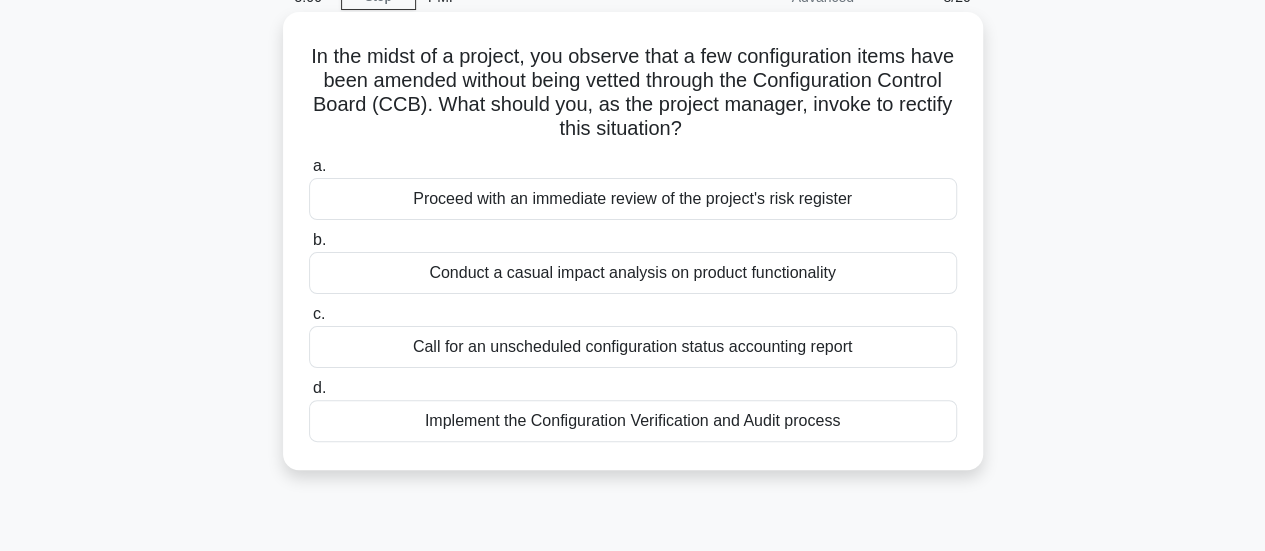 click on "Proceed with an immediate review of the project's risk register" at bounding box center [633, 199] 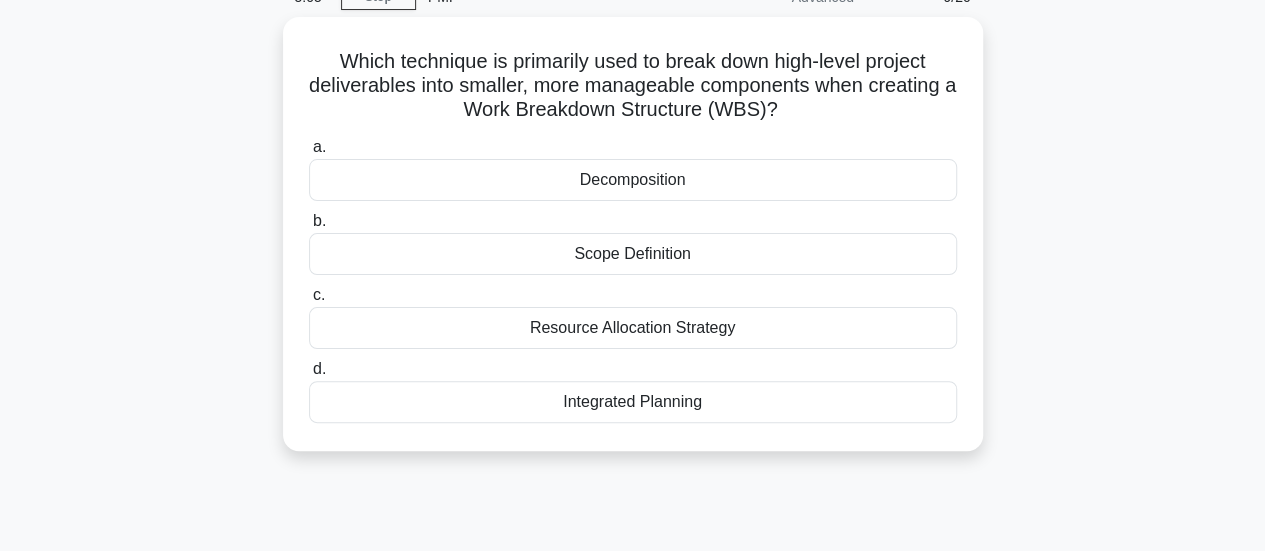 scroll, scrollTop: 0, scrollLeft: 0, axis: both 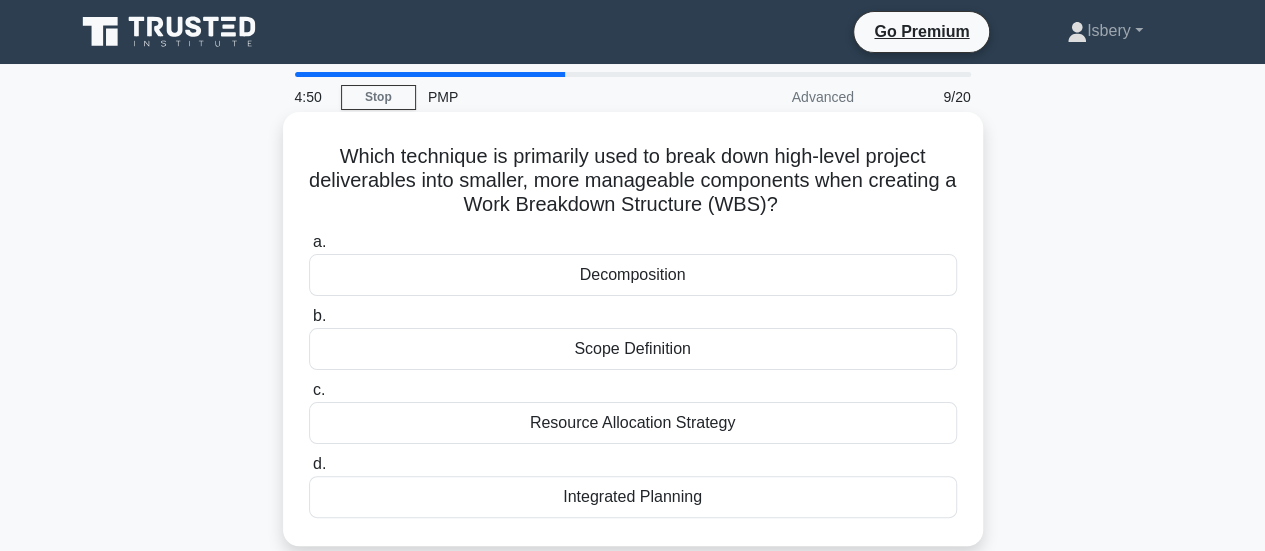 click on "Decomposition" at bounding box center [633, 275] 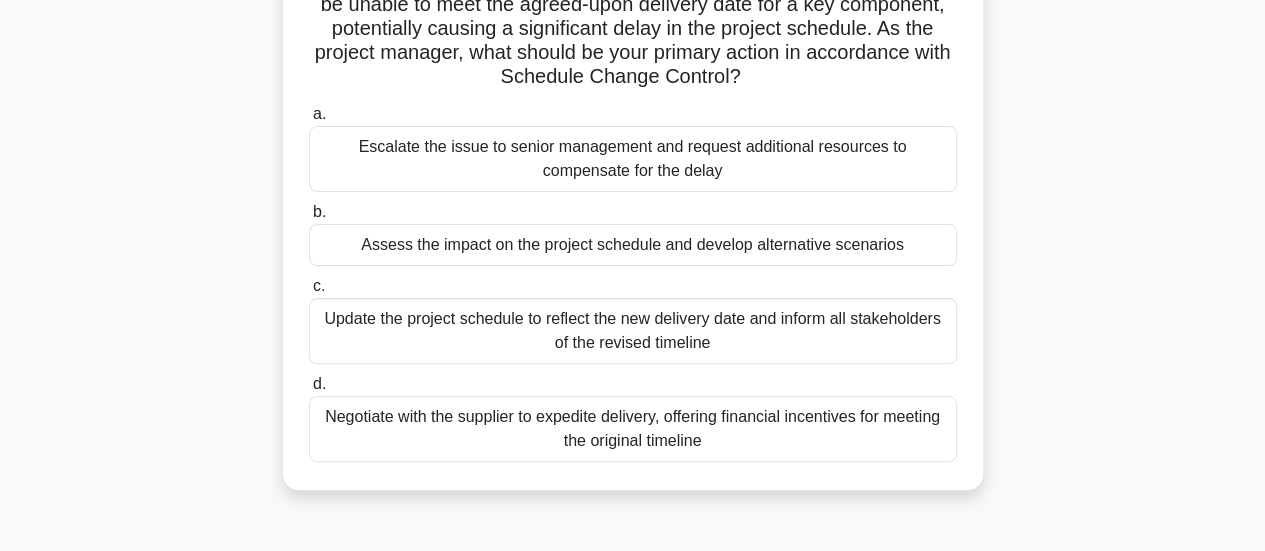 scroll, scrollTop: 200, scrollLeft: 0, axis: vertical 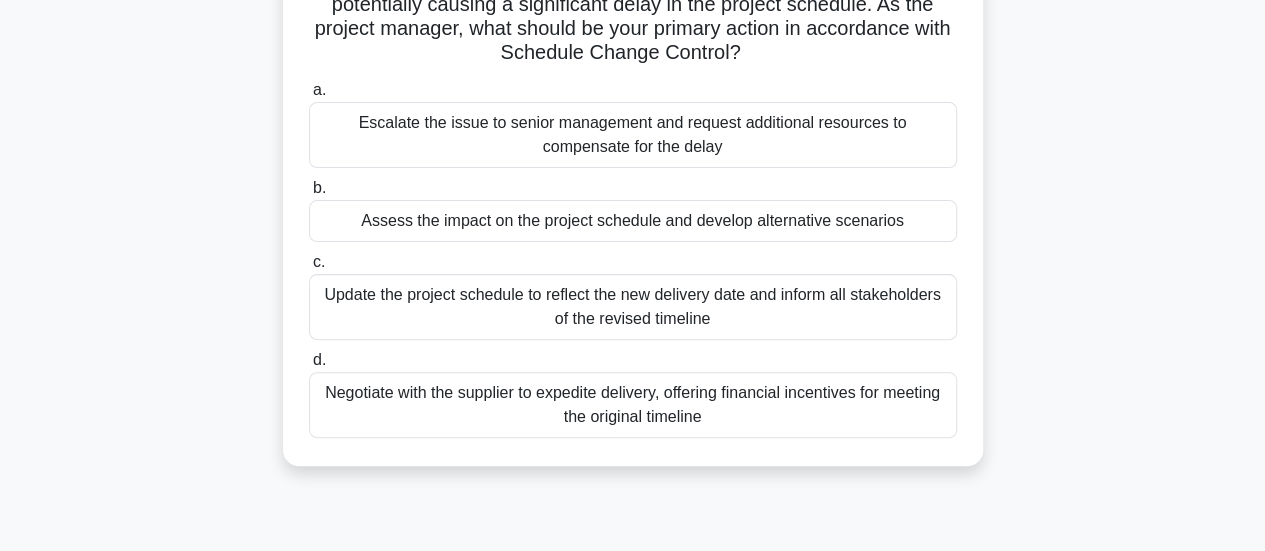 click on "Update the project schedule to reflect the new delivery date and inform all stakeholders of the revised timeline" at bounding box center [633, 307] 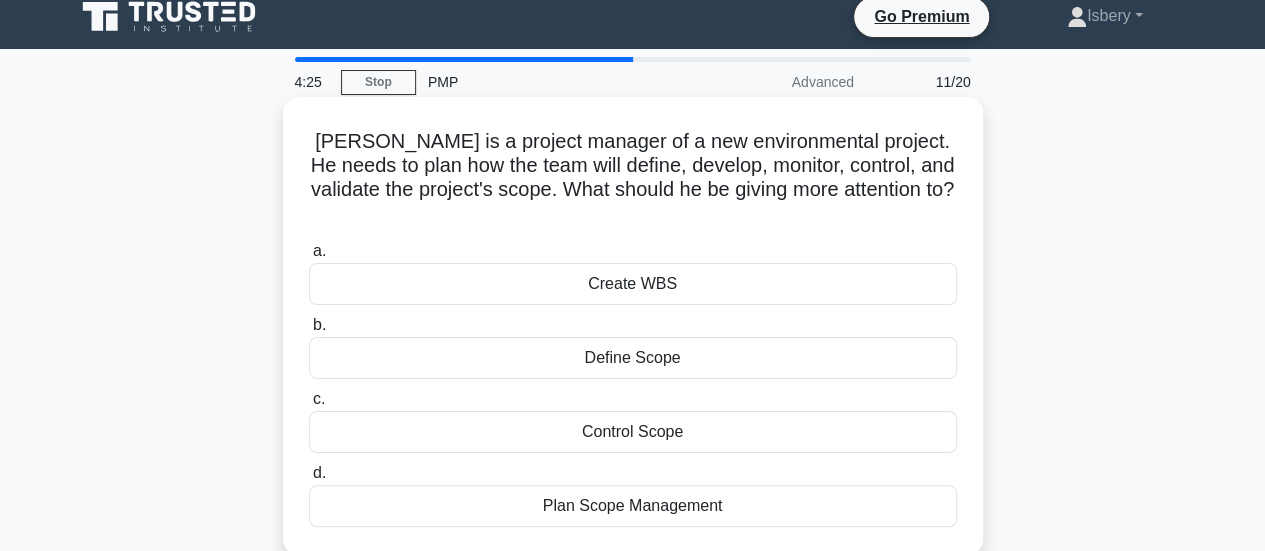 scroll, scrollTop: 0, scrollLeft: 0, axis: both 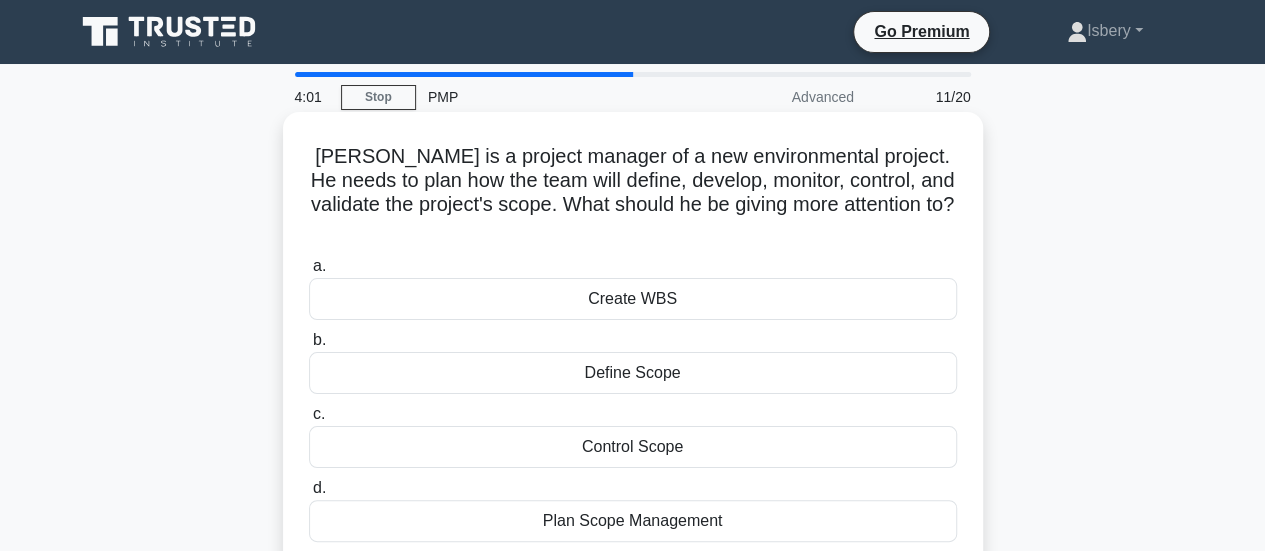 click on "Plan Scope Management" at bounding box center [633, 521] 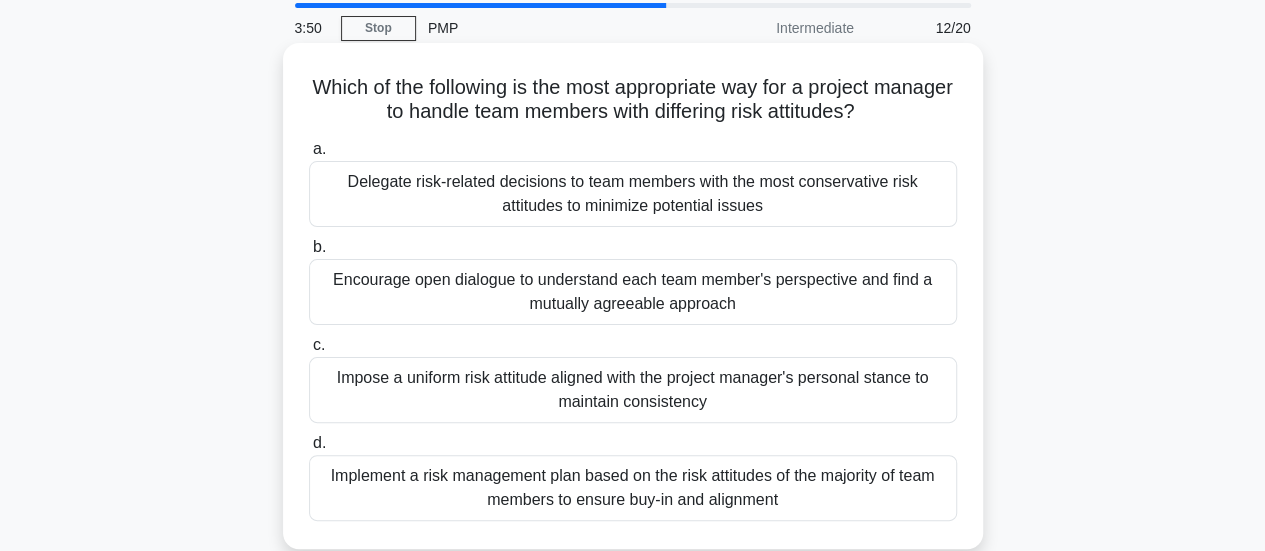 scroll, scrollTop: 100, scrollLeft: 0, axis: vertical 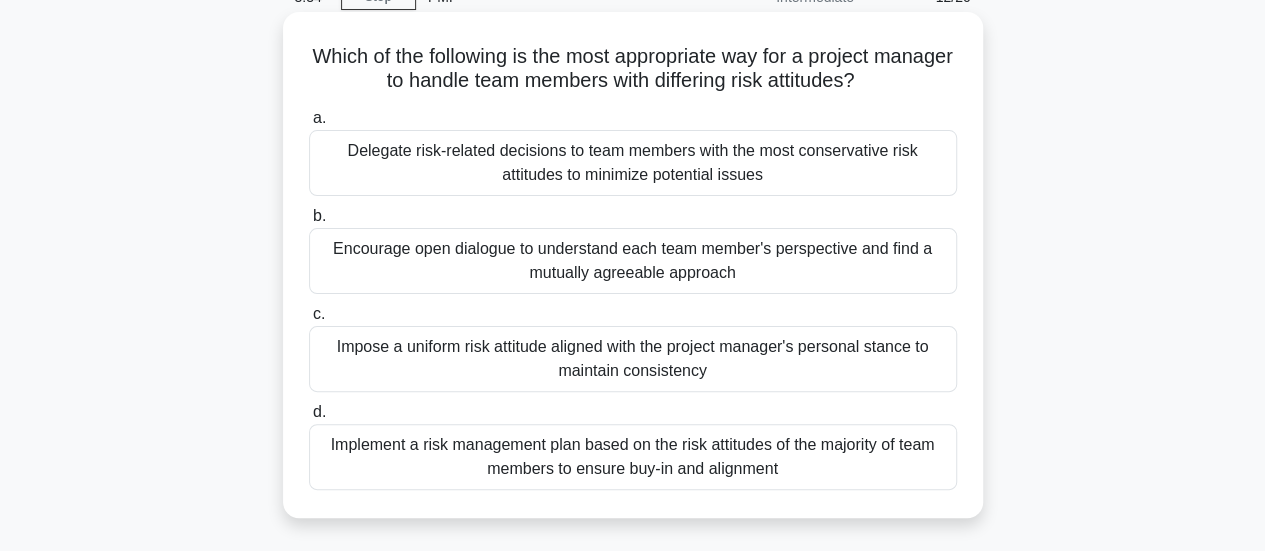 click on "Encourage open dialogue to understand each team member's perspective and find a mutually agreeable approach" at bounding box center (633, 261) 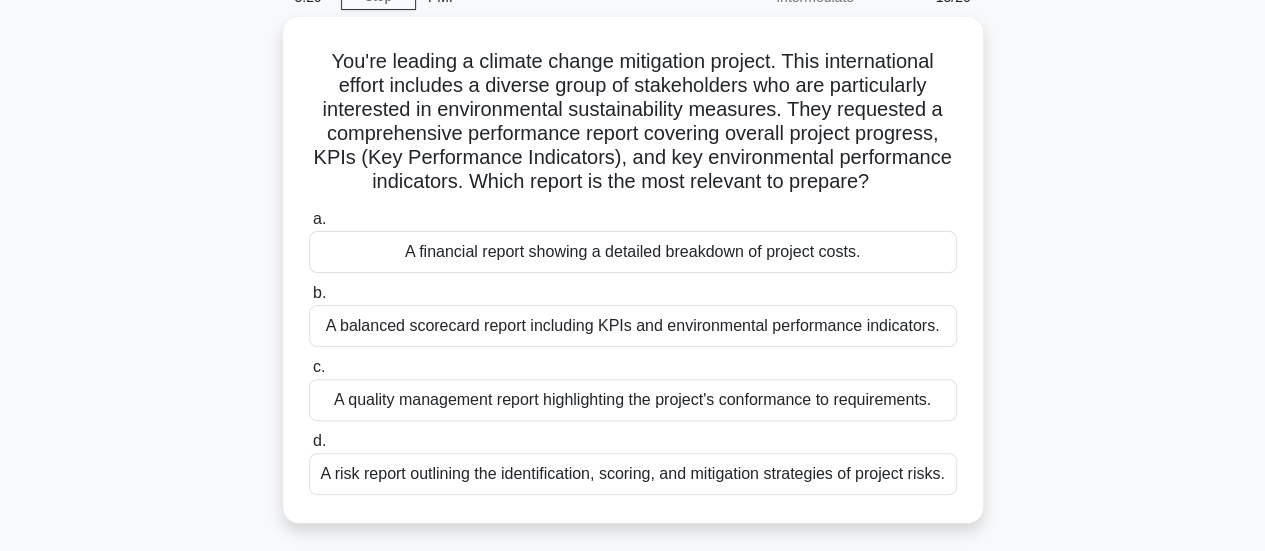 scroll, scrollTop: 200, scrollLeft: 0, axis: vertical 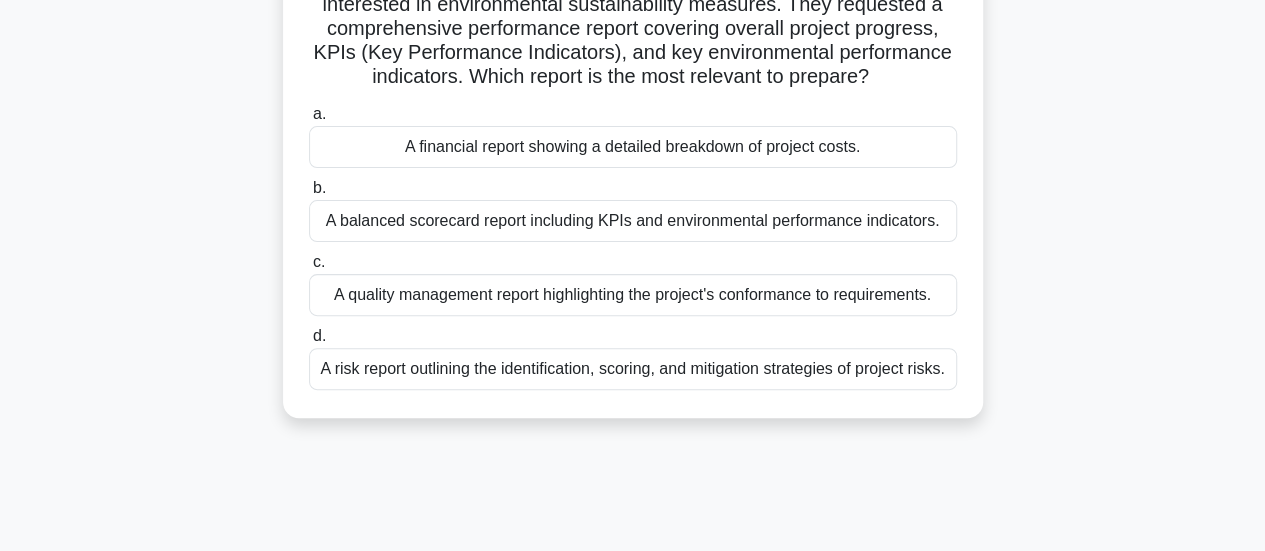 click on "A risk report outlining the identification, scoring, and mitigation strategies of project risks." at bounding box center [633, 369] 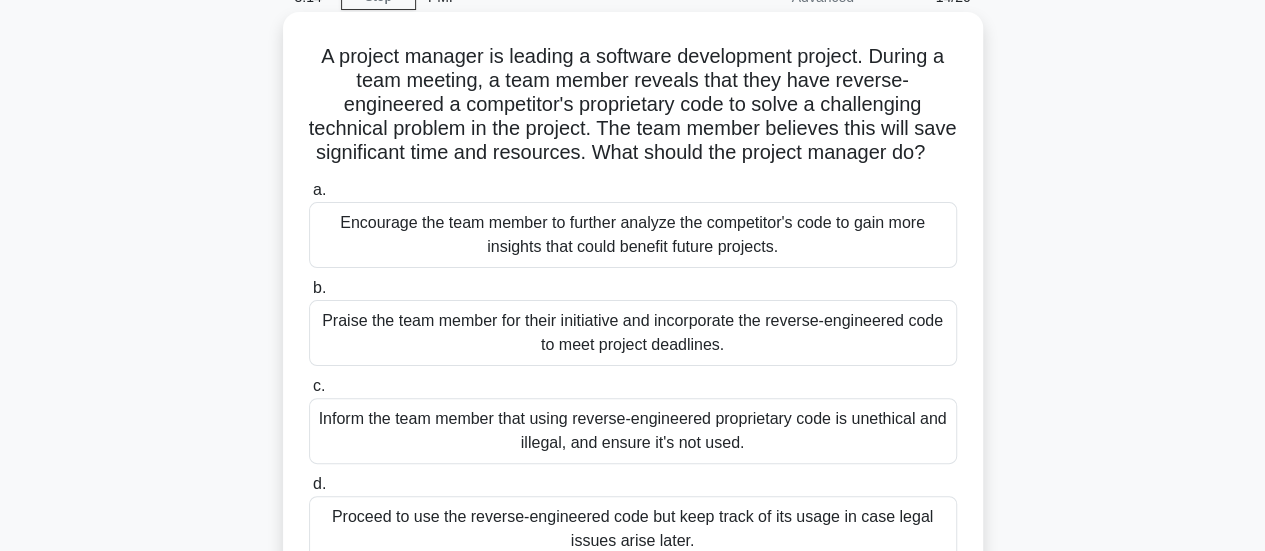 scroll, scrollTop: 200, scrollLeft: 0, axis: vertical 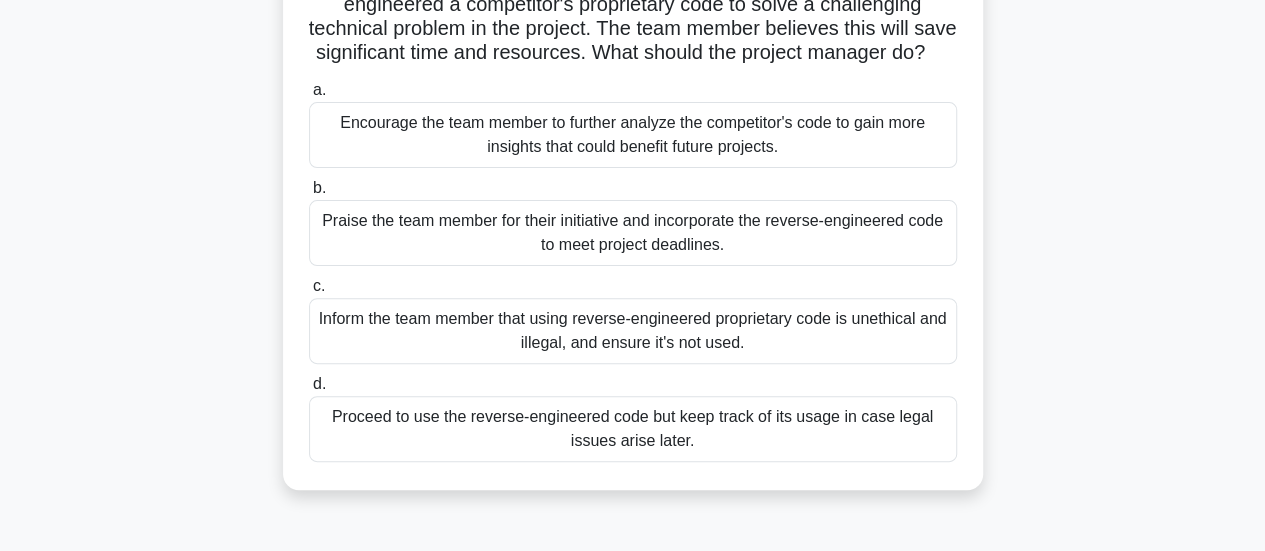 click on "Encourage the team member to further analyze the competitor's code to gain more insights that could benefit future projects." at bounding box center [633, 135] 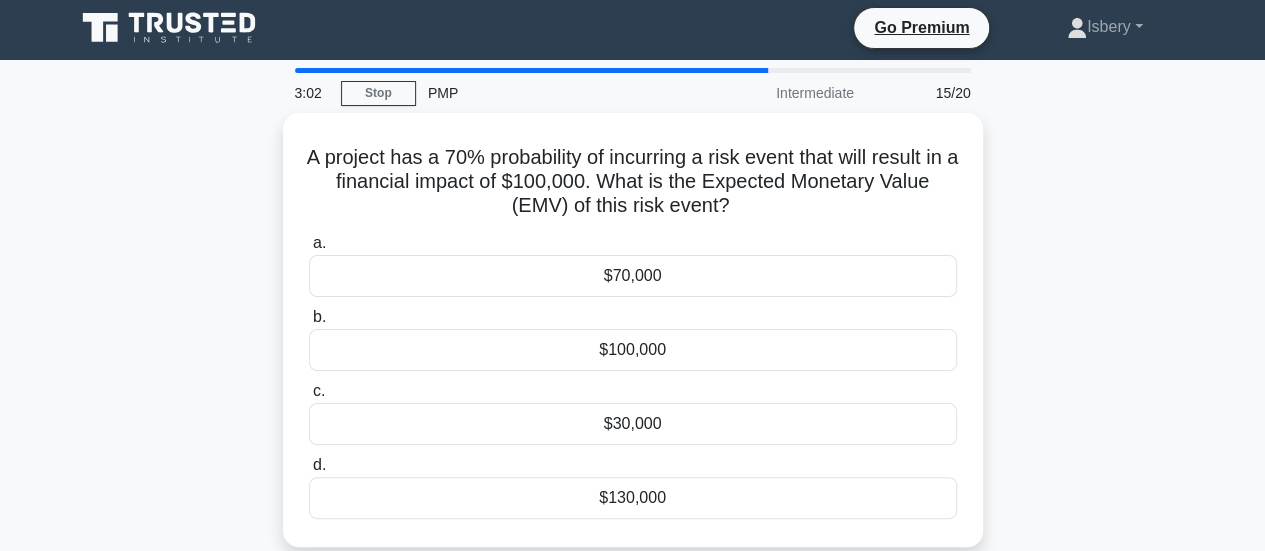 scroll, scrollTop: 0, scrollLeft: 0, axis: both 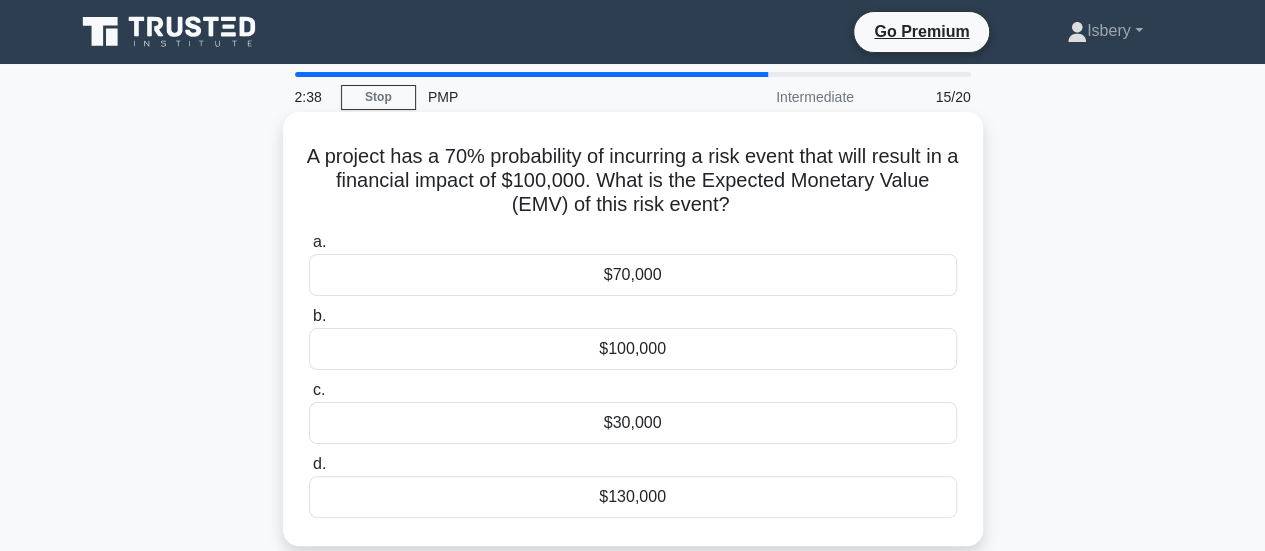 click on "$70,000" at bounding box center [633, 275] 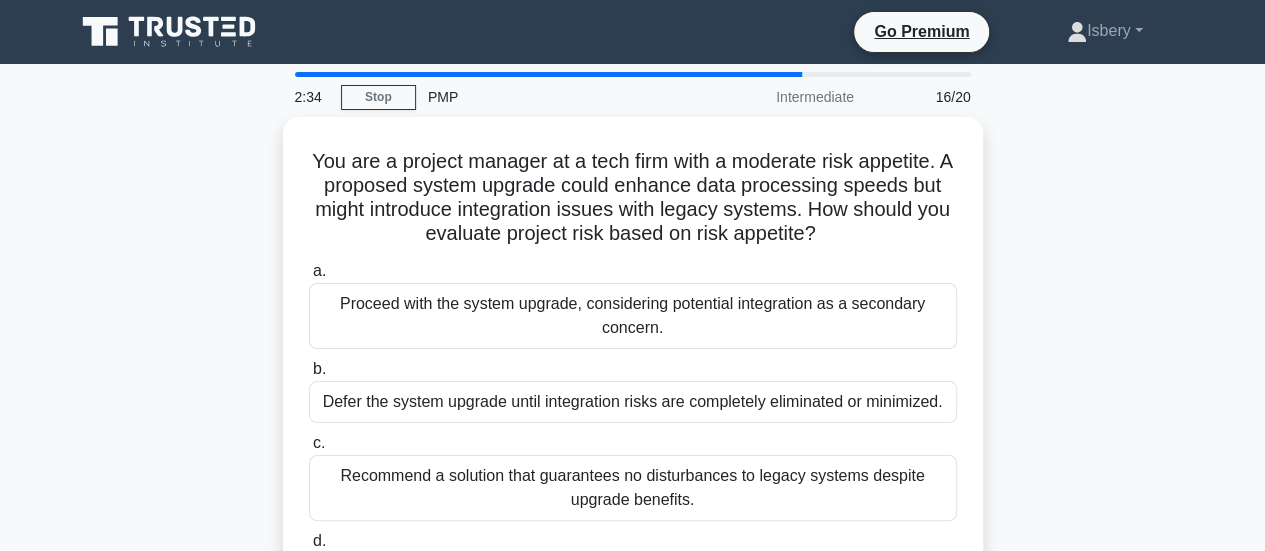 scroll, scrollTop: 100, scrollLeft: 0, axis: vertical 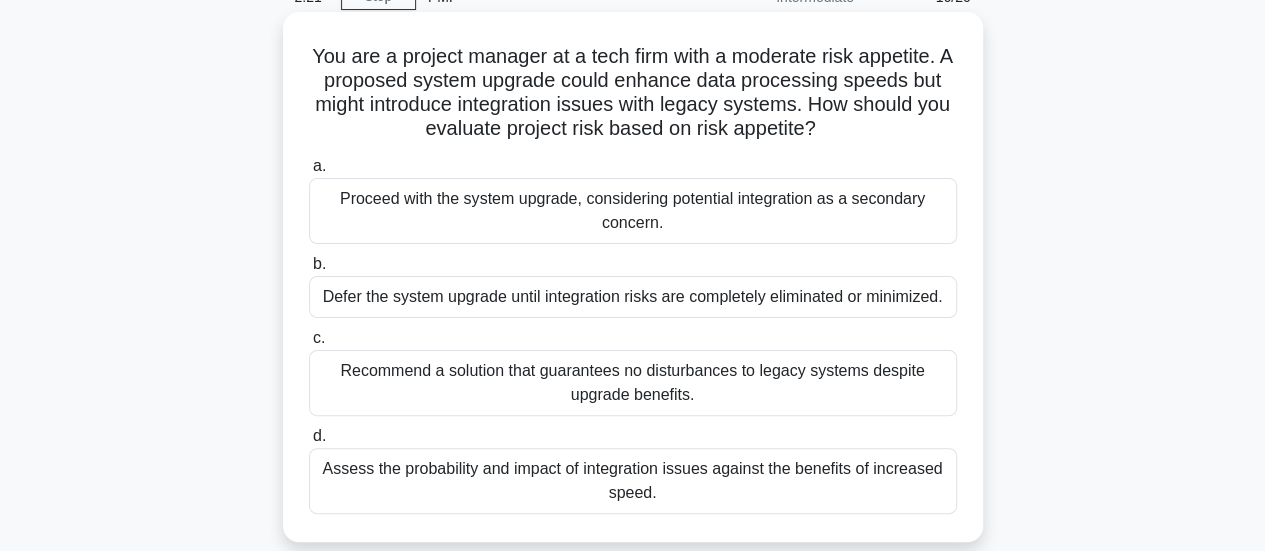 click on "Proceed with the system upgrade, considering potential integration as a secondary concern." at bounding box center [633, 211] 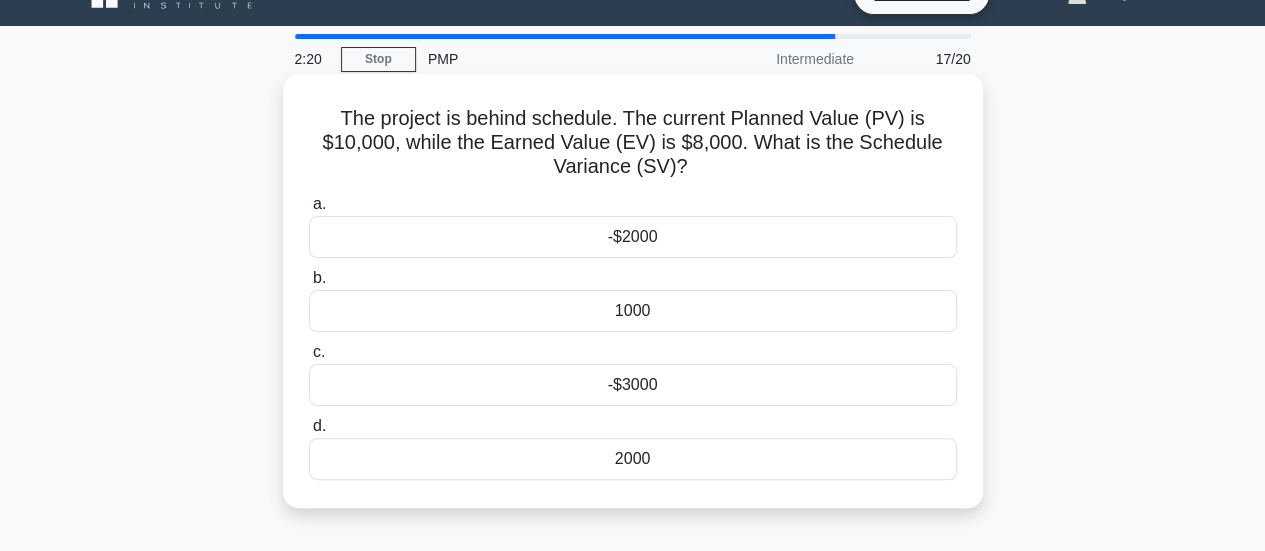 scroll, scrollTop: 0, scrollLeft: 0, axis: both 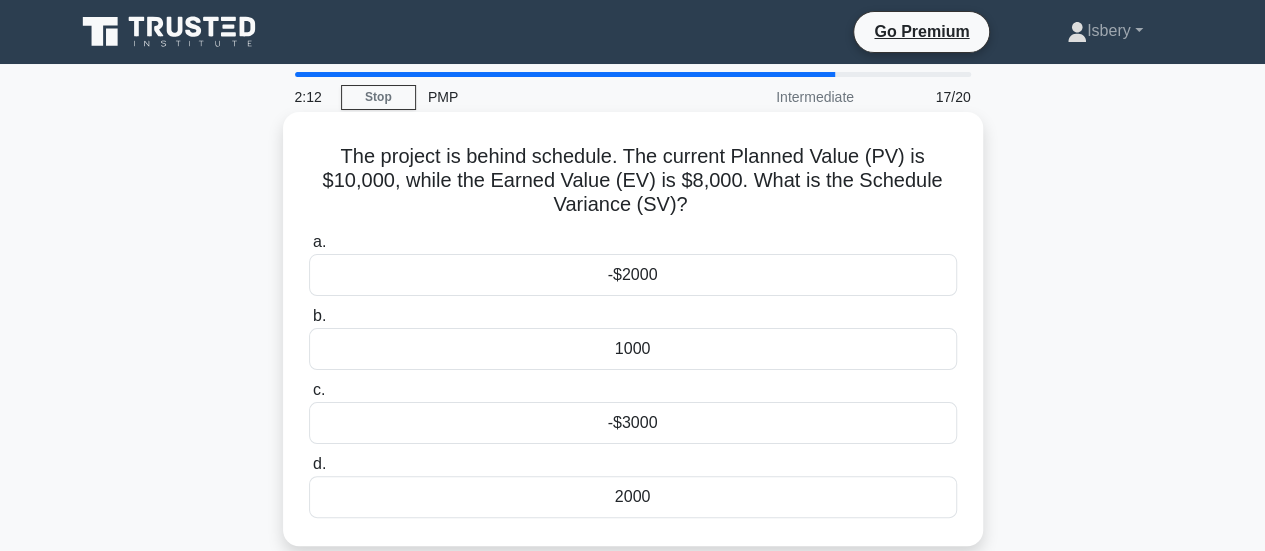 click on "2000" at bounding box center (633, 497) 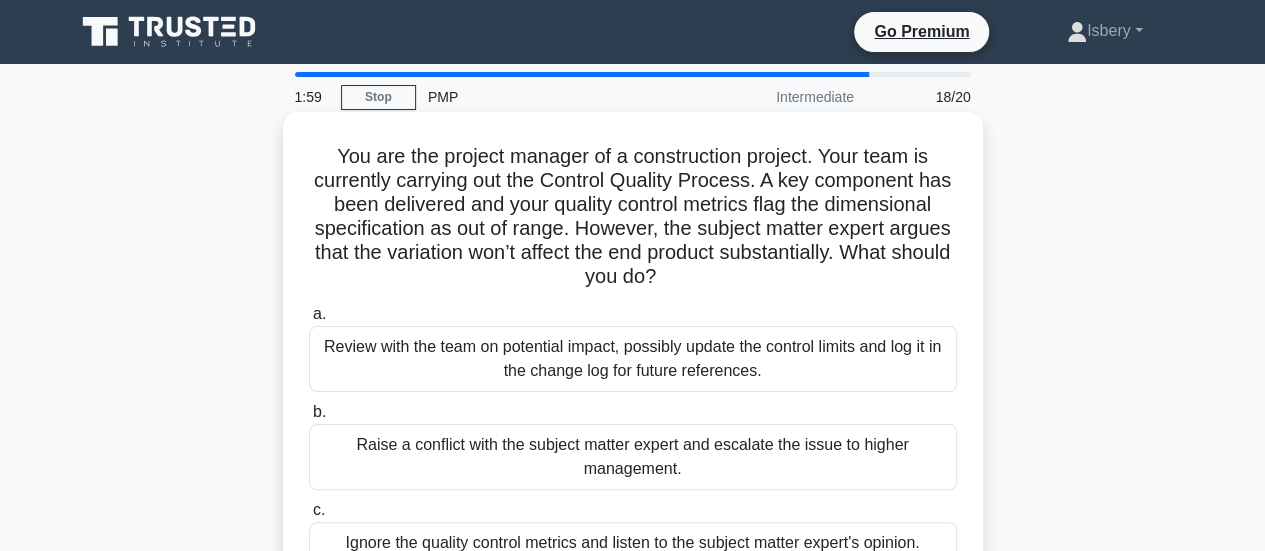 scroll, scrollTop: 100, scrollLeft: 0, axis: vertical 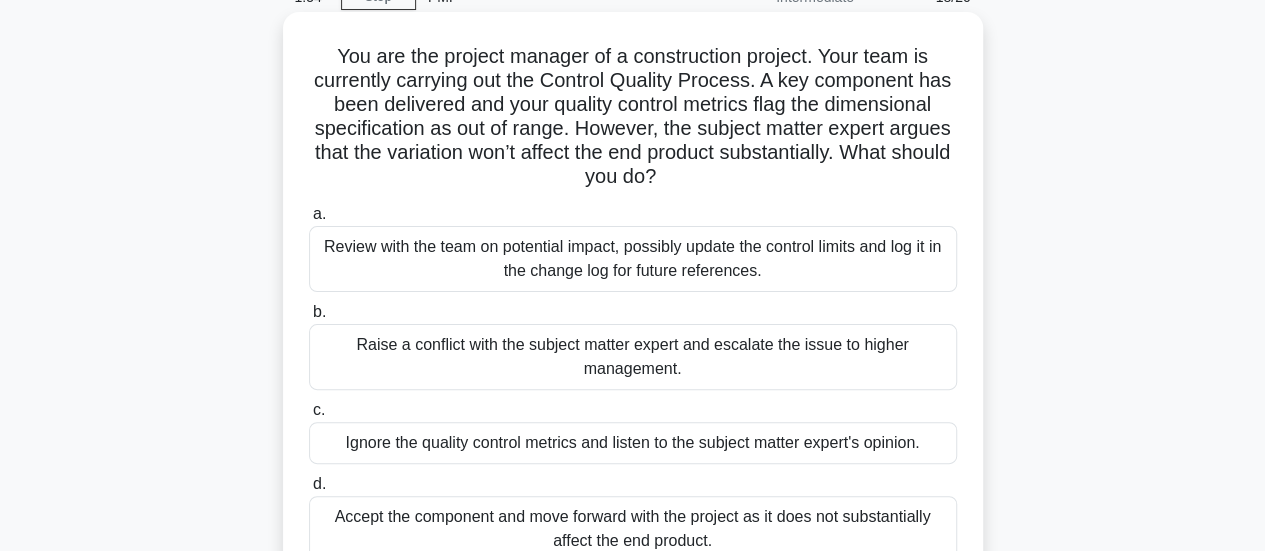 click on "Review with the team on potential impact, possibly update the control limits and log it in the change log for future references." at bounding box center [633, 259] 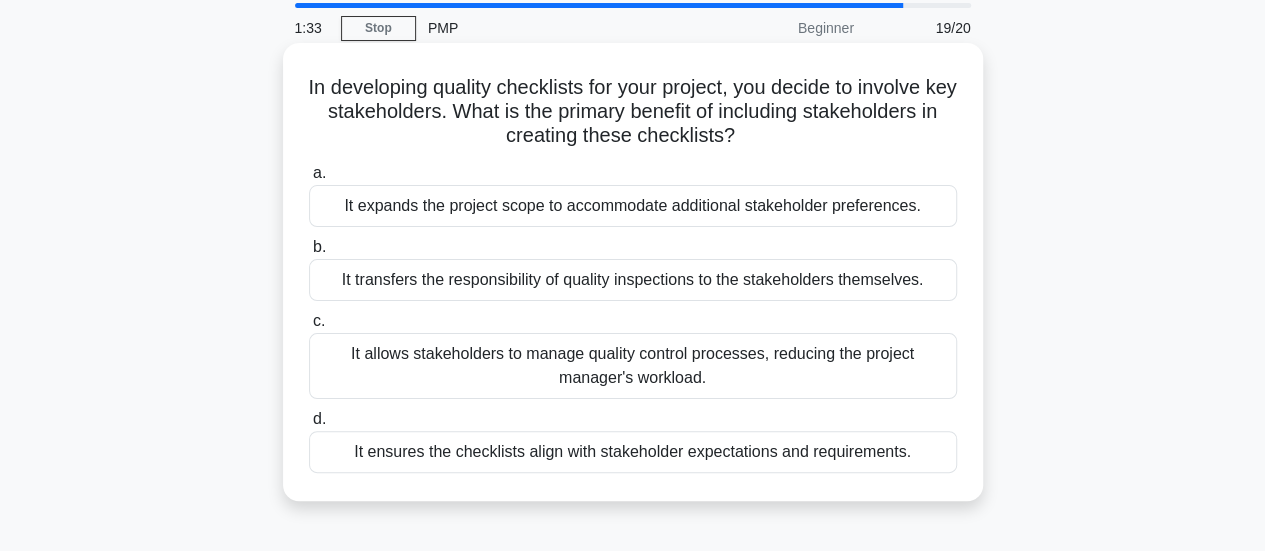scroll, scrollTop: 100, scrollLeft: 0, axis: vertical 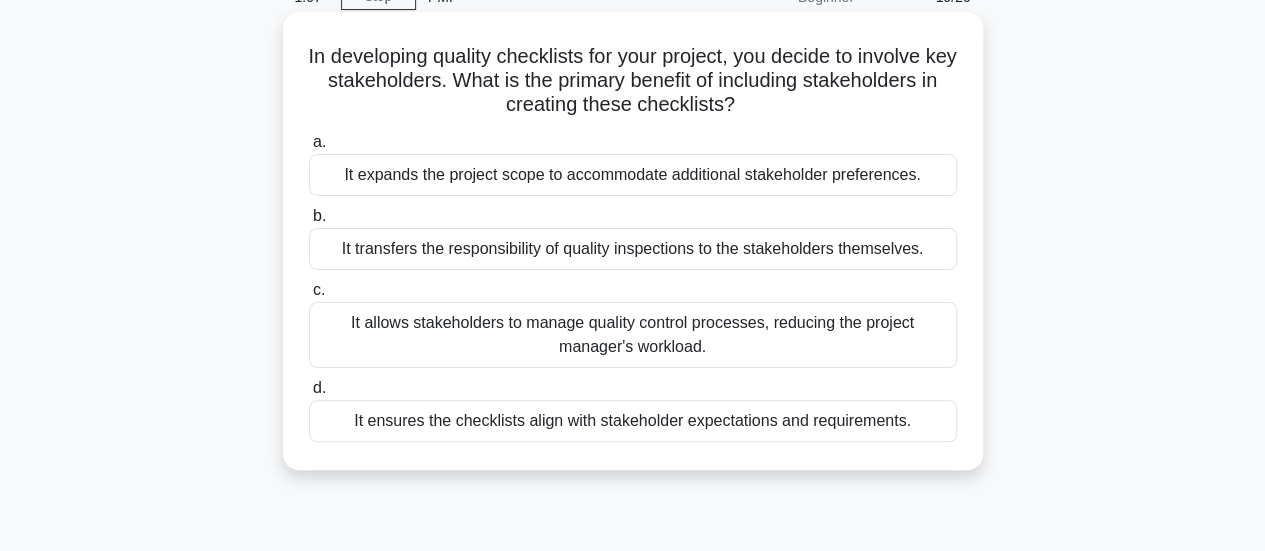 click on "It ensures the checklists align with stakeholder expectations and requirements." at bounding box center (633, 421) 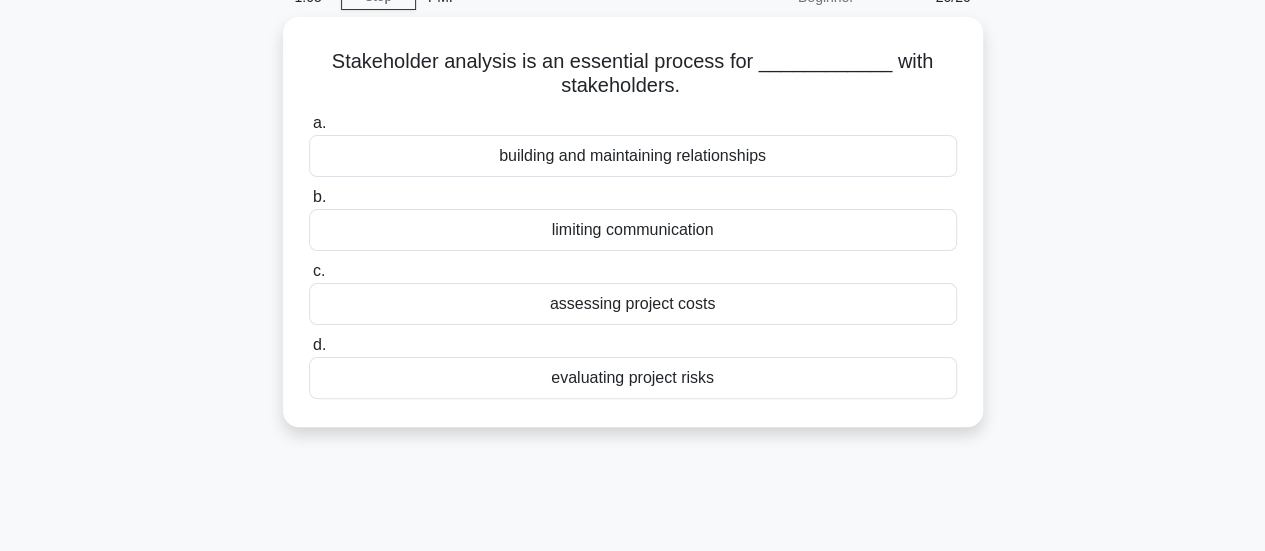 scroll, scrollTop: 0, scrollLeft: 0, axis: both 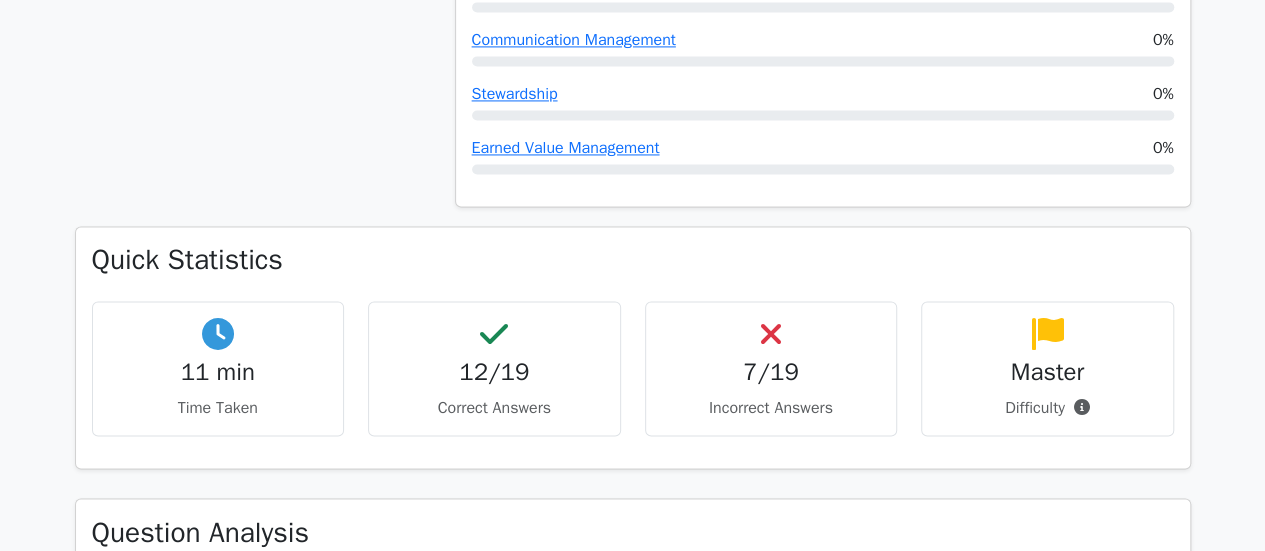 click on "7/19" at bounding box center (771, 372) 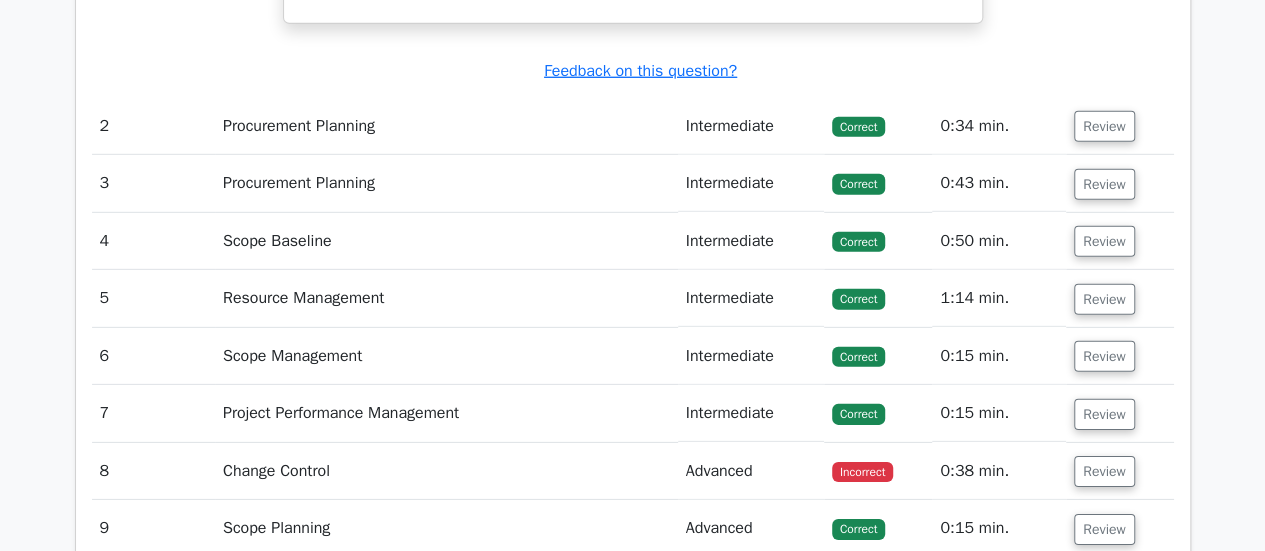 scroll, scrollTop: 3200, scrollLeft: 0, axis: vertical 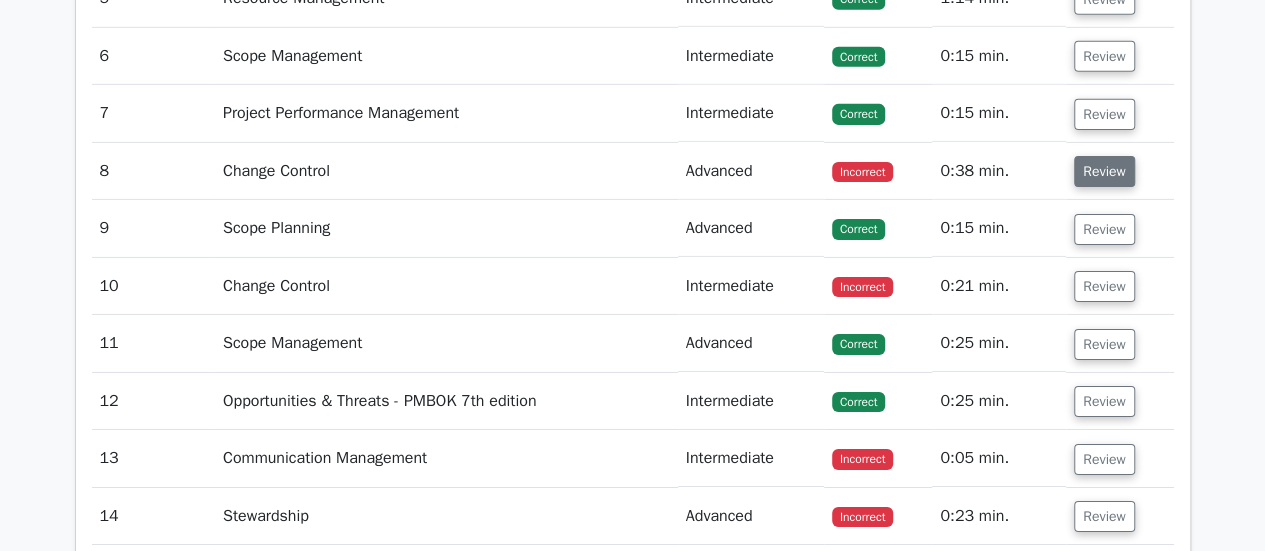 click on "Review" at bounding box center (1104, 171) 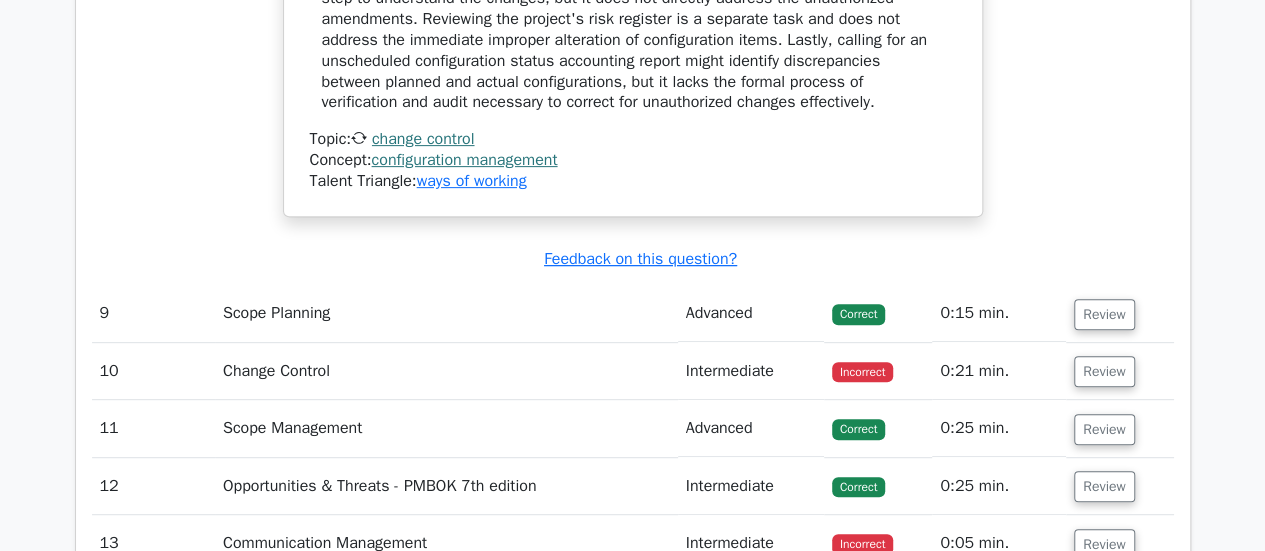 scroll, scrollTop: 4200, scrollLeft: 0, axis: vertical 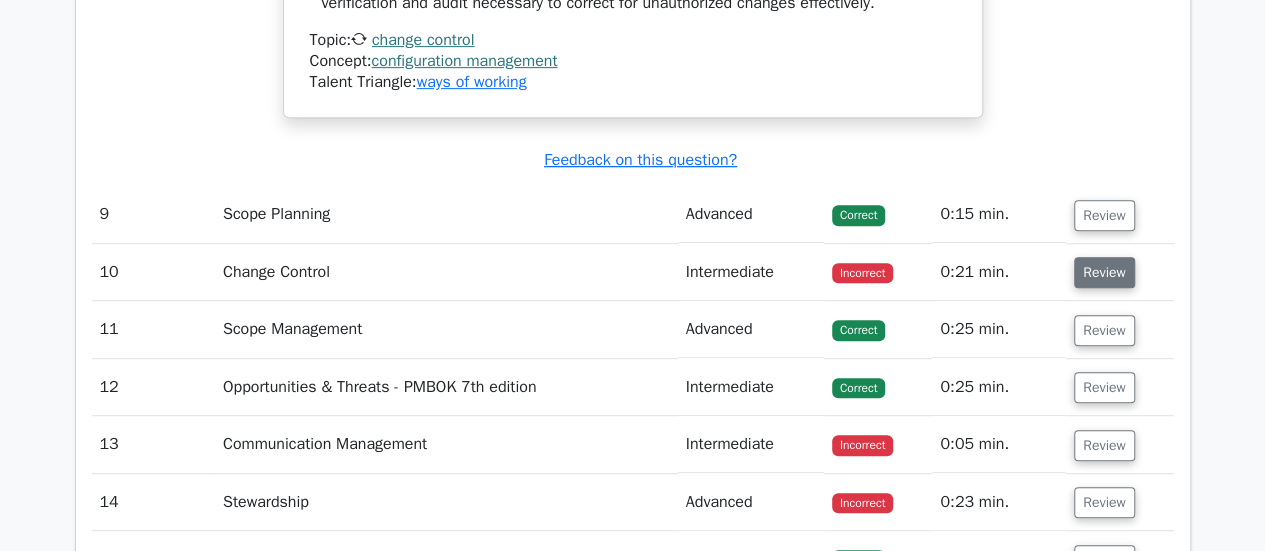 click on "Review" at bounding box center [1104, 272] 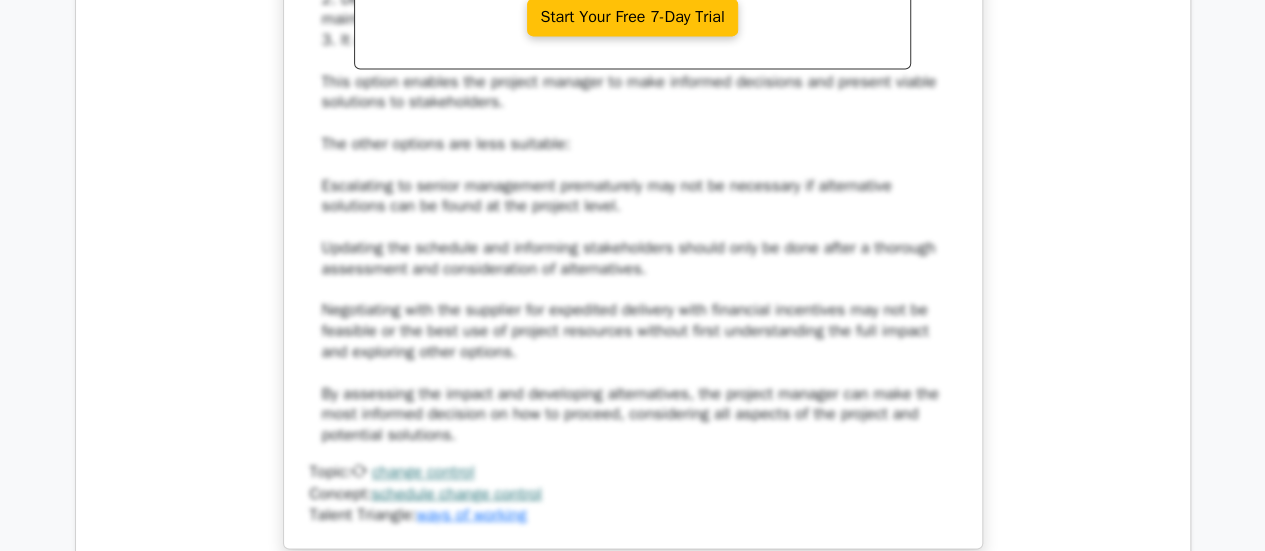 scroll, scrollTop: 5600, scrollLeft: 0, axis: vertical 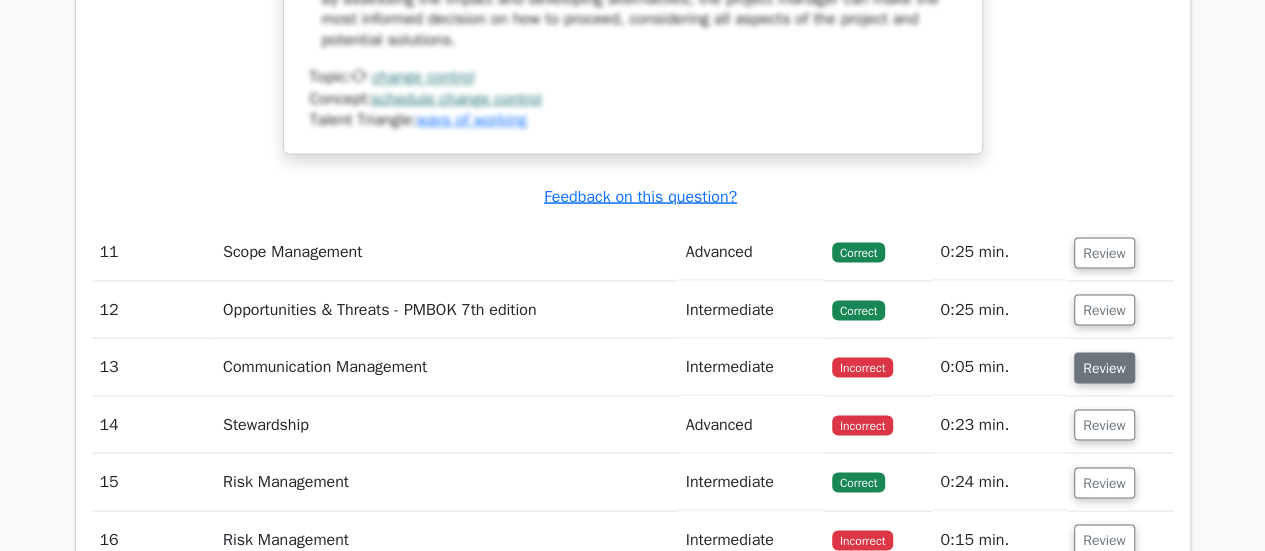 click on "Review" at bounding box center [1104, 367] 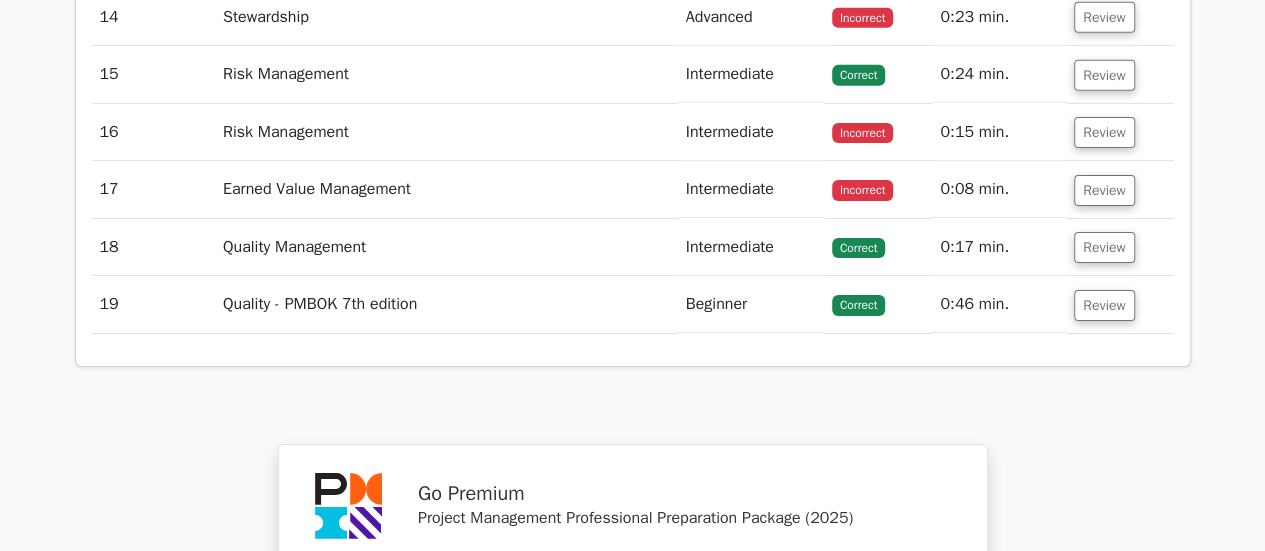 scroll, scrollTop: 6900, scrollLeft: 0, axis: vertical 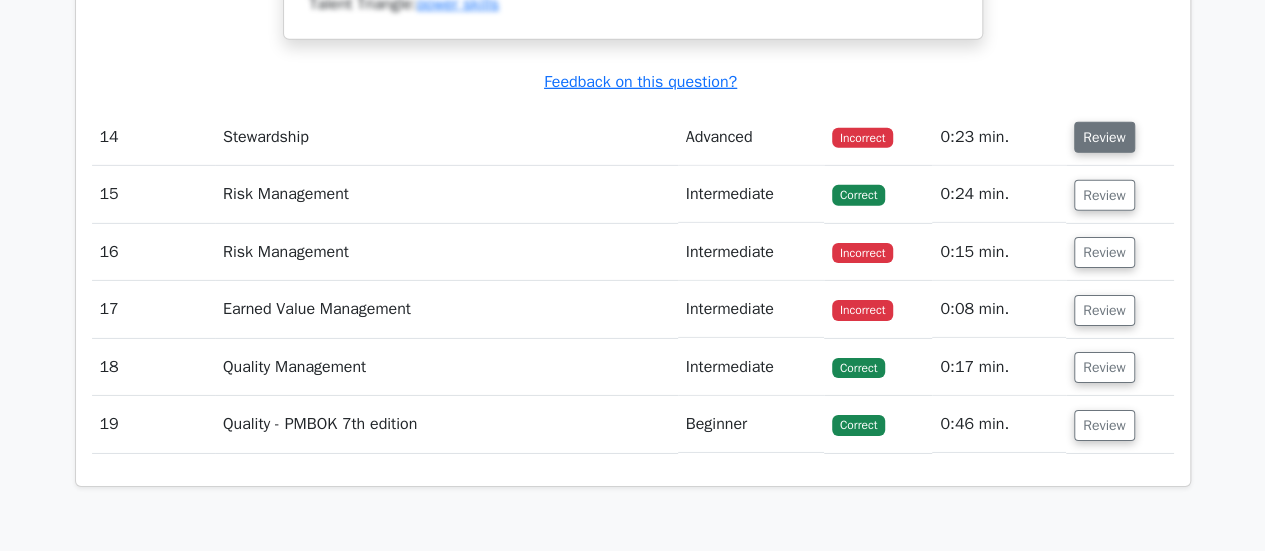 click on "Review" at bounding box center (1104, 137) 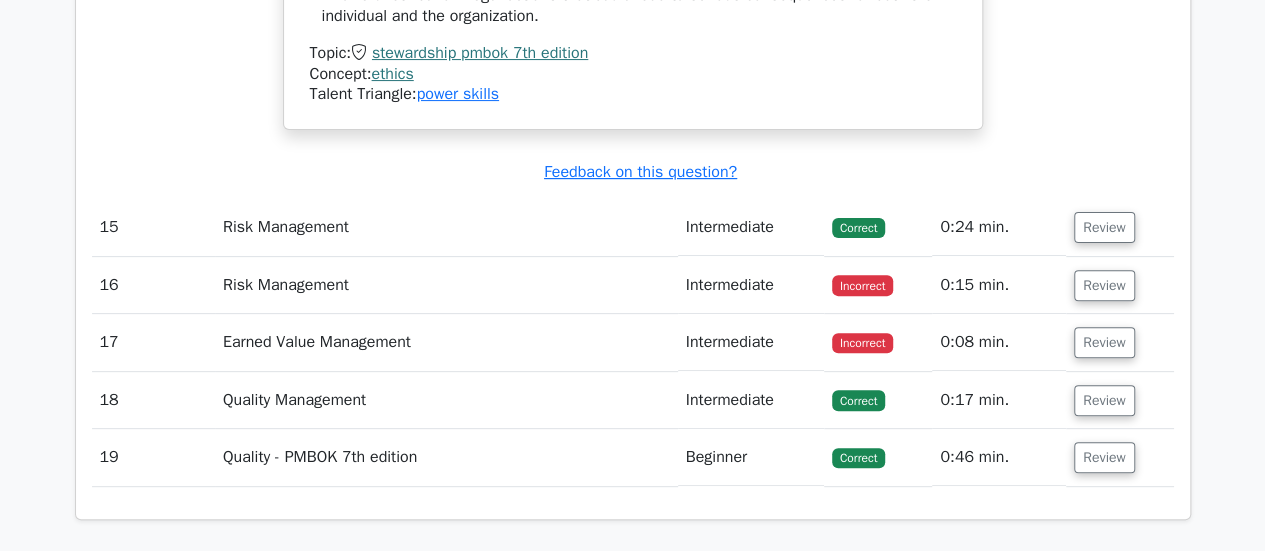 scroll, scrollTop: 7800, scrollLeft: 0, axis: vertical 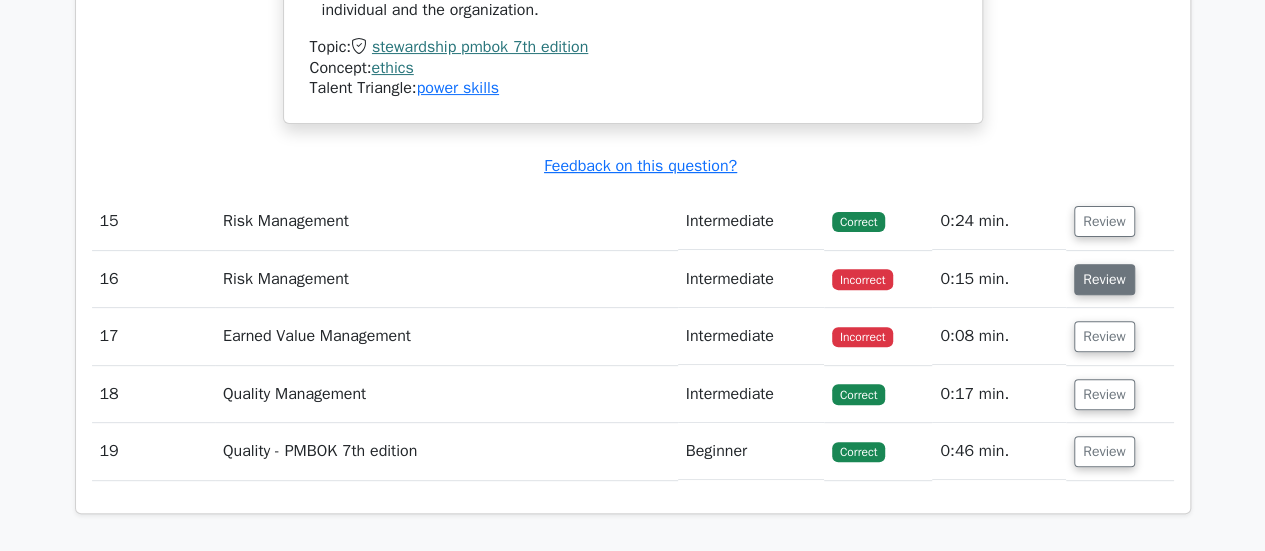 click on "Review" at bounding box center [1104, 279] 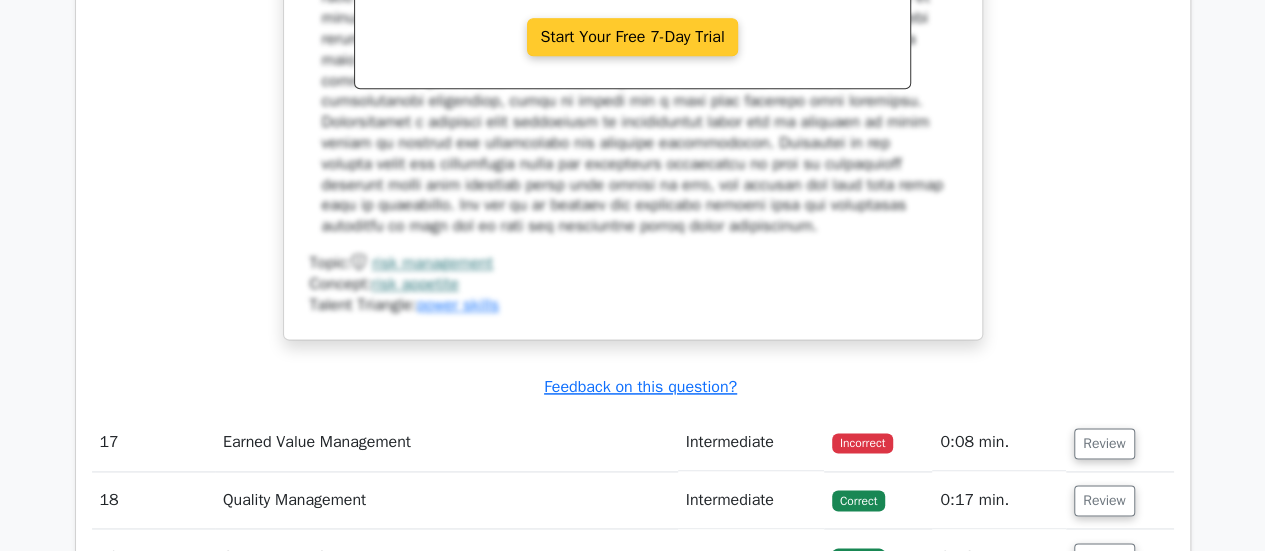 scroll, scrollTop: 8900, scrollLeft: 0, axis: vertical 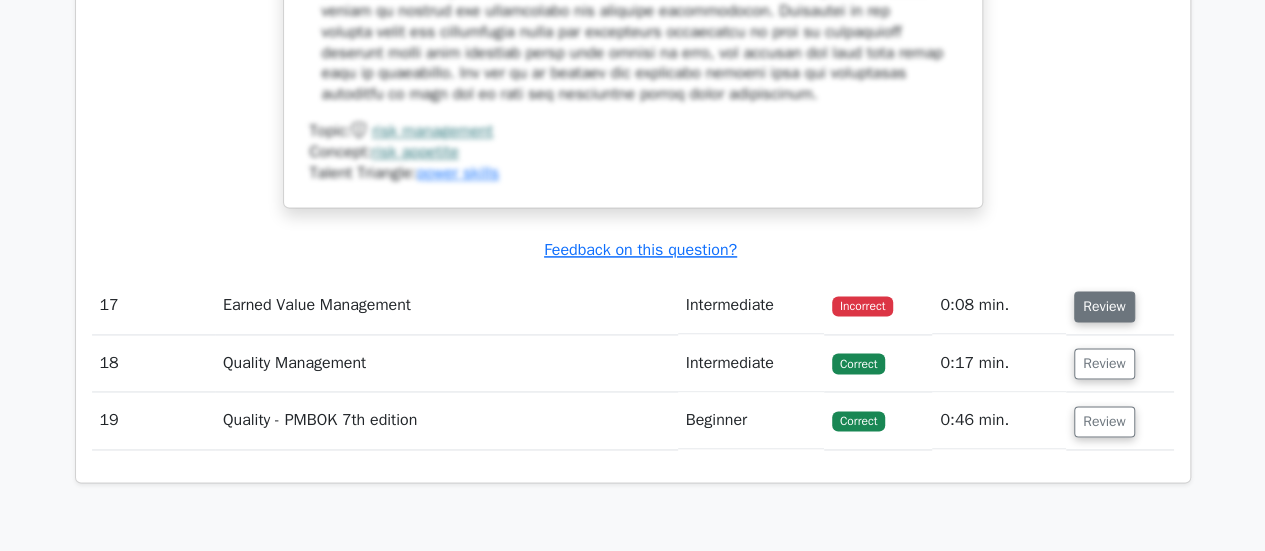 click on "Review" at bounding box center (1104, 306) 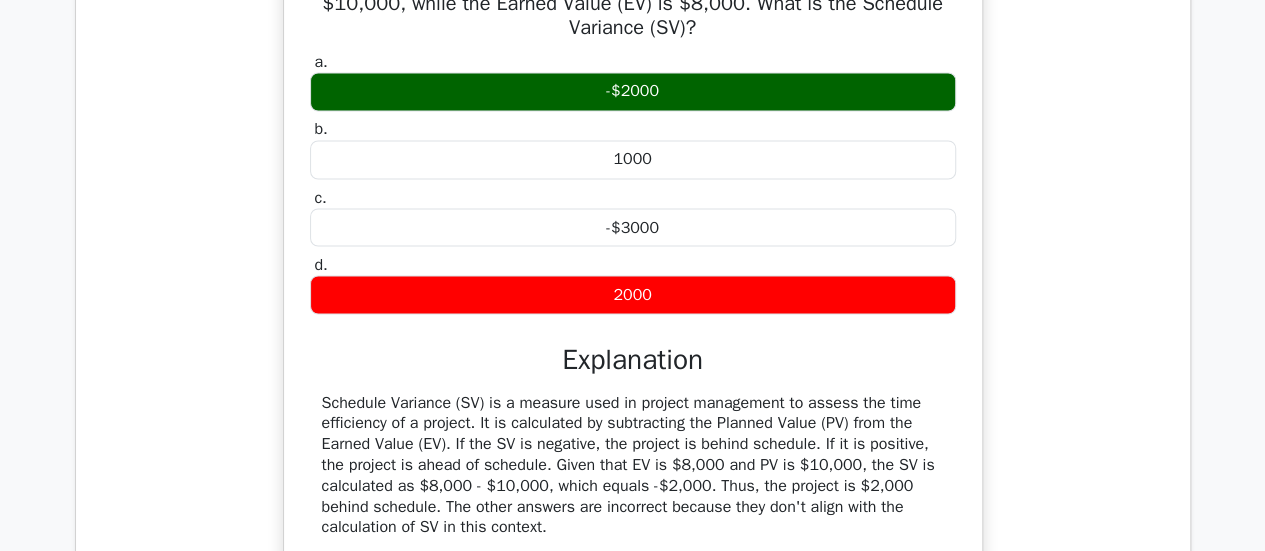 scroll, scrollTop: 9900, scrollLeft: 0, axis: vertical 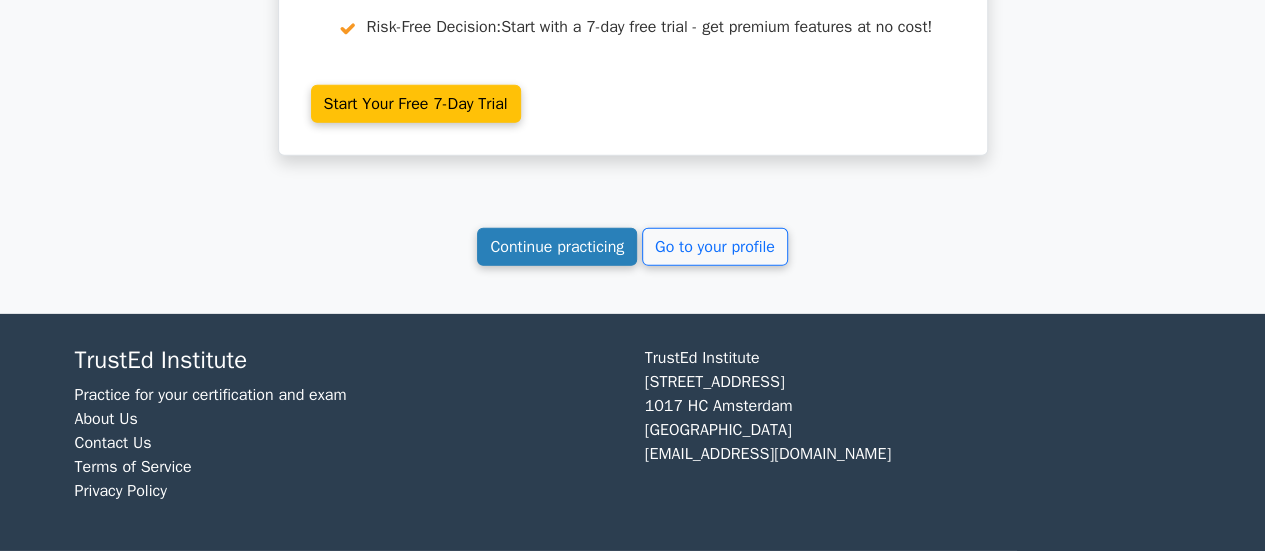 click on "Continue practicing" at bounding box center (557, 247) 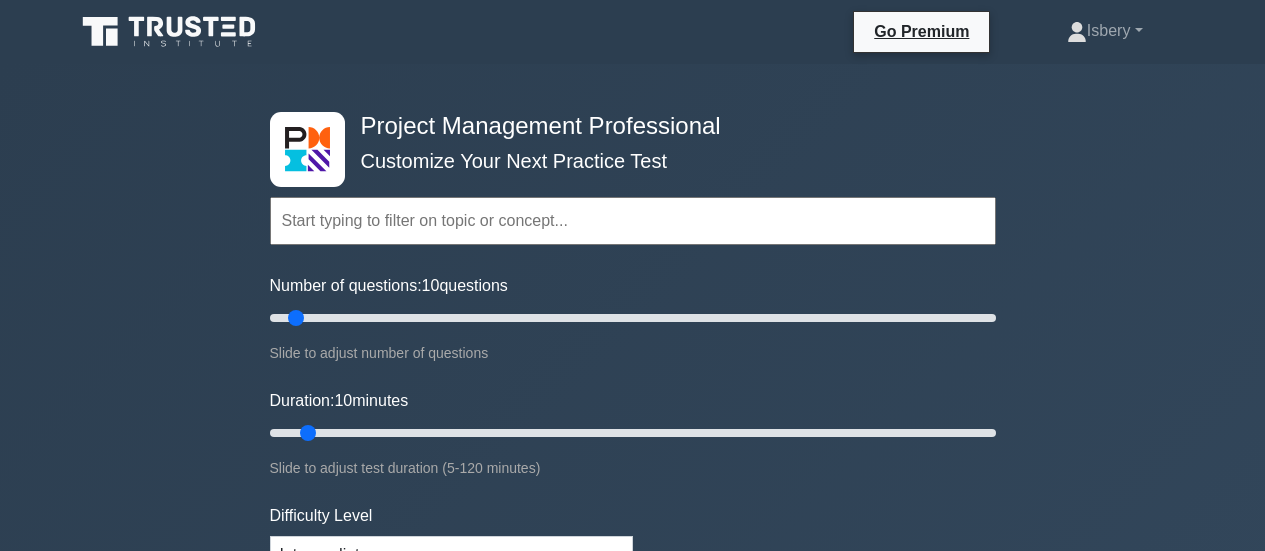 scroll, scrollTop: 0, scrollLeft: 0, axis: both 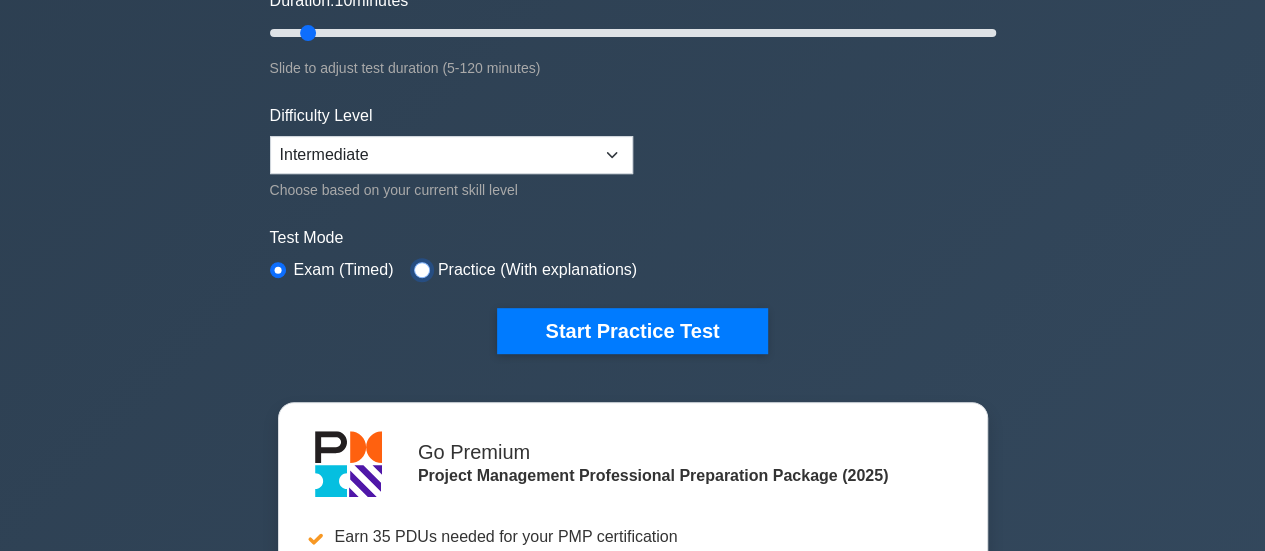 click at bounding box center [422, 270] 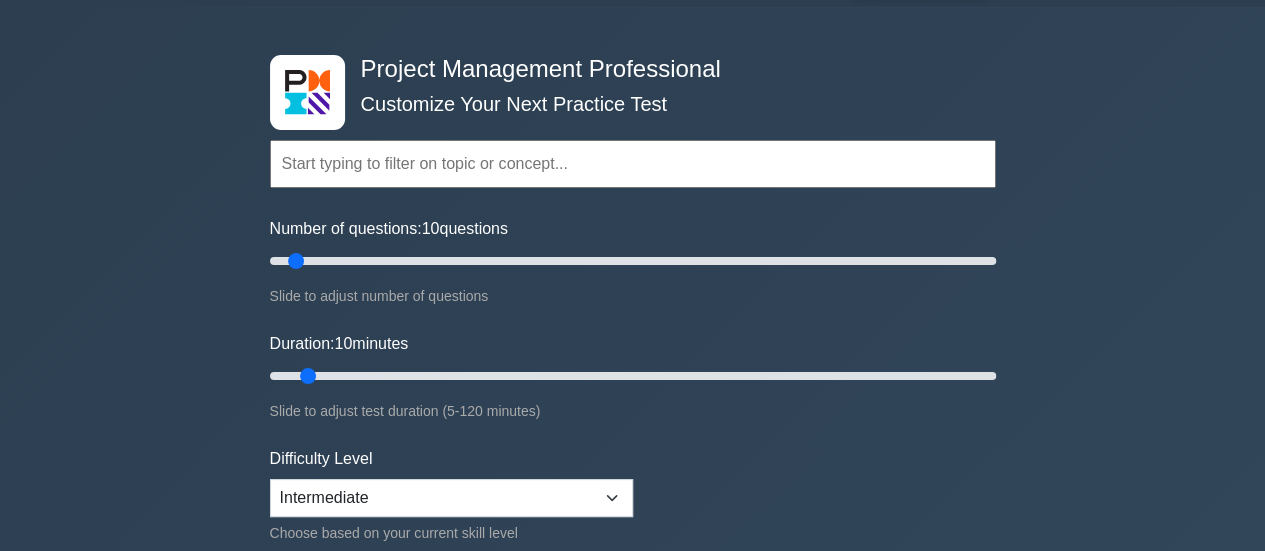 scroll, scrollTop: 0, scrollLeft: 0, axis: both 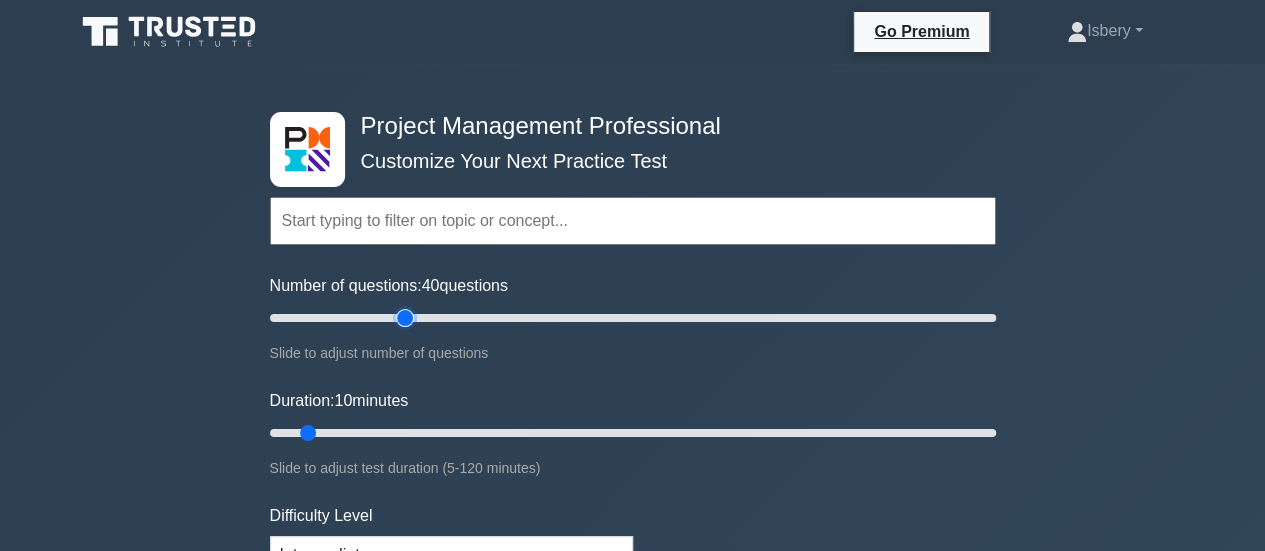 click on "Number of questions:  40  questions" at bounding box center [633, 318] 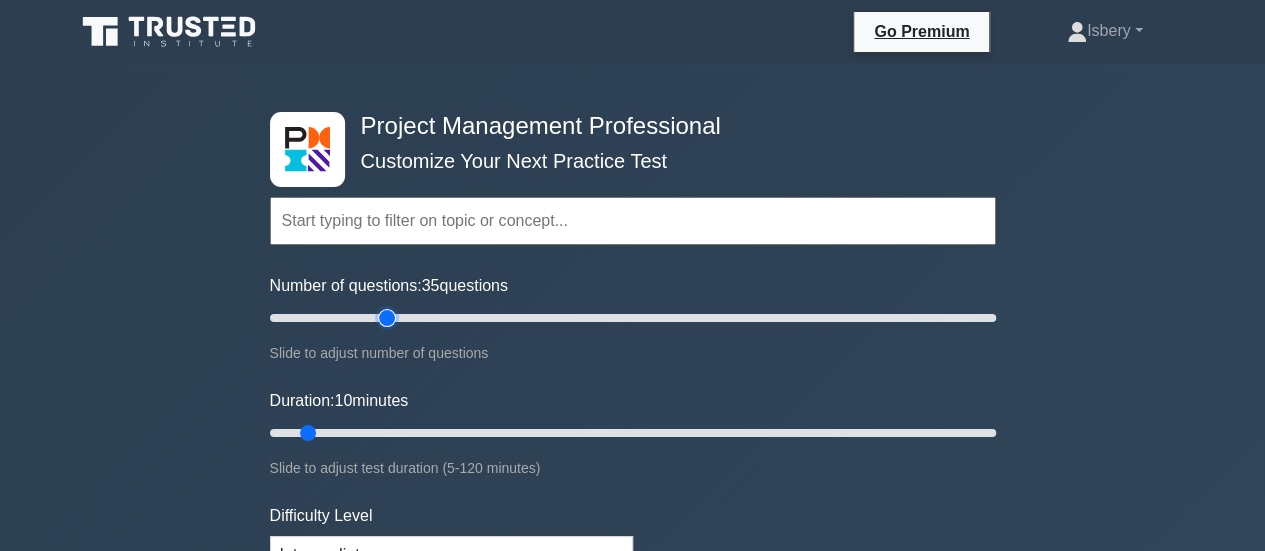 click on "Number of questions:  35  questions" at bounding box center (633, 318) 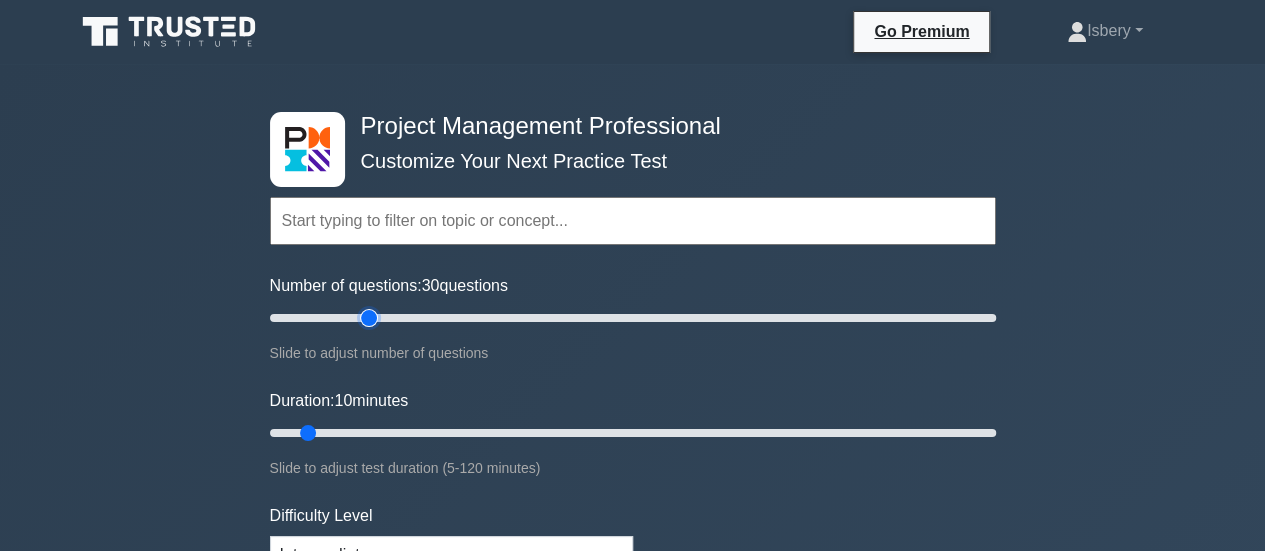 type on "30" 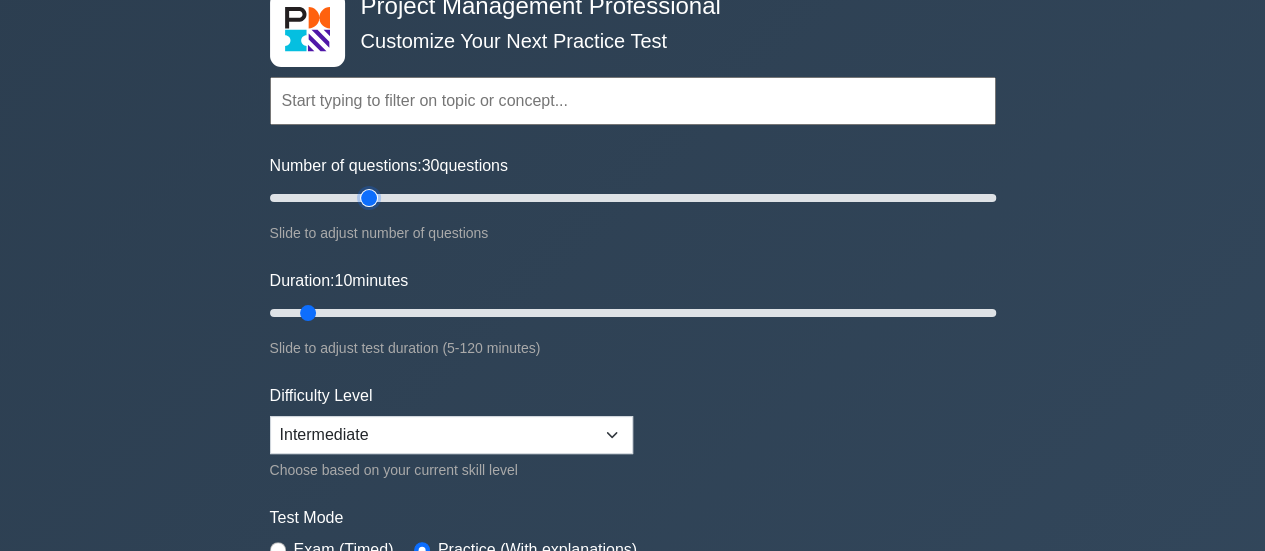 scroll, scrollTop: 200, scrollLeft: 0, axis: vertical 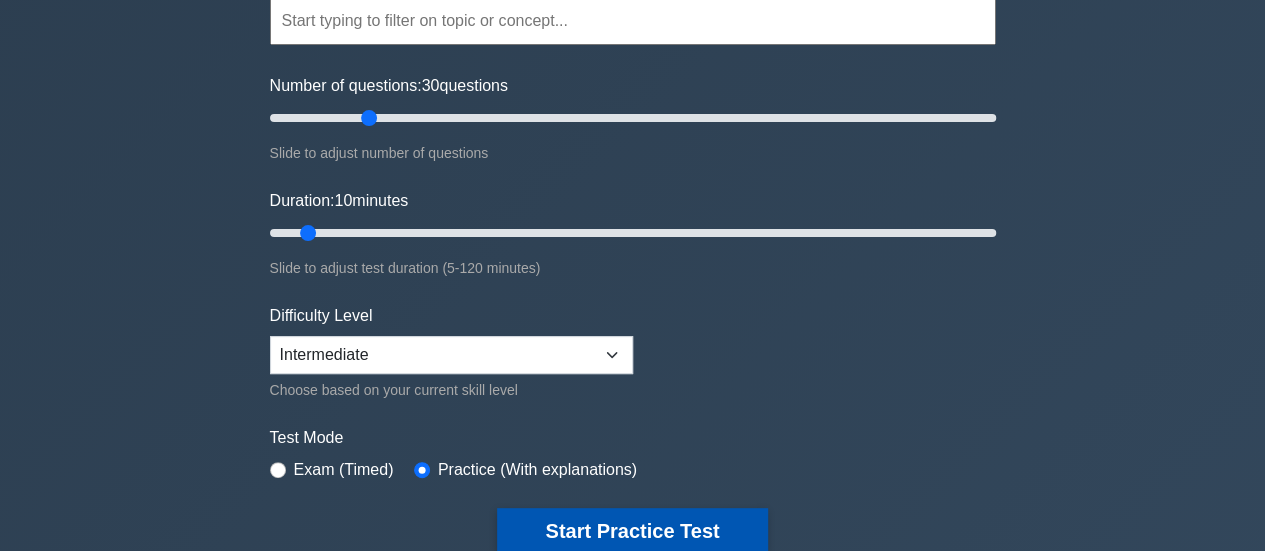 click on "Start Practice Test" at bounding box center [632, 531] 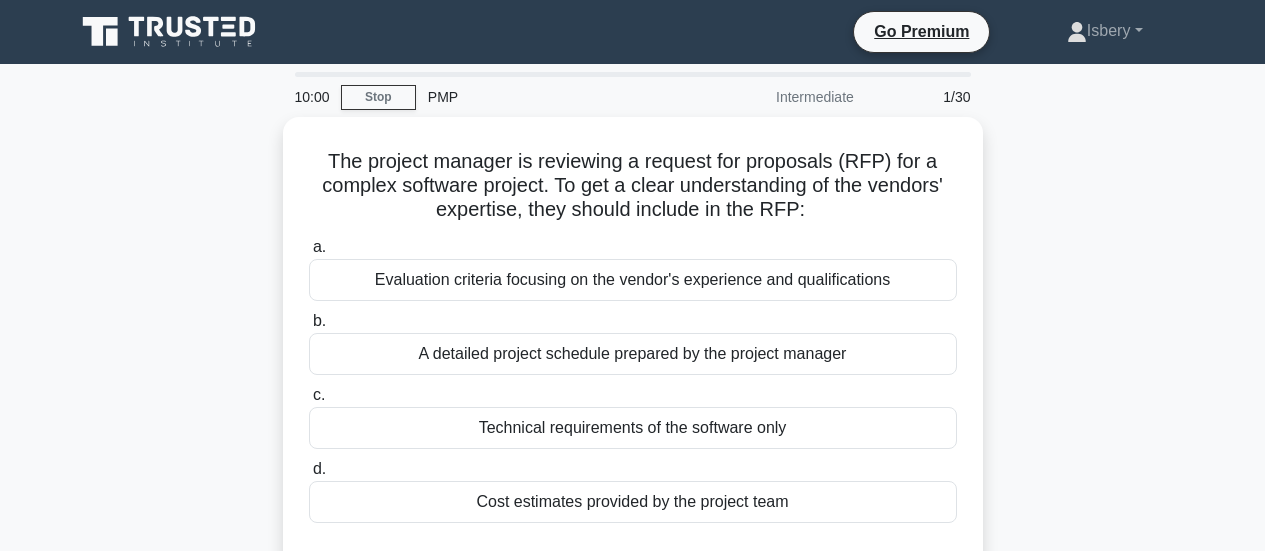 scroll, scrollTop: 0, scrollLeft: 0, axis: both 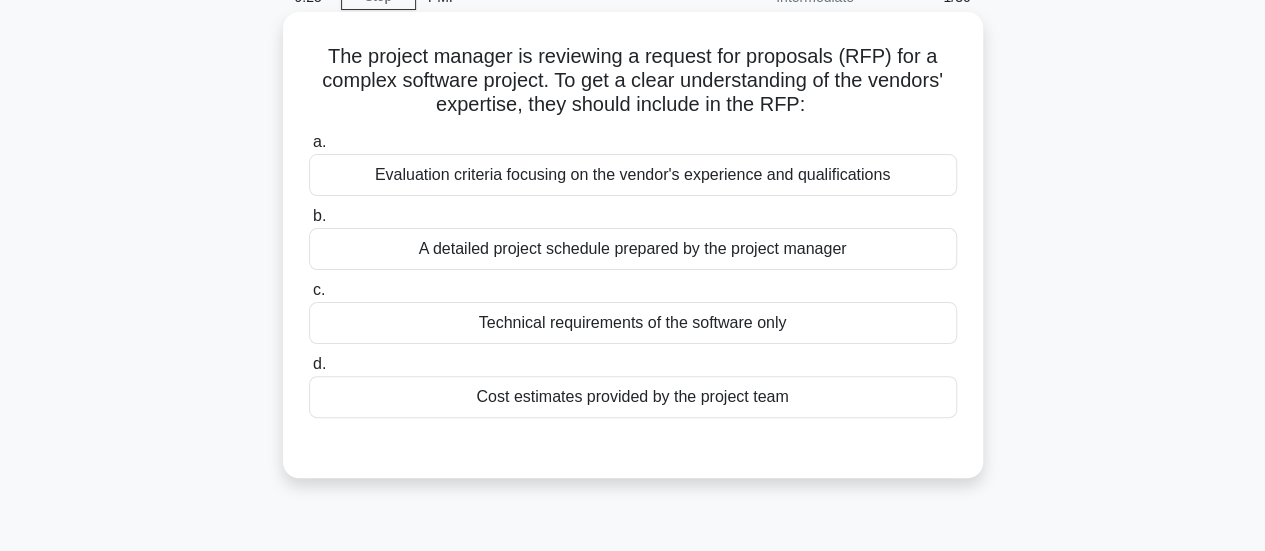 click on "Evaluation criteria focusing on the vendor's experience and qualifications" at bounding box center [633, 175] 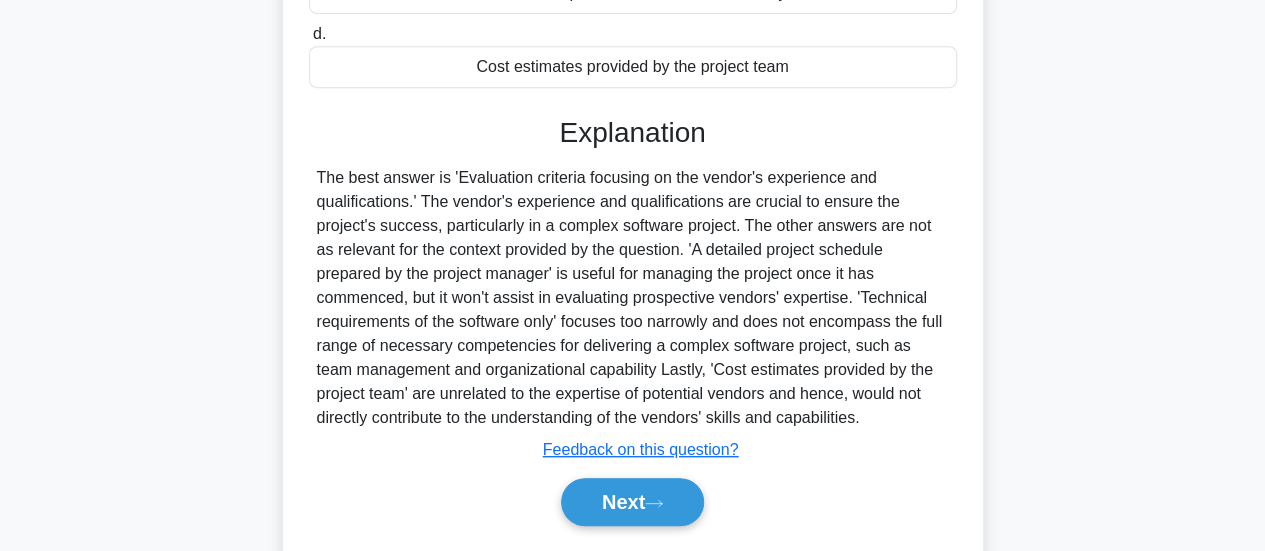 scroll, scrollTop: 529, scrollLeft: 0, axis: vertical 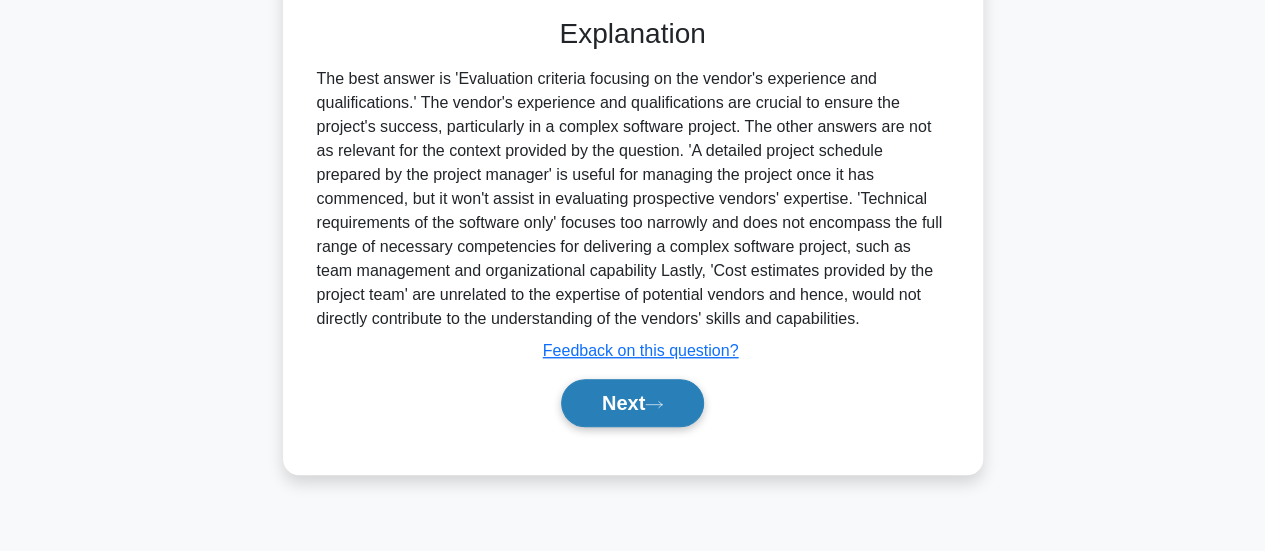 click on "Next" at bounding box center (632, 403) 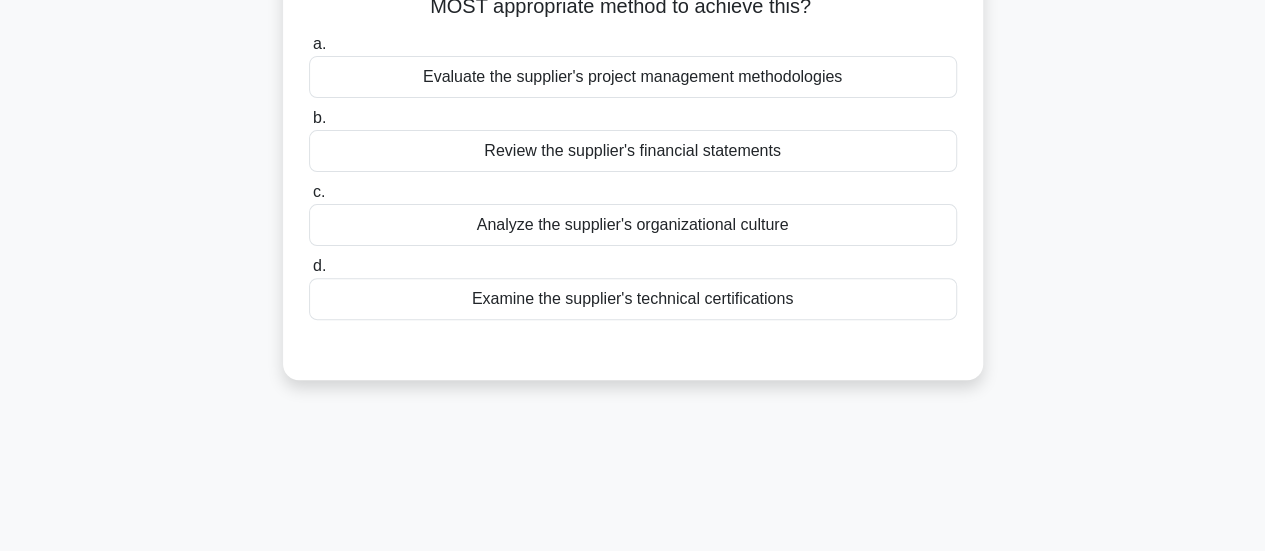 scroll, scrollTop: 200, scrollLeft: 0, axis: vertical 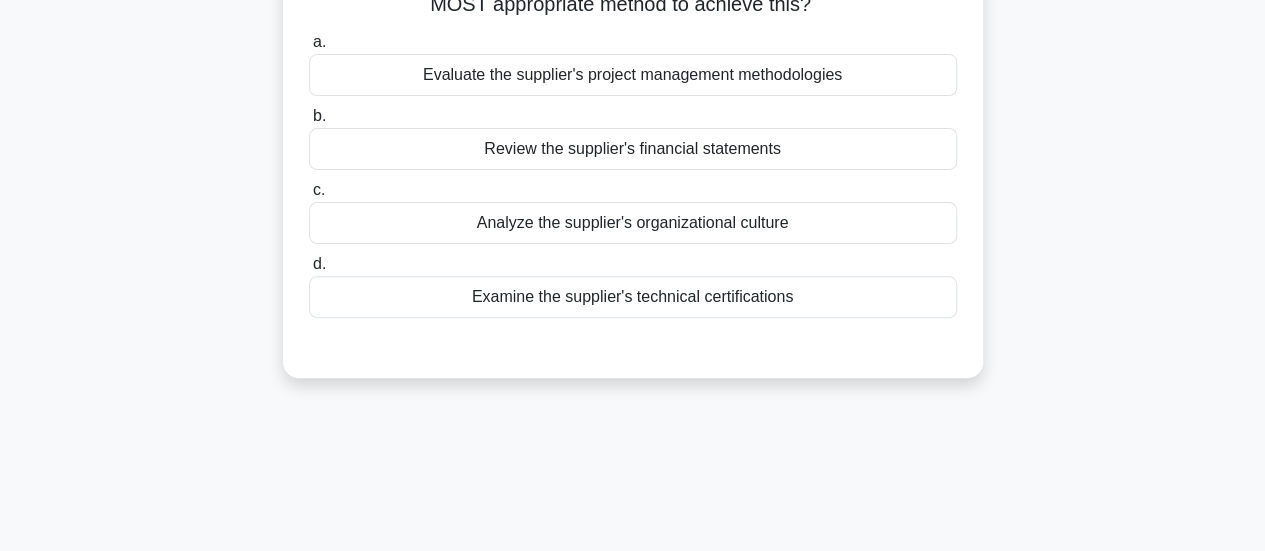 click on "Evaluate the supplier's project management methodologies" at bounding box center [633, 75] 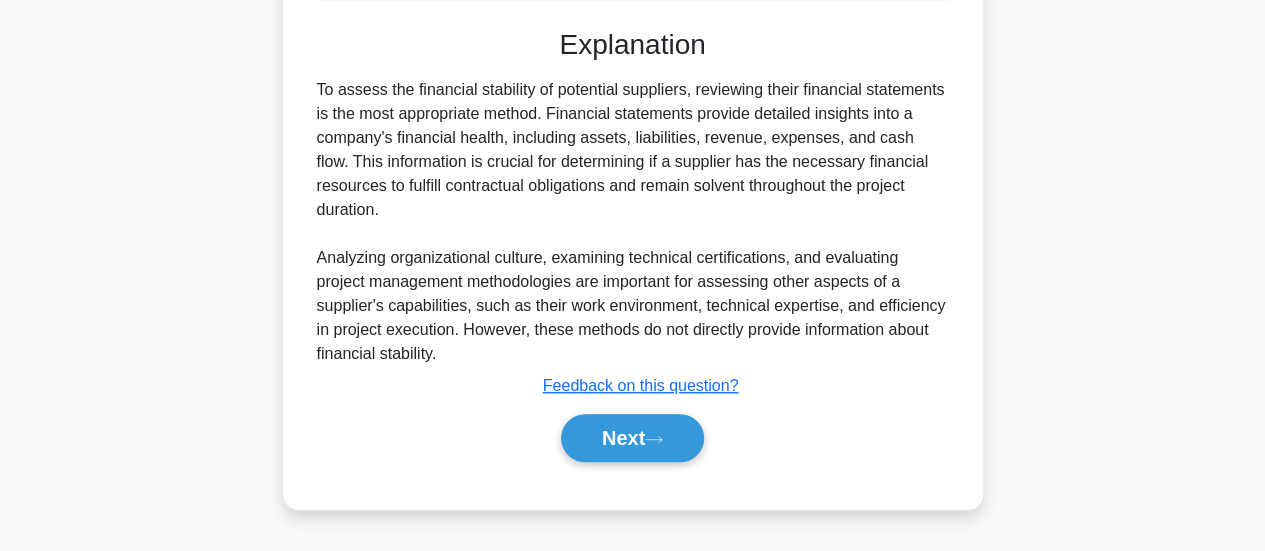 scroll, scrollTop: 529, scrollLeft: 0, axis: vertical 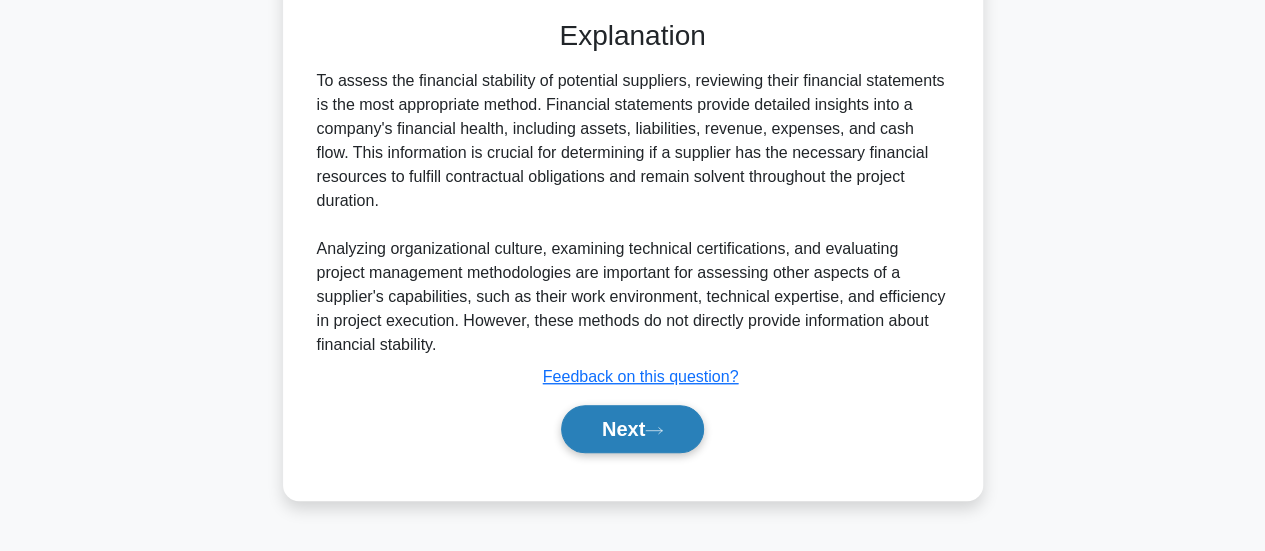 click on "Next" at bounding box center [632, 429] 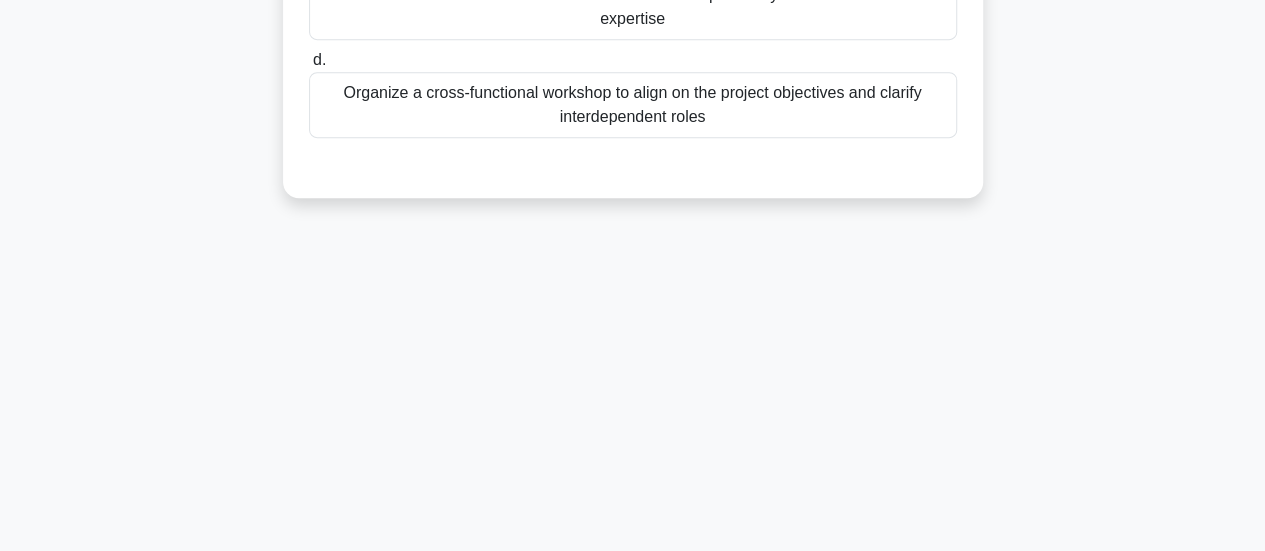 scroll, scrollTop: 129, scrollLeft: 0, axis: vertical 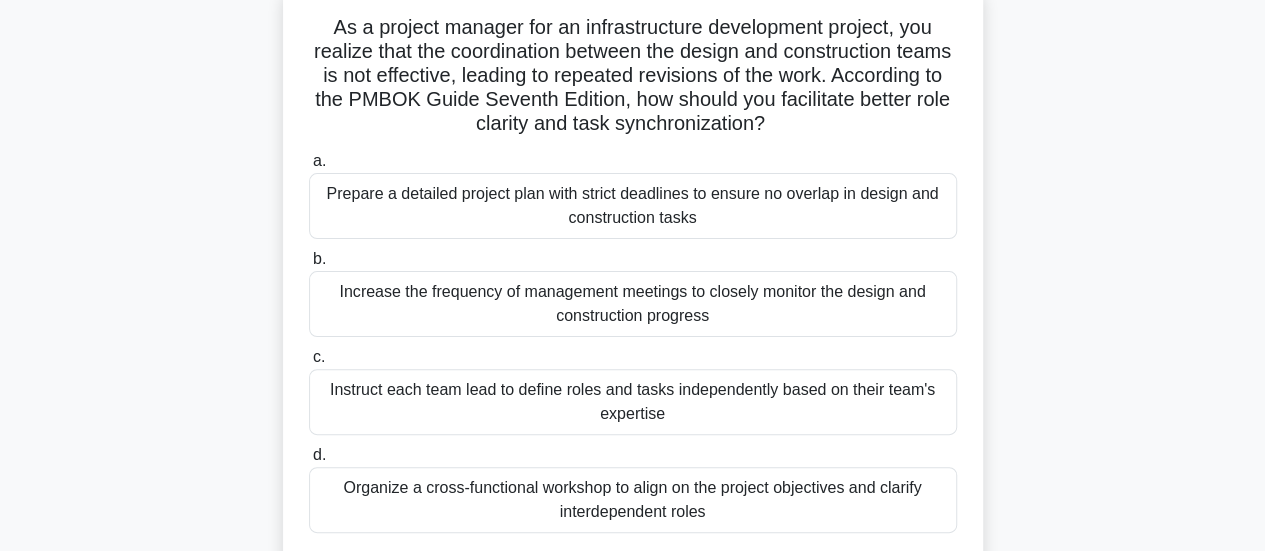 click on "Increase the frequency of management meetings to closely monitor the design and construction progress" at bounding box center (633, 304) 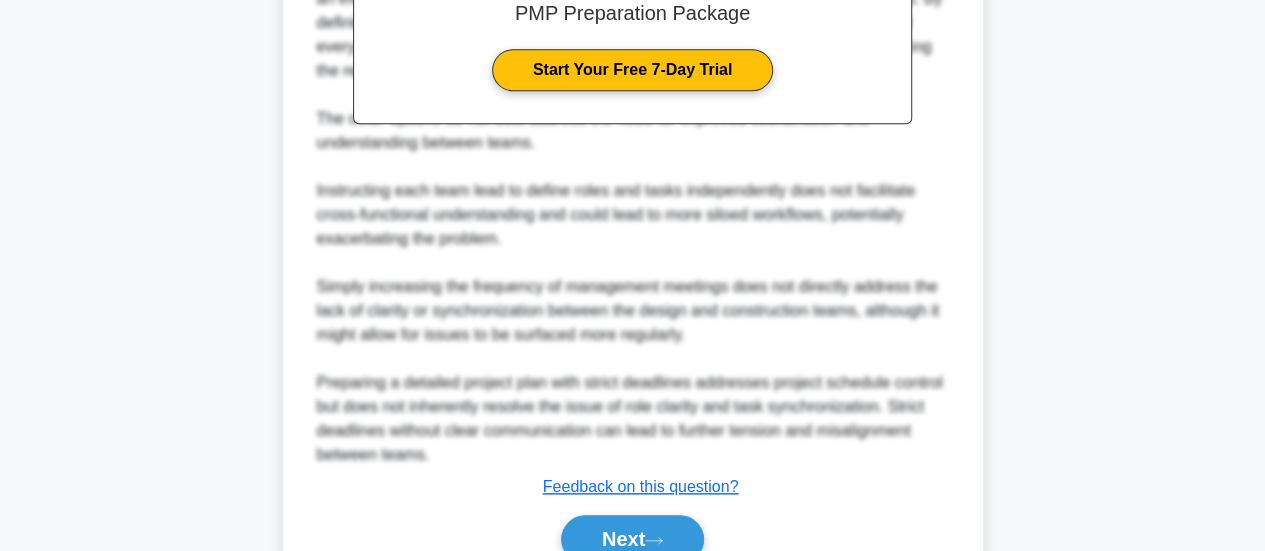 scroll, scrollTop: 922, scrollLeft: 0, axis: vertical 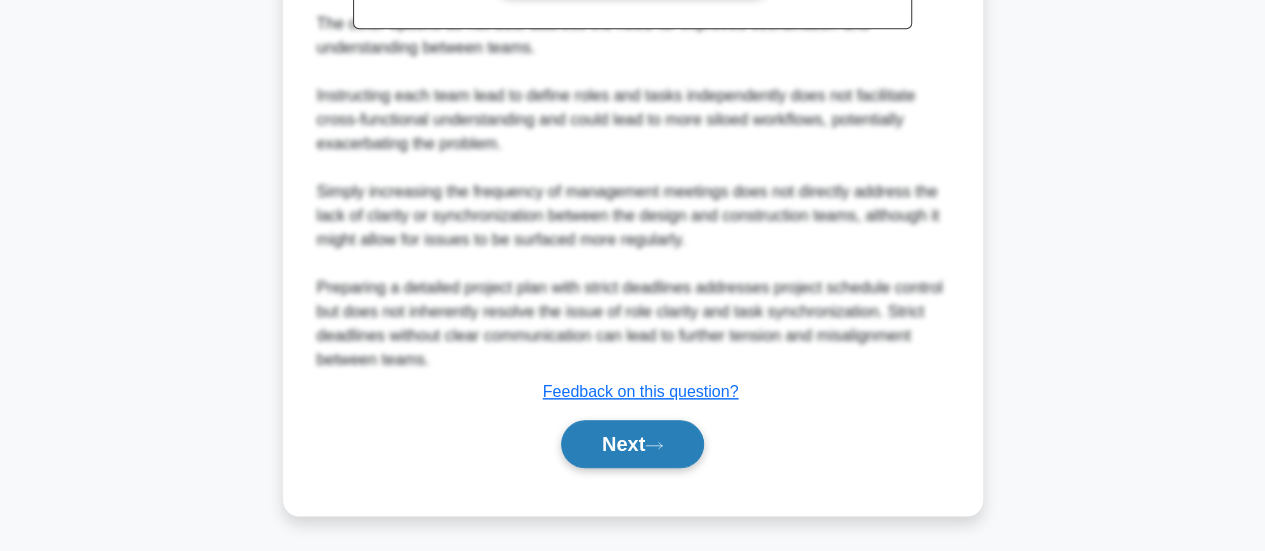click on "Next" at bounding box center (632, 444) 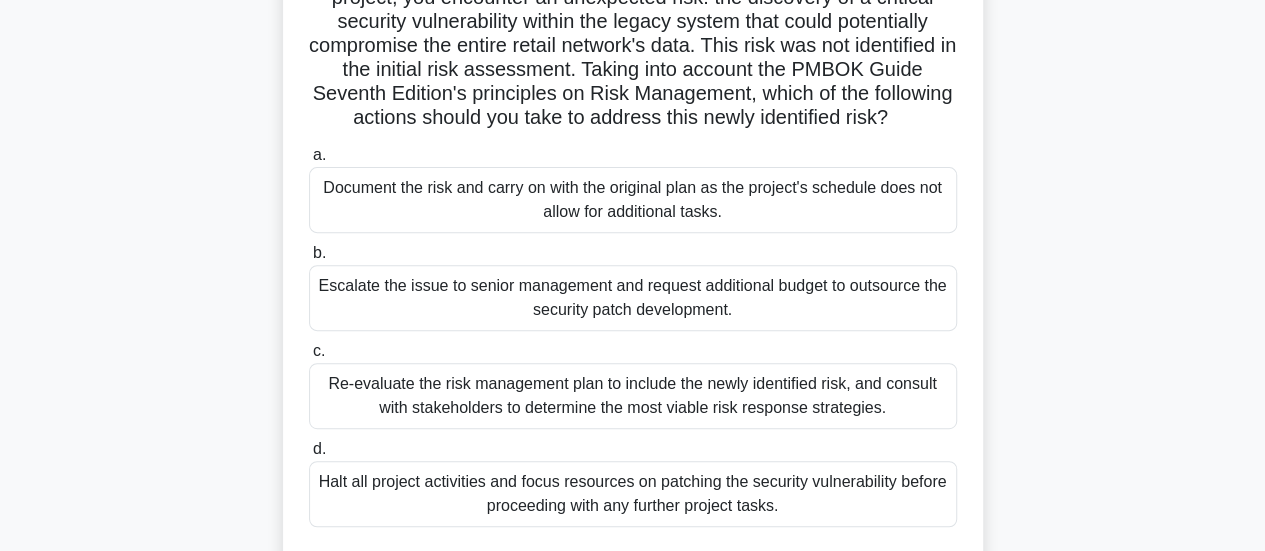 scroll, scrollTop: 329, scrollLeft: 0, axis: vertical 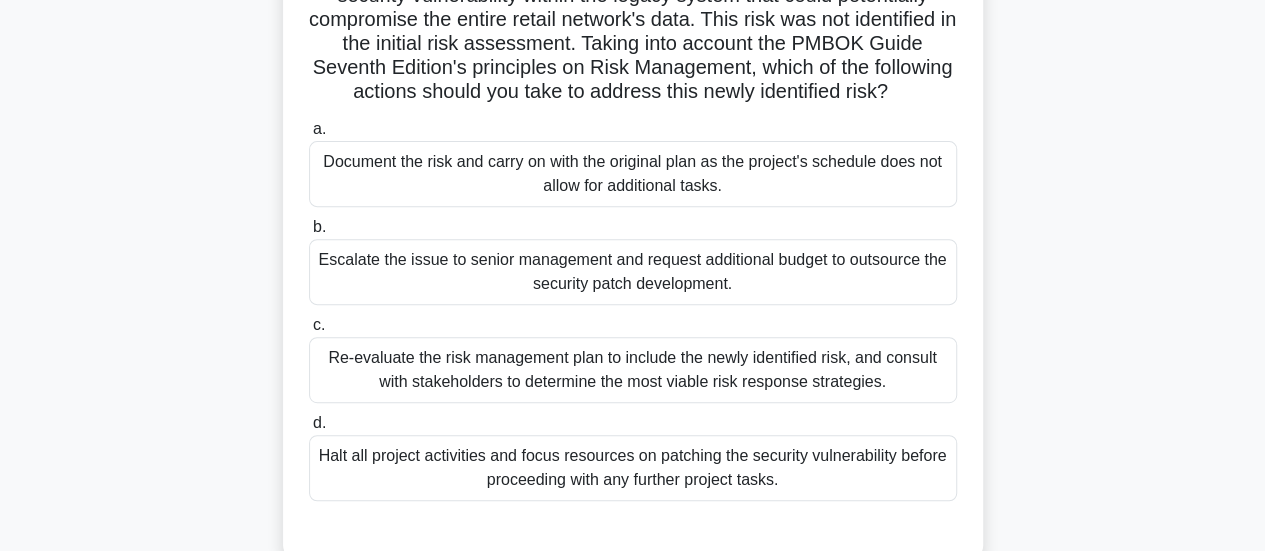 click on "Re-evaluate the risk management plan to include the newly identified risk, and consult with stakeholders to determine the most viable risk response strategies." at bounding box center (633, 370) 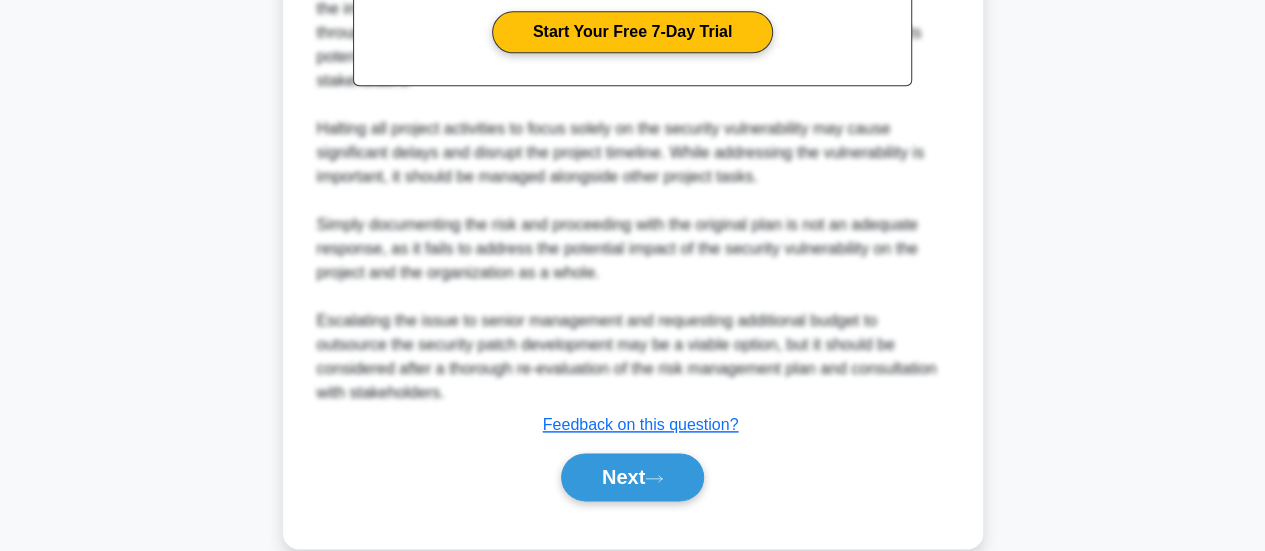 scroll, scrollTop: 1087, scrollLeft: 0, axis: vertical 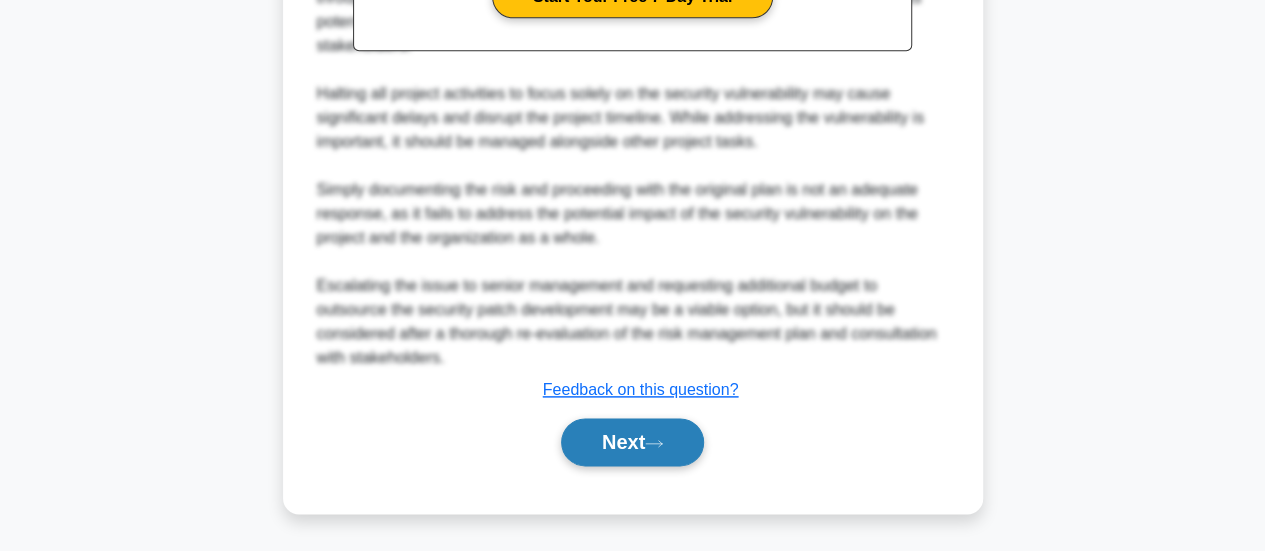 click on "Next" at bounding box center (632, 442) 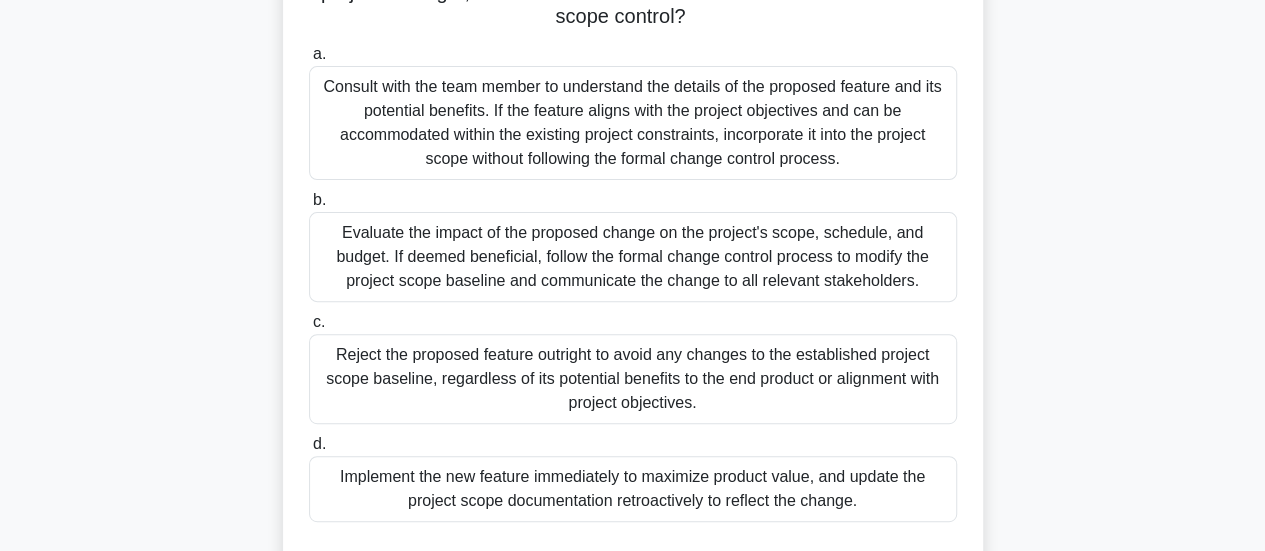 scroll, scrollTop: 229, scrollLeft: 0, axis: vertical 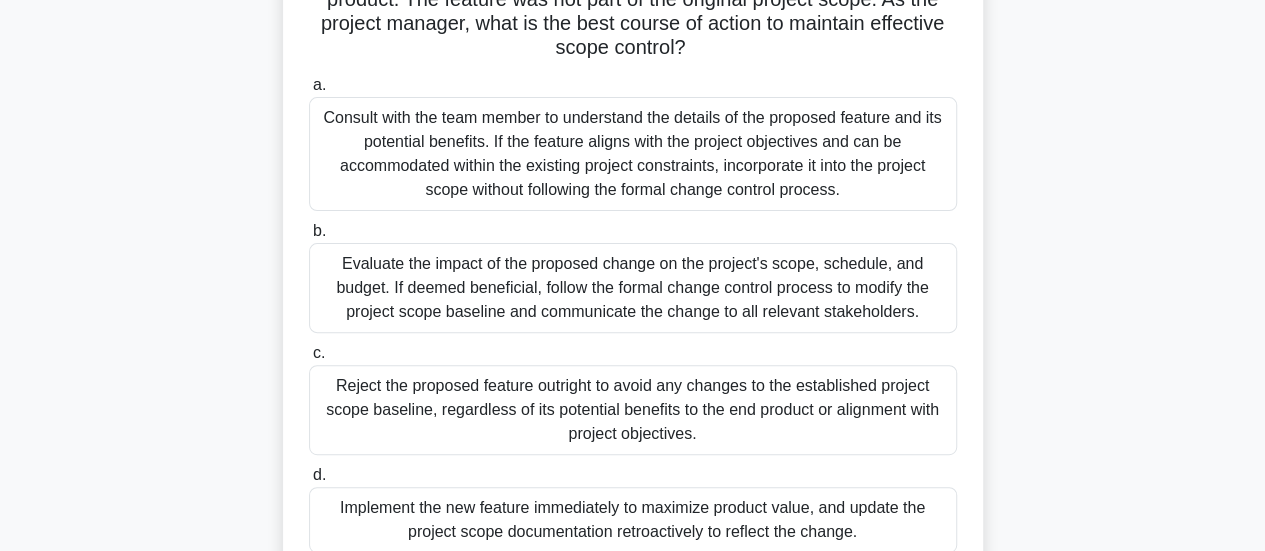 click on "Consult with the team member to understand the details of the proposed feature and its potential benefits. If the feature aligns with the project objectives and can be accommodated within the existing project constraints, incorporate it into the project scope without following the formal change control process." at bounding box center (633, 154) 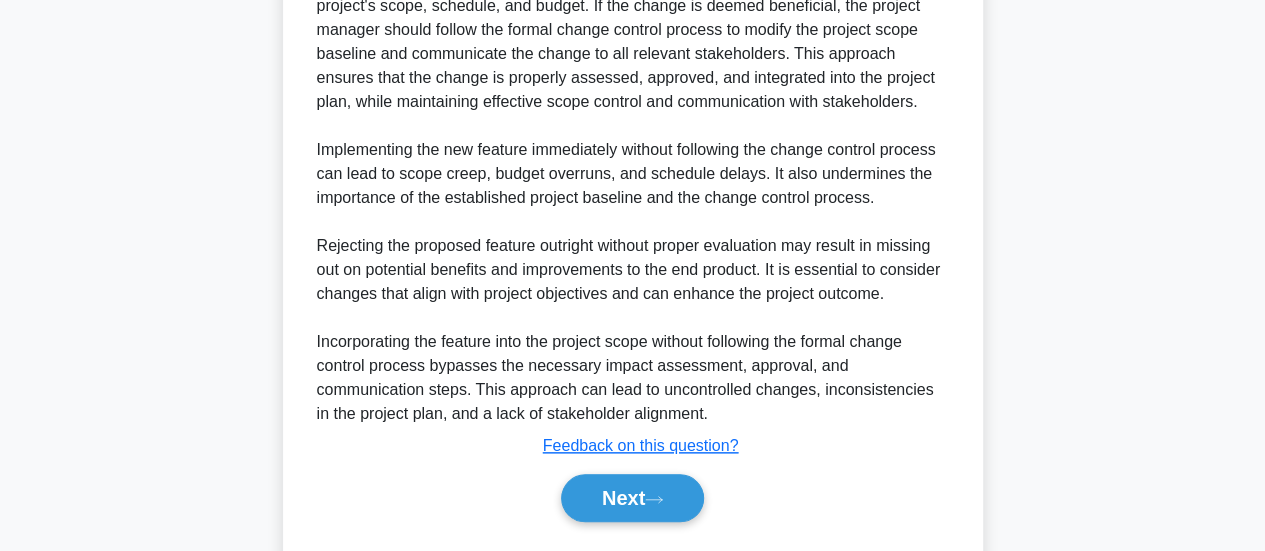 scroll, scrollTop: 929, scrollLeft: 0, axis: vertical 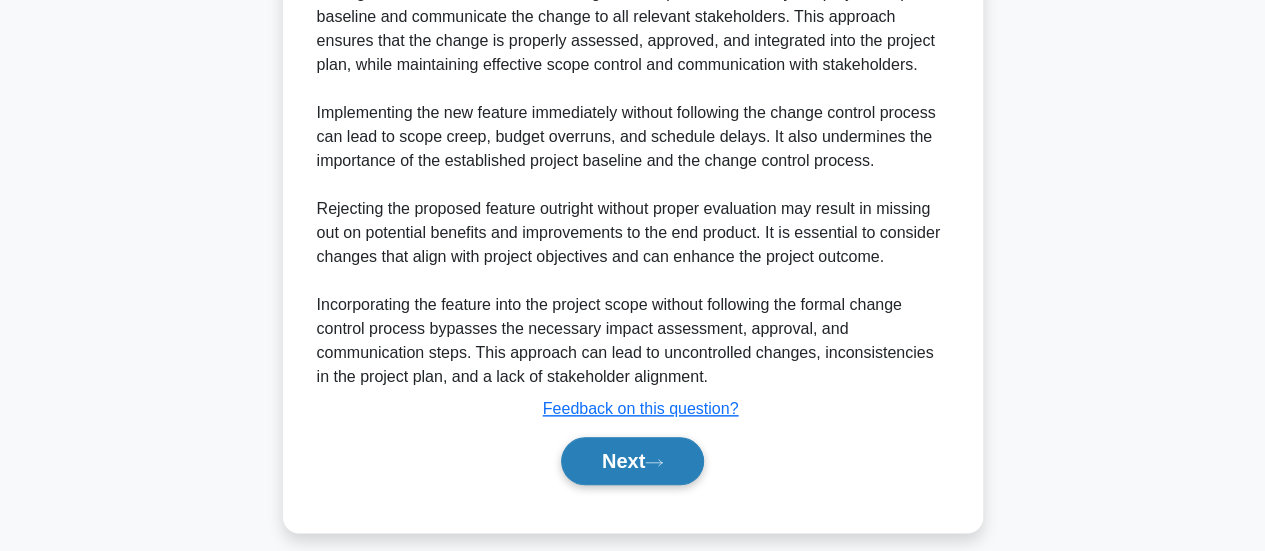 click on "Next" at bounding box center (632, 461) 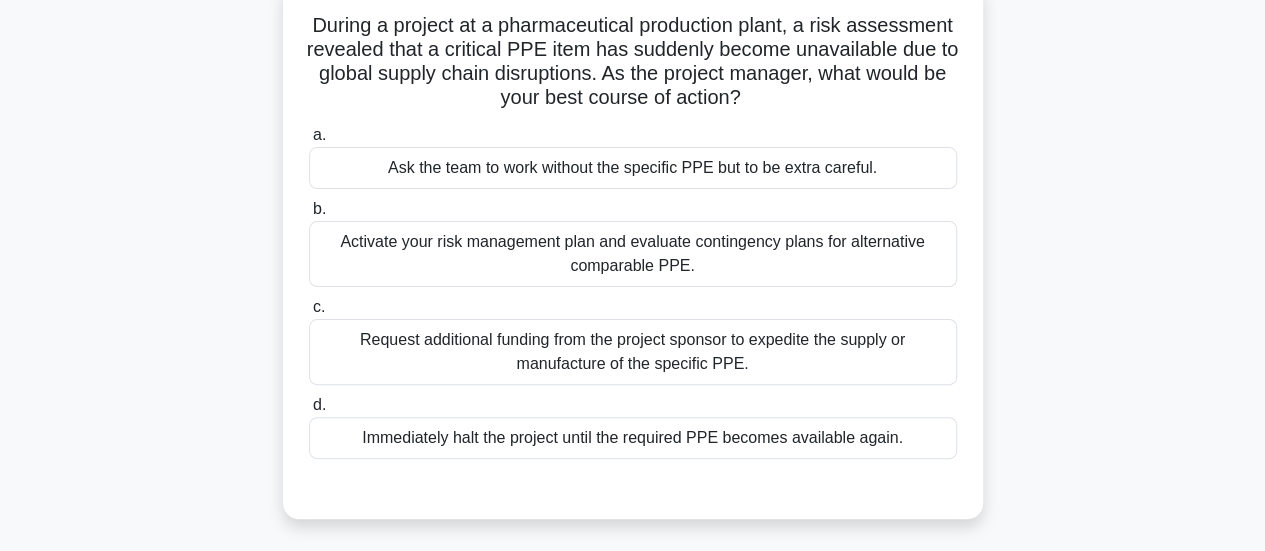 scroll, scrollTop: 100, scrollLeft: 0, axis: vertical 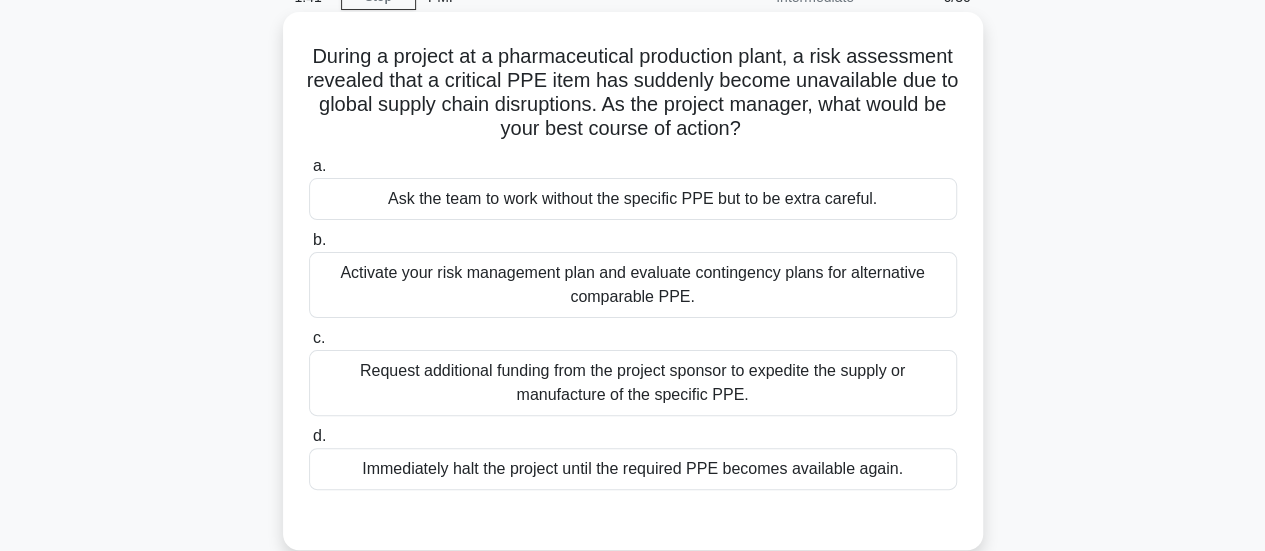 click on "Activate your risk management plan and evaluate contingency plans for alternative comparable PPE." at bounding box center [633, 285] 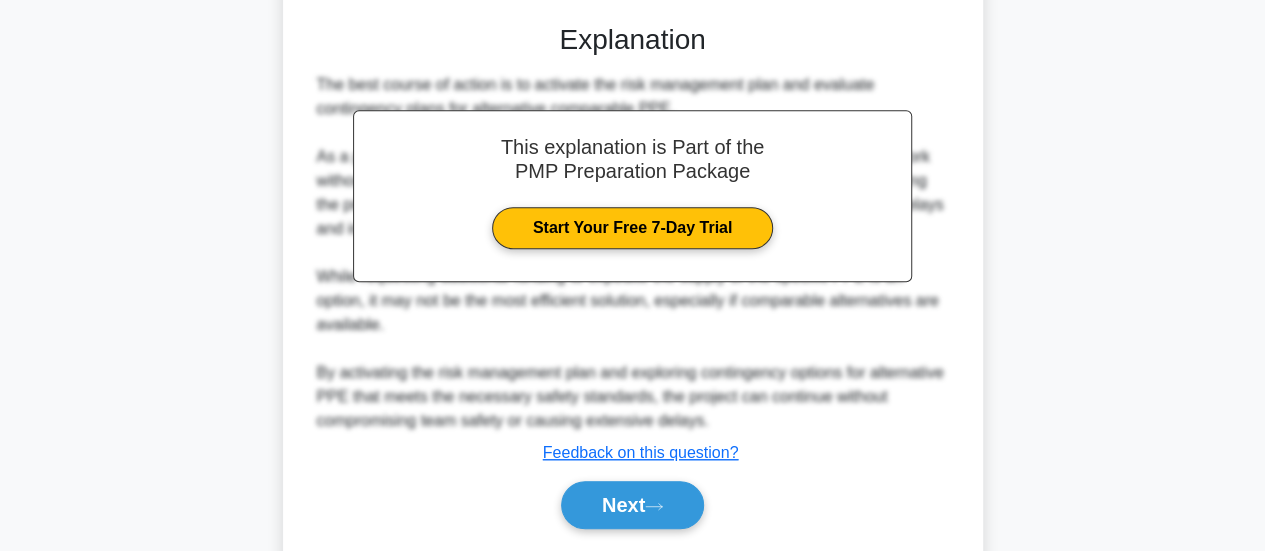 scroll, scrollTop: 655, scrollLeft: 0, axis: vertical 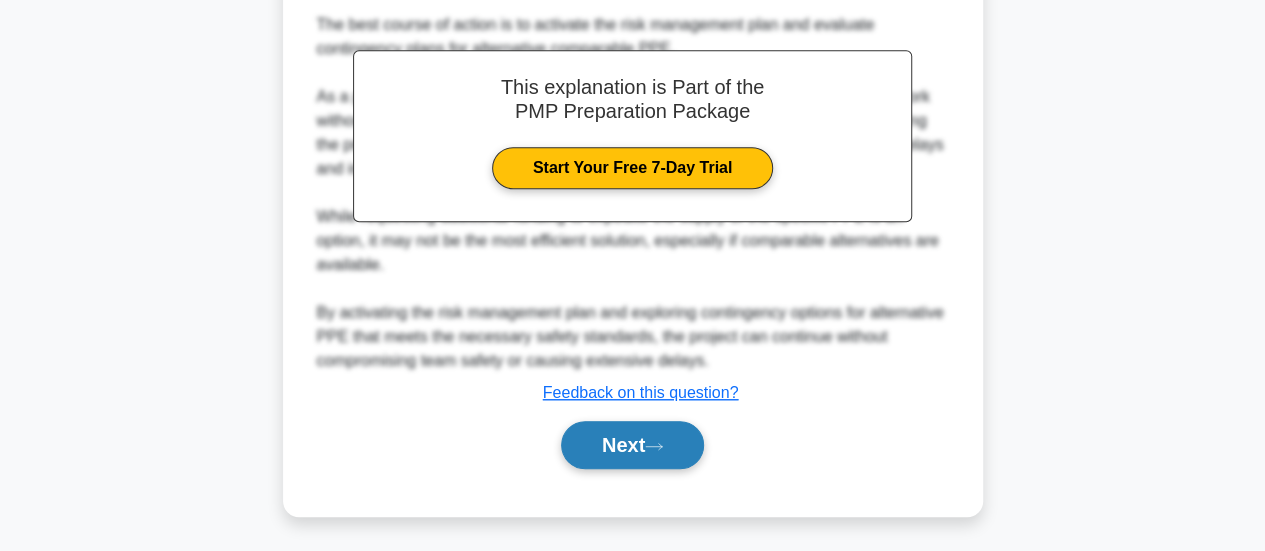 click on "Next" at bounding box center (632, 445) 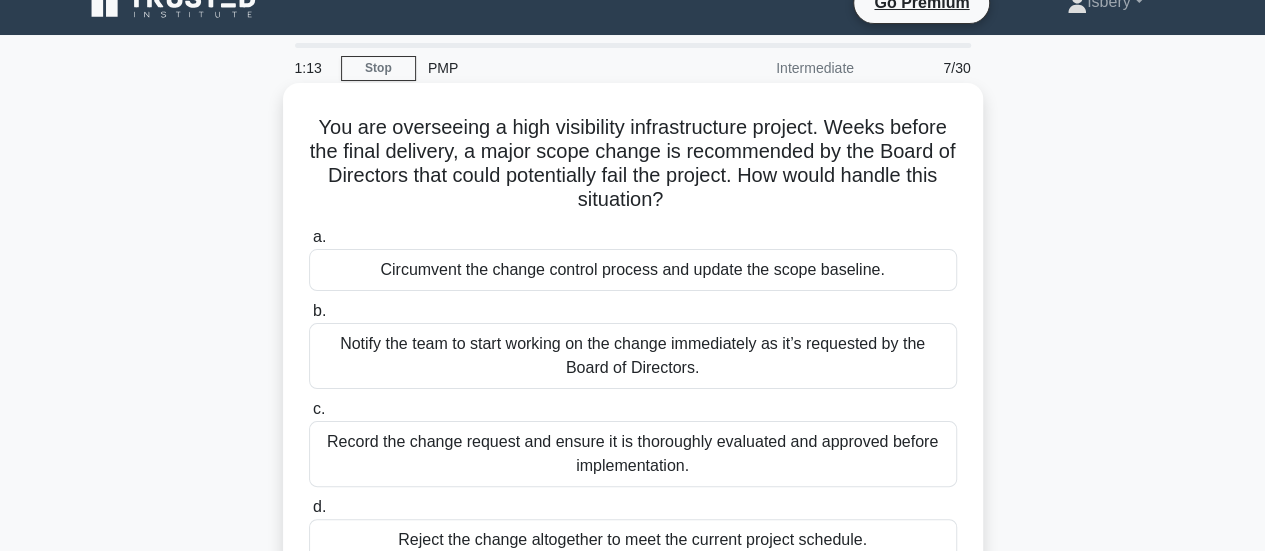scroll, scrollTop: 129, scrollLeft: 0, axis: vertical 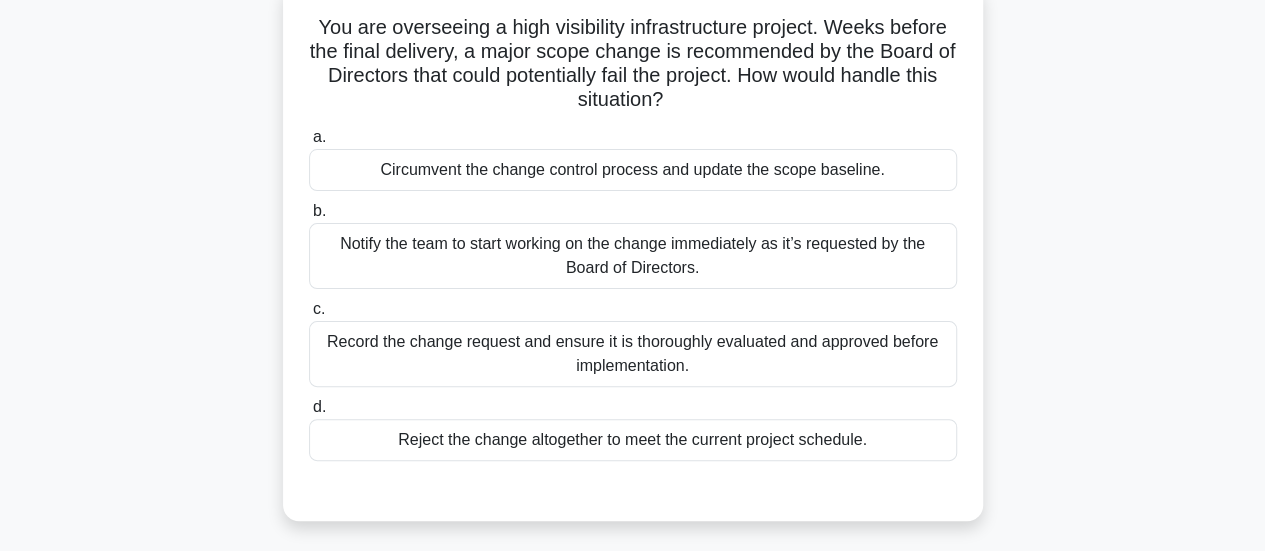 click on "Record the change request and ensure it is thoroughly evaluated and approved before implementation." at bounding box center [633, 354] 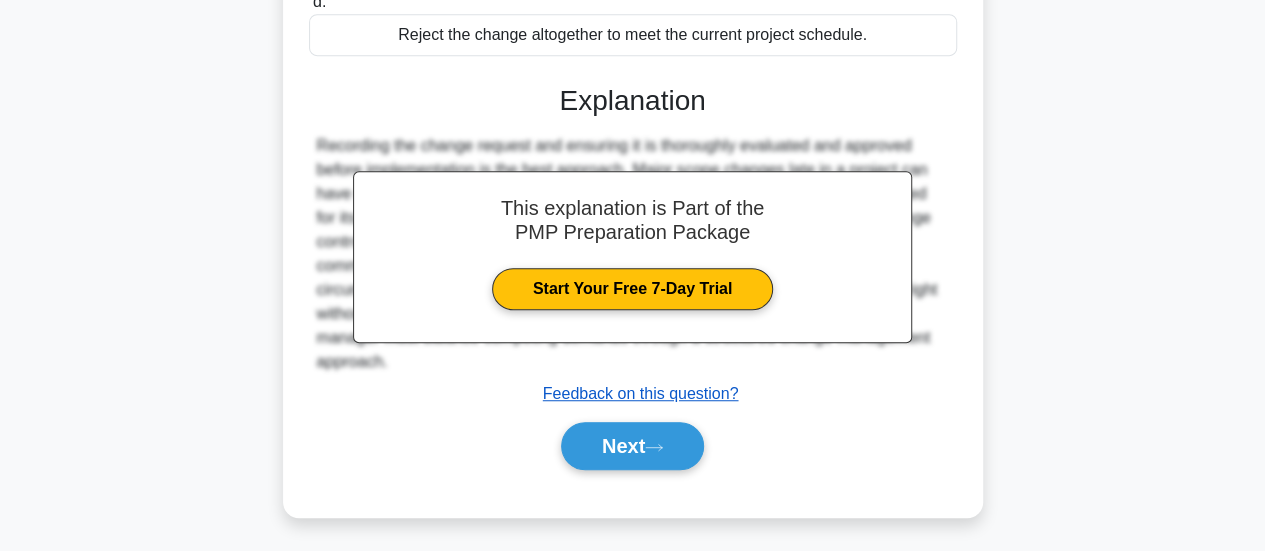 scroll, scrollTop: 535, scrollLeft: 0, axis: vertical 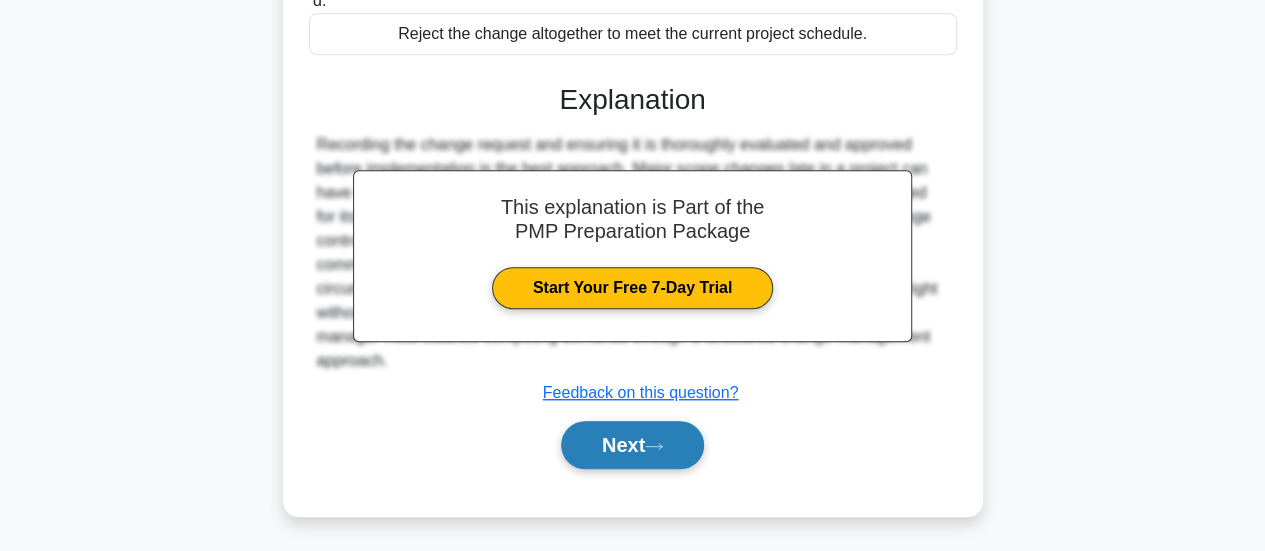 click on "Next" at bounding box center [632, 445] 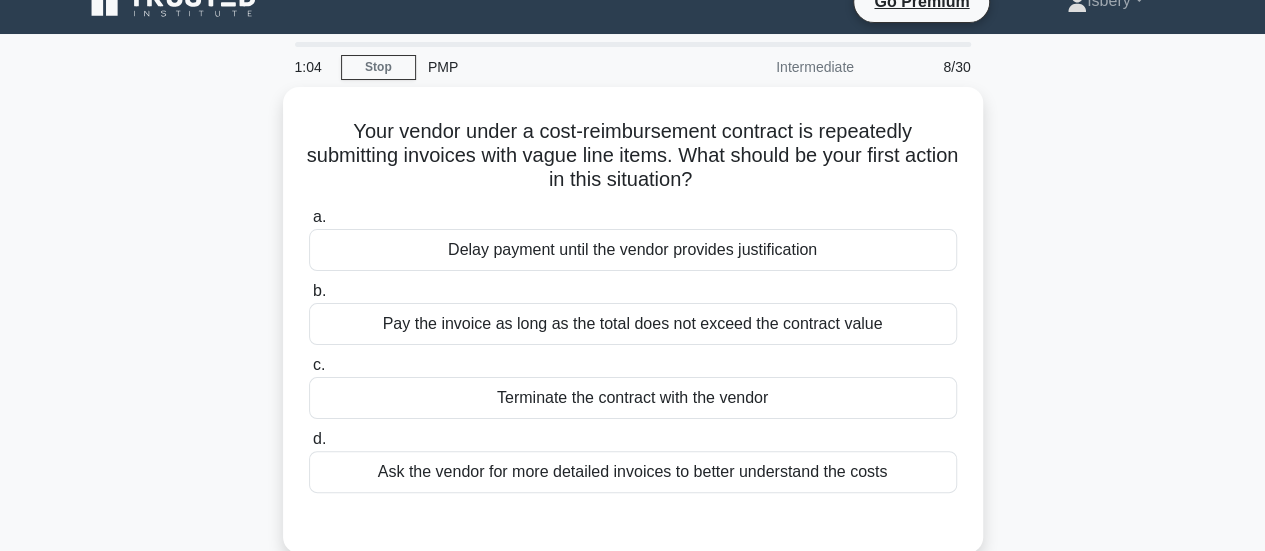 scroll, scrollTop: 29, scrollLeft: 0, axis: vertical 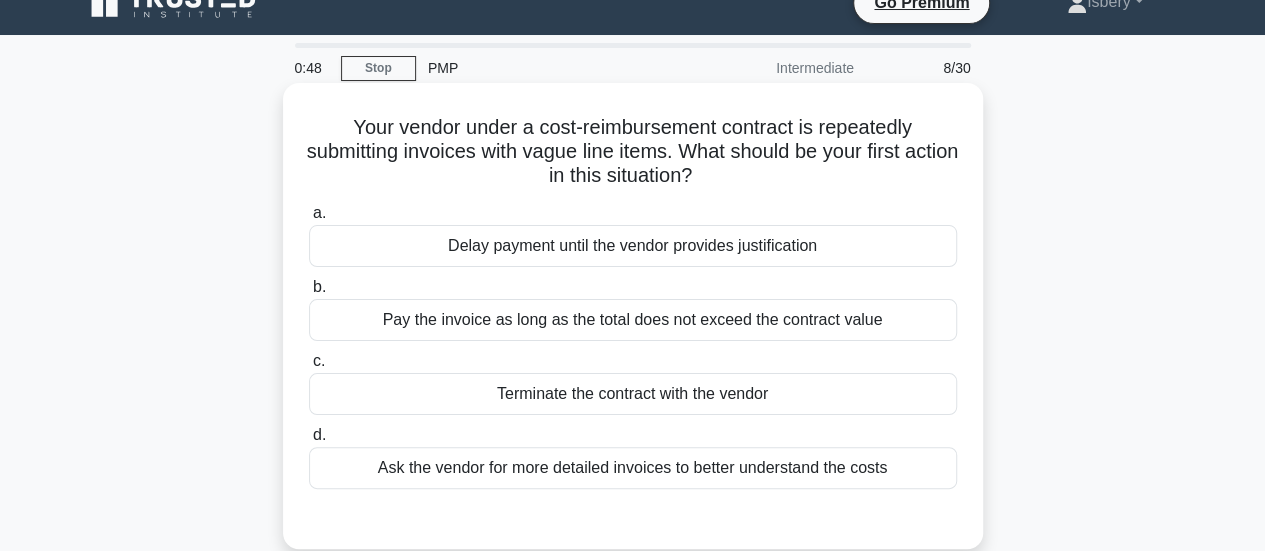 click on "Ask the vendor for more detailed invoices to better understand the costs" at bounding box center (633, 468) 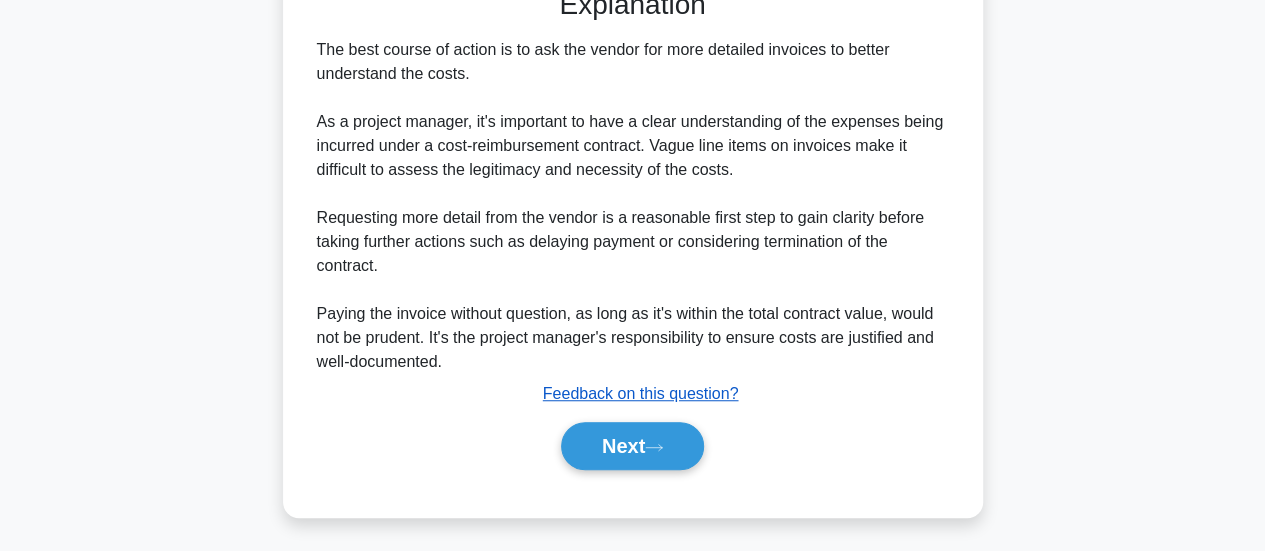 scroll, scrollTop: 559, scrollLeft: 0, axis: vertical 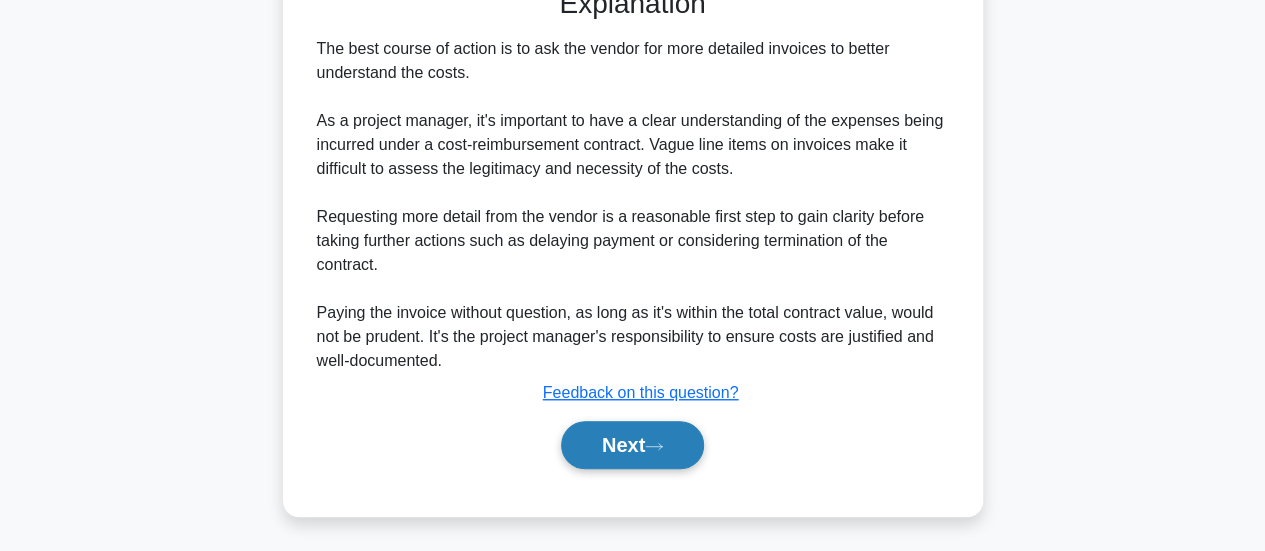 click on "Next" at bounding box center (632, 445) 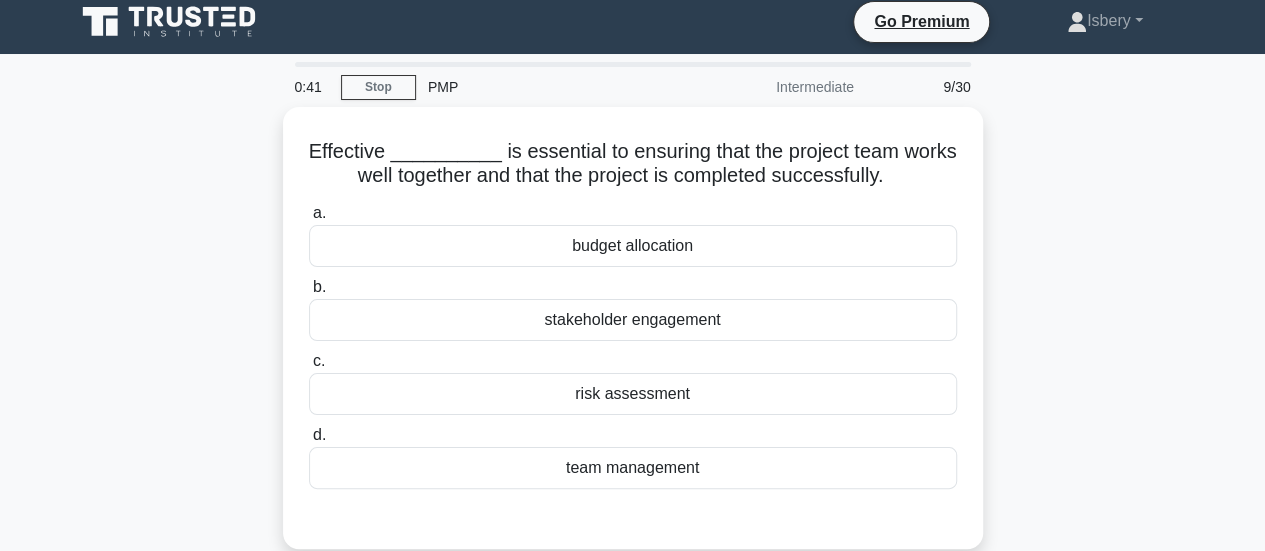 scroll, scrollTop: 0, scrollLeft: 0, axis: both 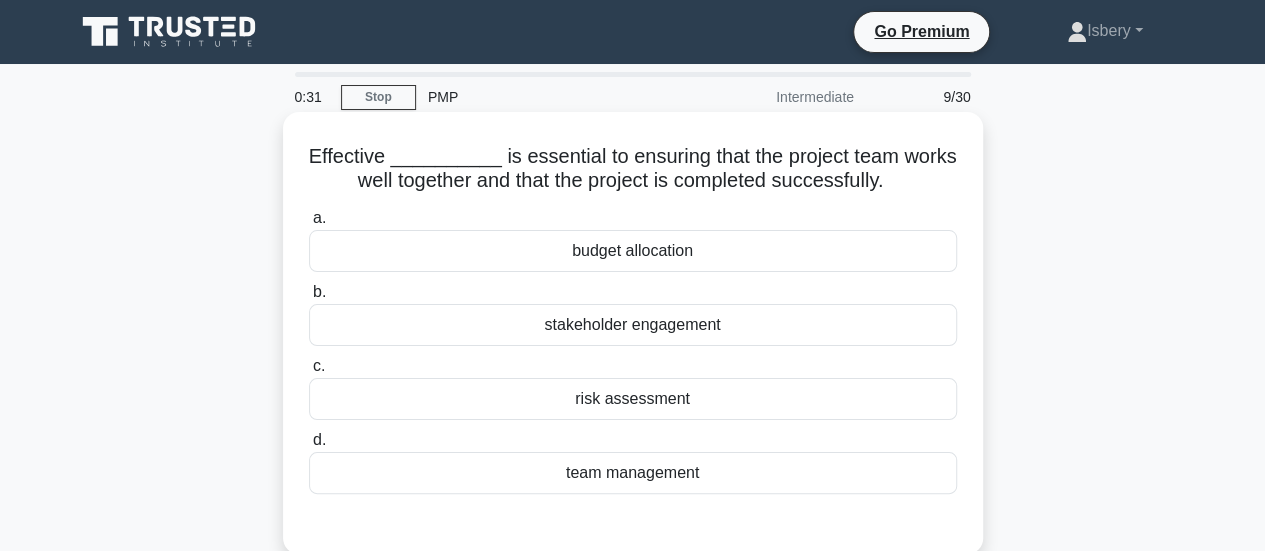 click on "stakeholder engagement" at bounding box center (633, 325) 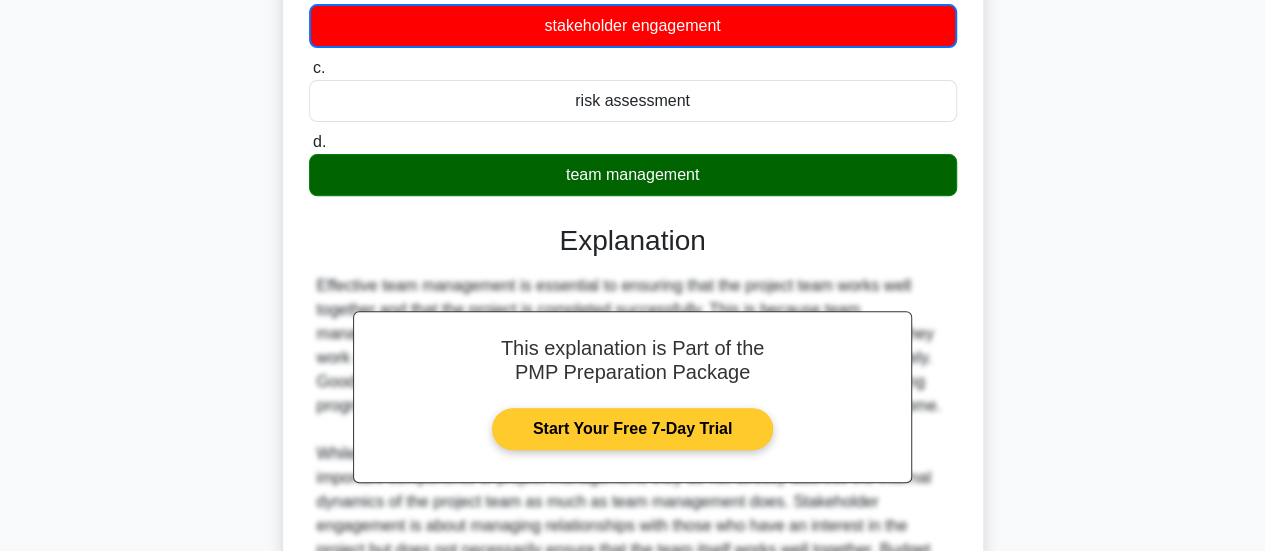 scroll, scrollTop: 586, scrollLeft: 0, axis: vertical 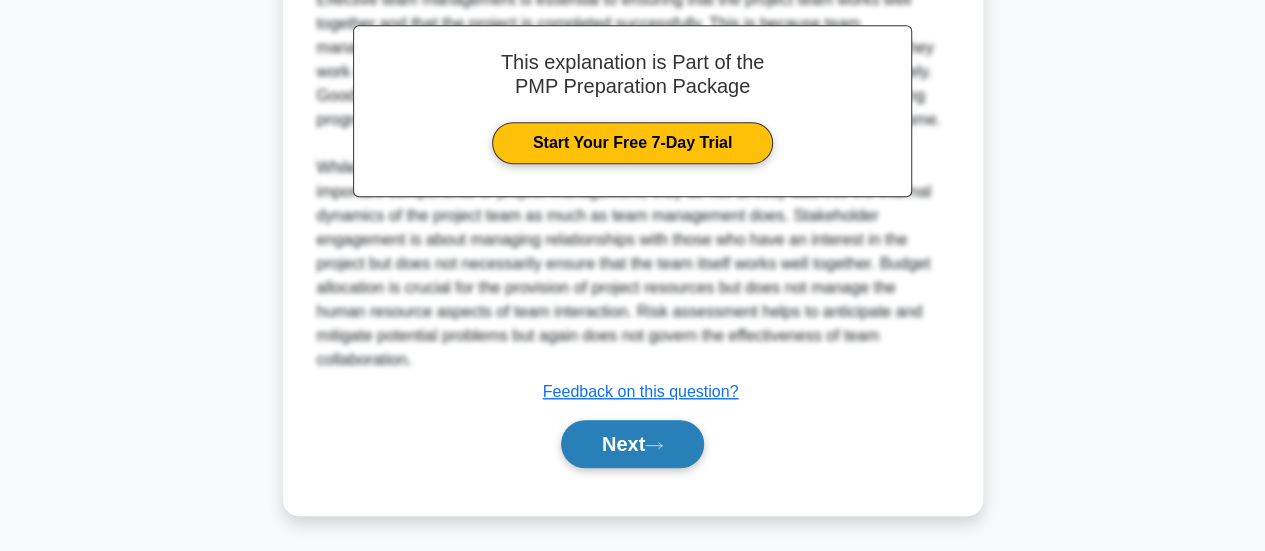 click on "Next" at bounding box center [632, 444] 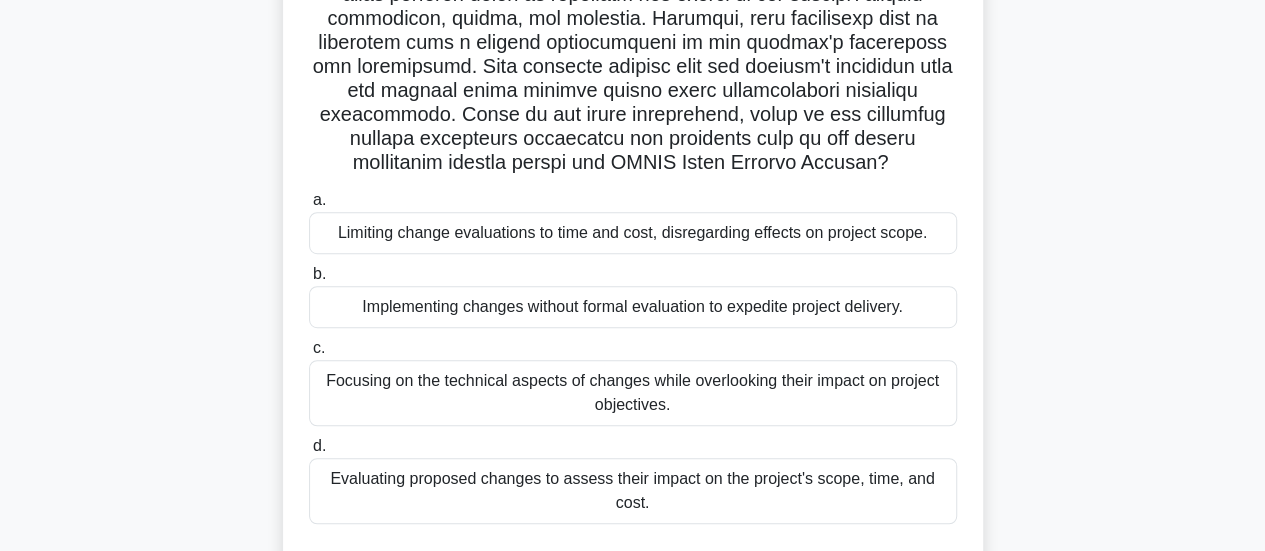 scroll, scrollTop: 429, scrollLeft: 0, axis: vertical 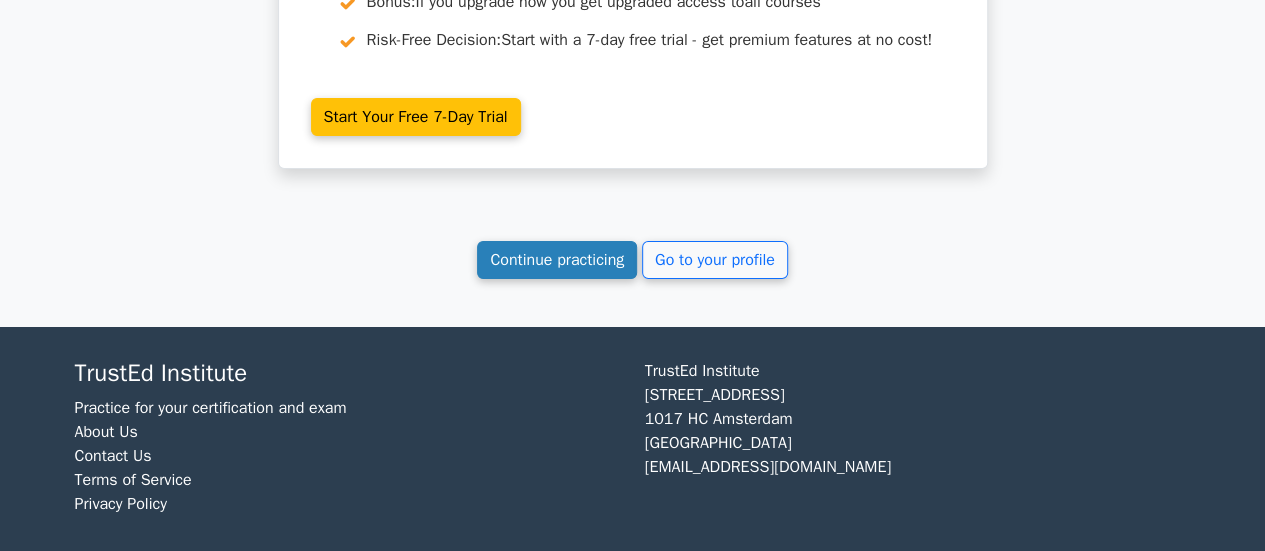 click on "Continue practicing" at bounding box center (557, 260) 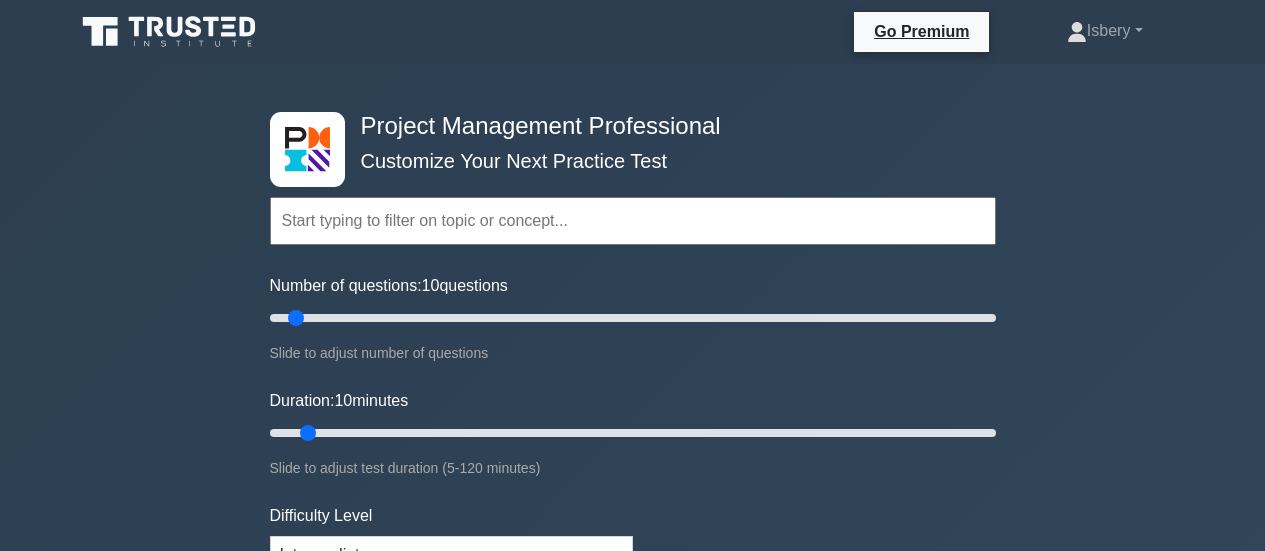 scroll, scrollTop: 0, scrollLeft: 0, axis: both 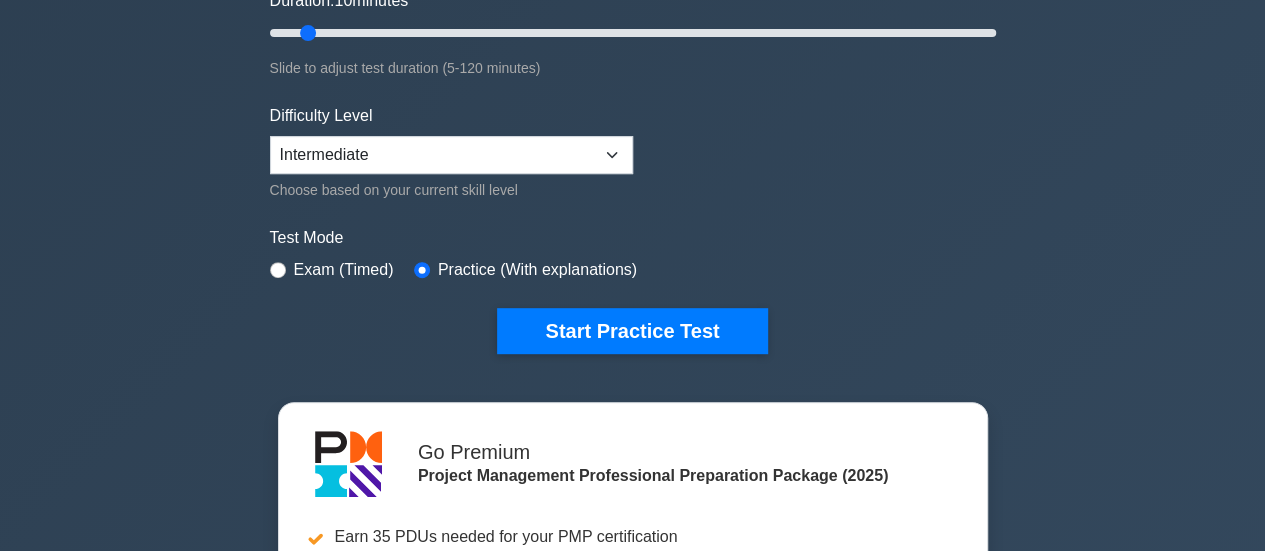 click on "Exam (Timed)" at bounding box center [344, 270] 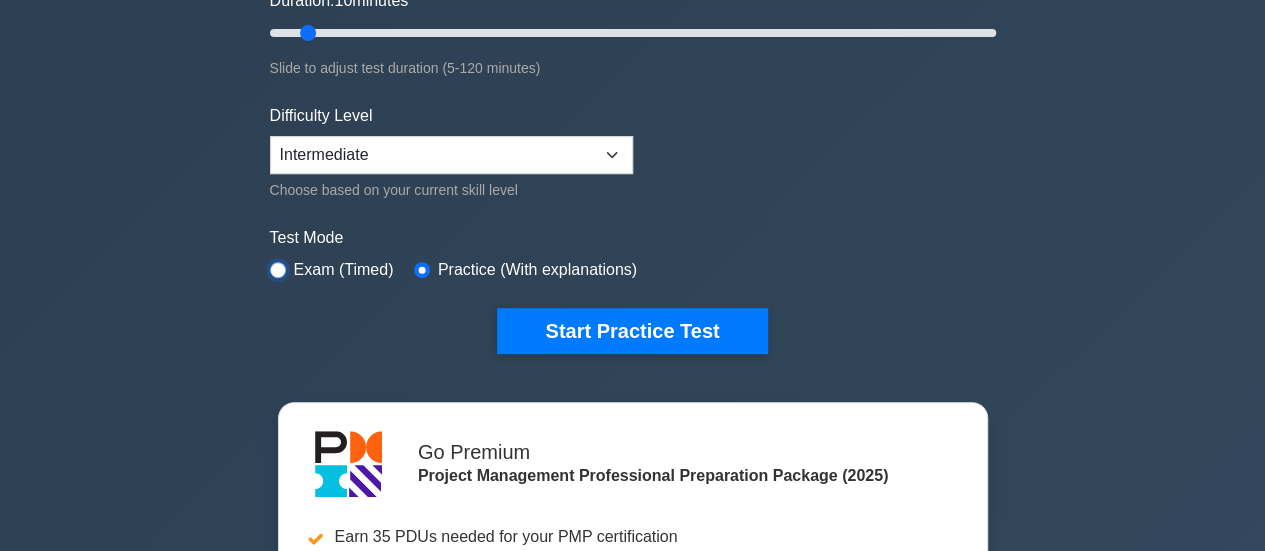 click at bounding box center (278, 270) 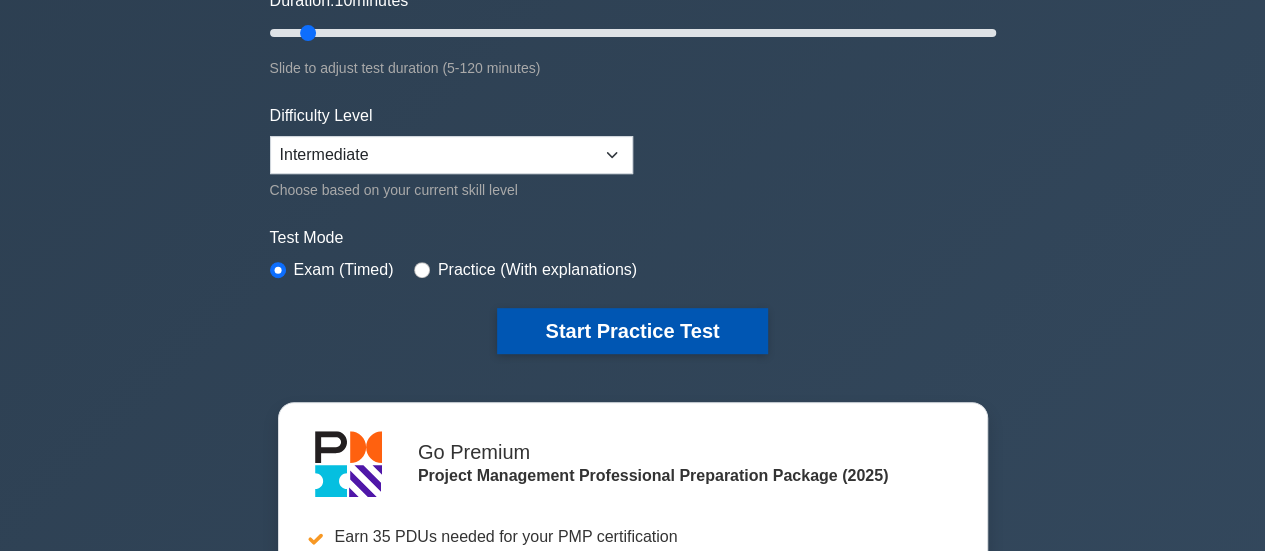 click on "Start Practice Test" at bounding box center [632, 331] 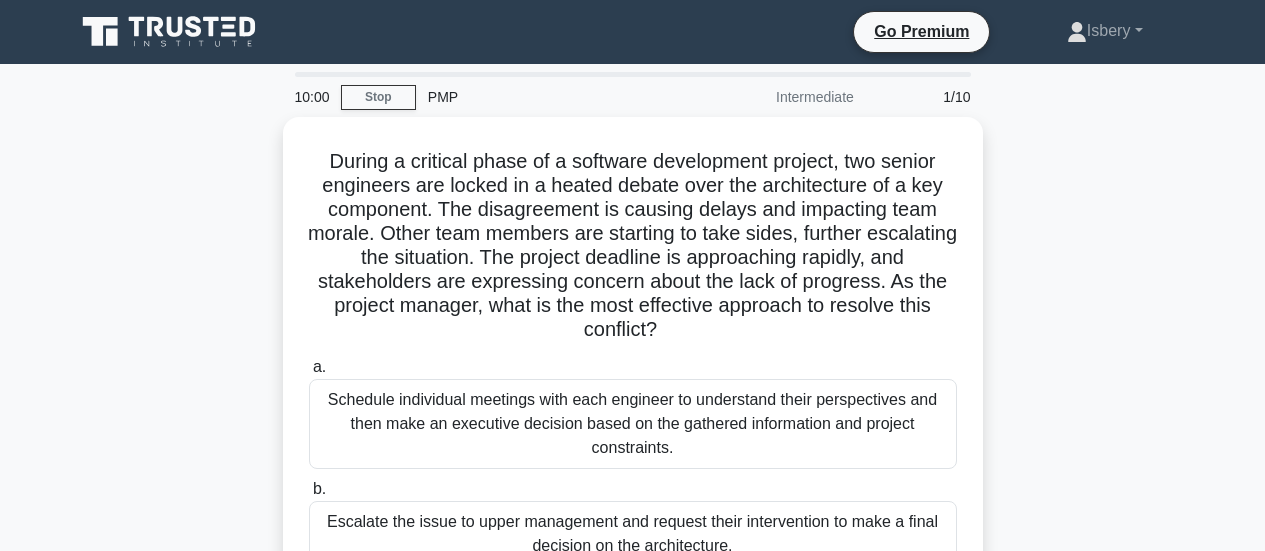 scroll, scrollTop: 0, scrollLeft: 0, axis: both 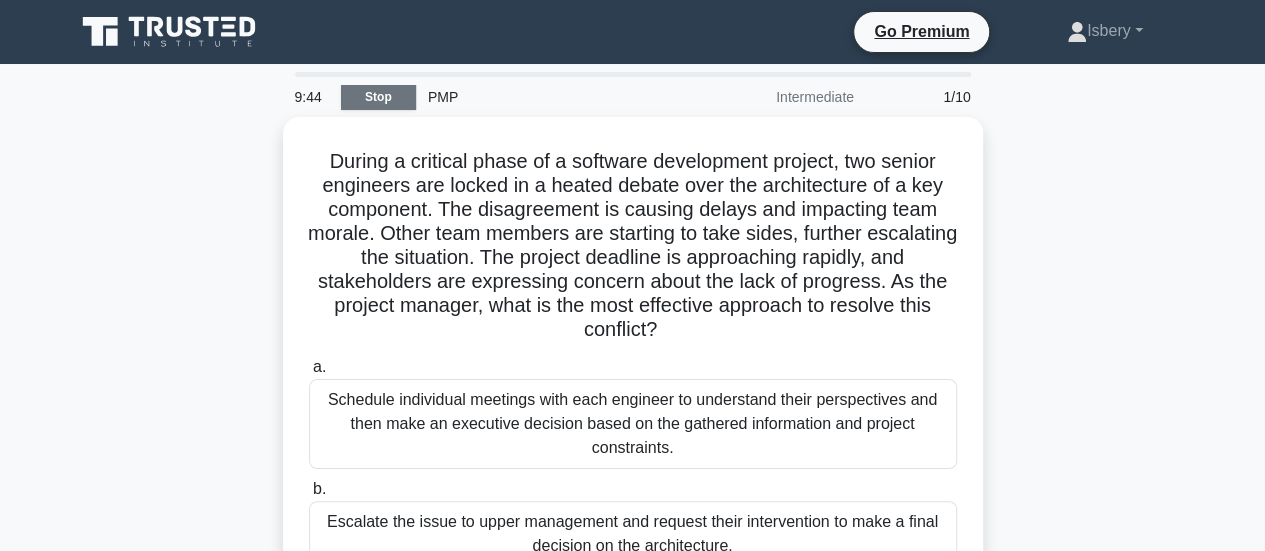 click on "Stop" at bounding box center [378, 97] 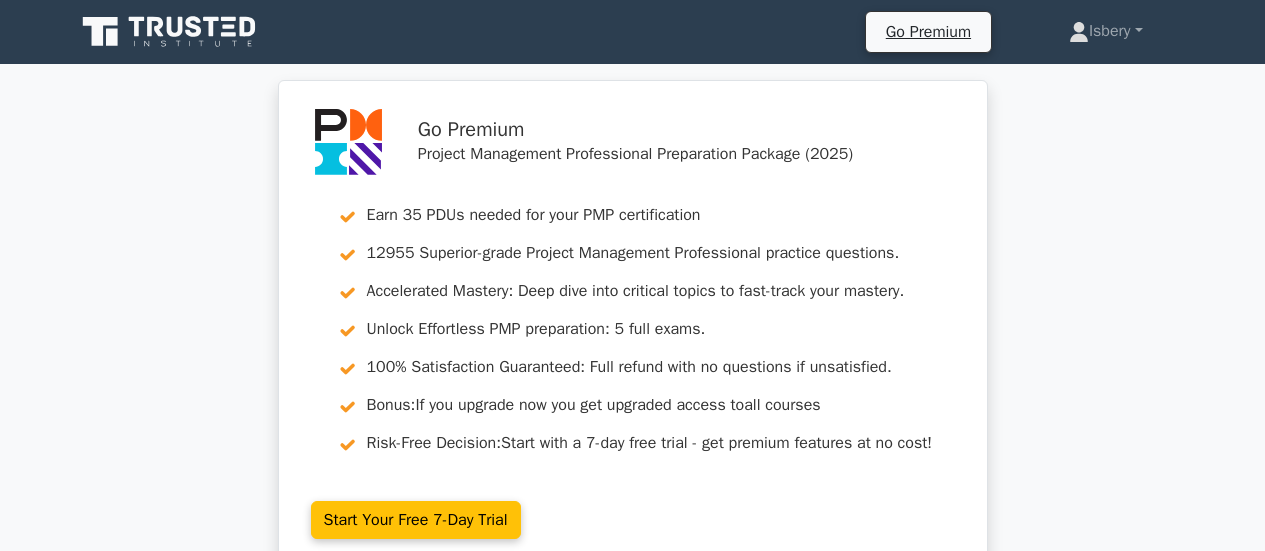 scroll, scrollTop: 0, scrollLeft: 0, axis: both 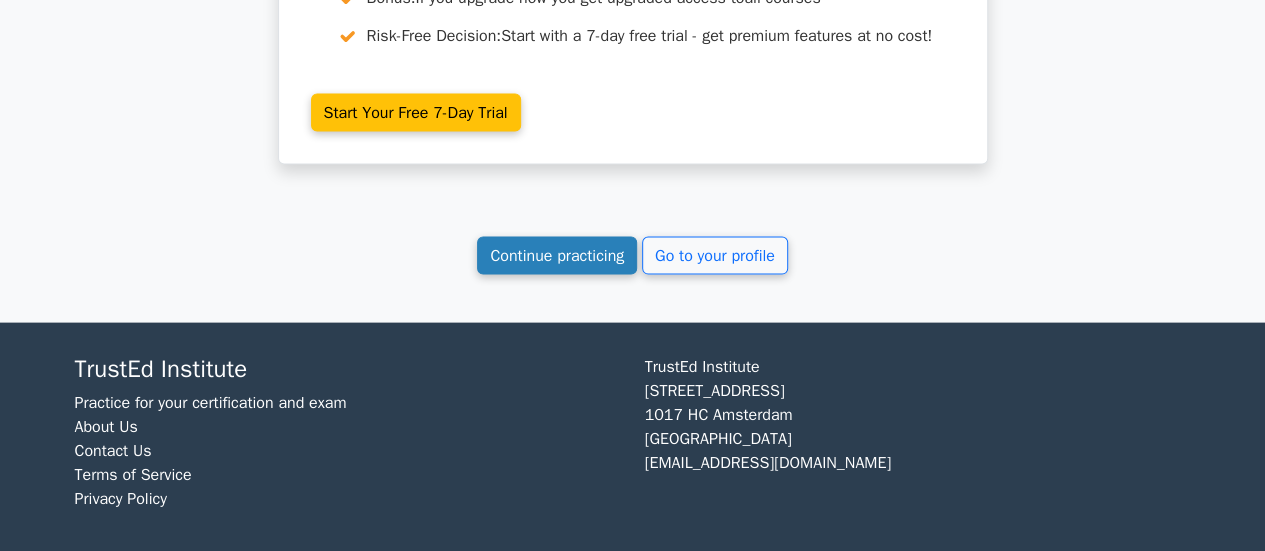 click on "Continue practicing" at bounding box center (557, 256) 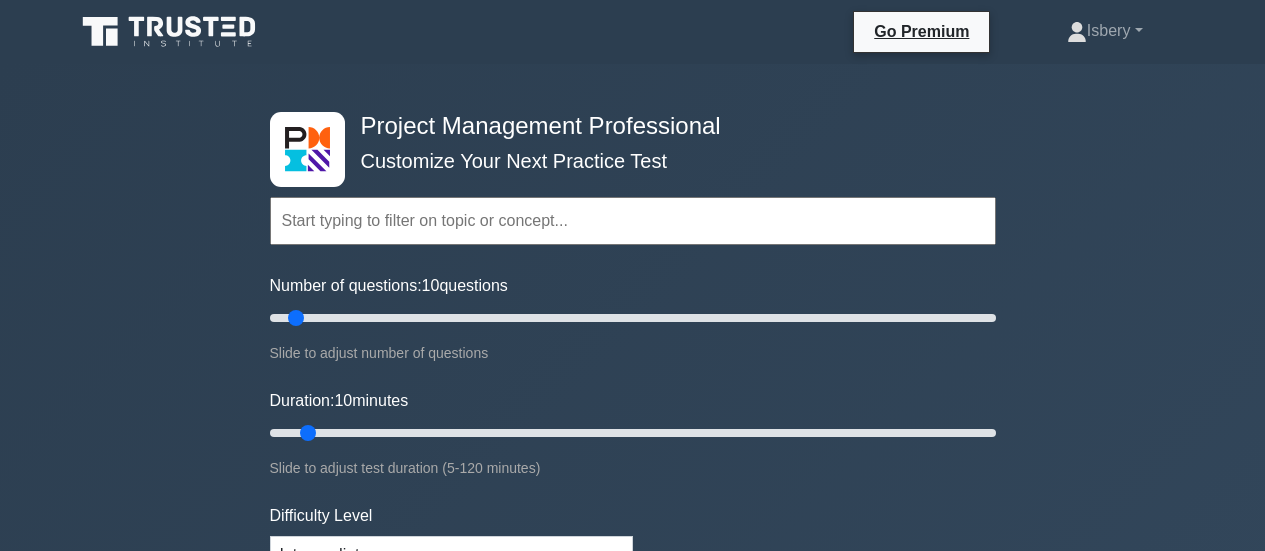 scroll, scrollTop: 0, scrollLeft: 0, axis: both 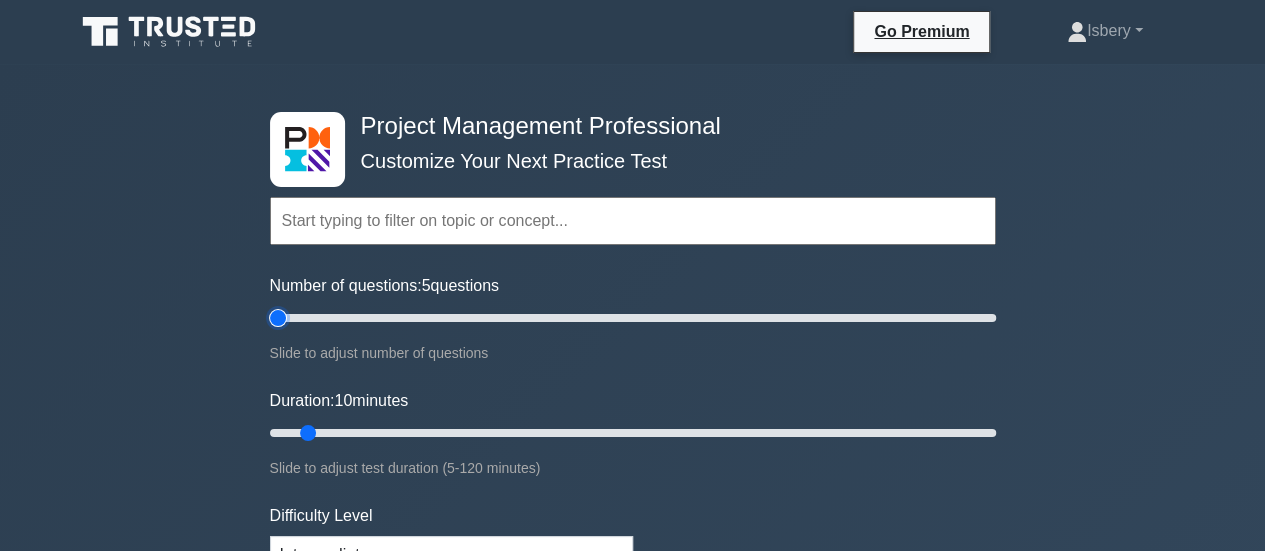 type on "5" 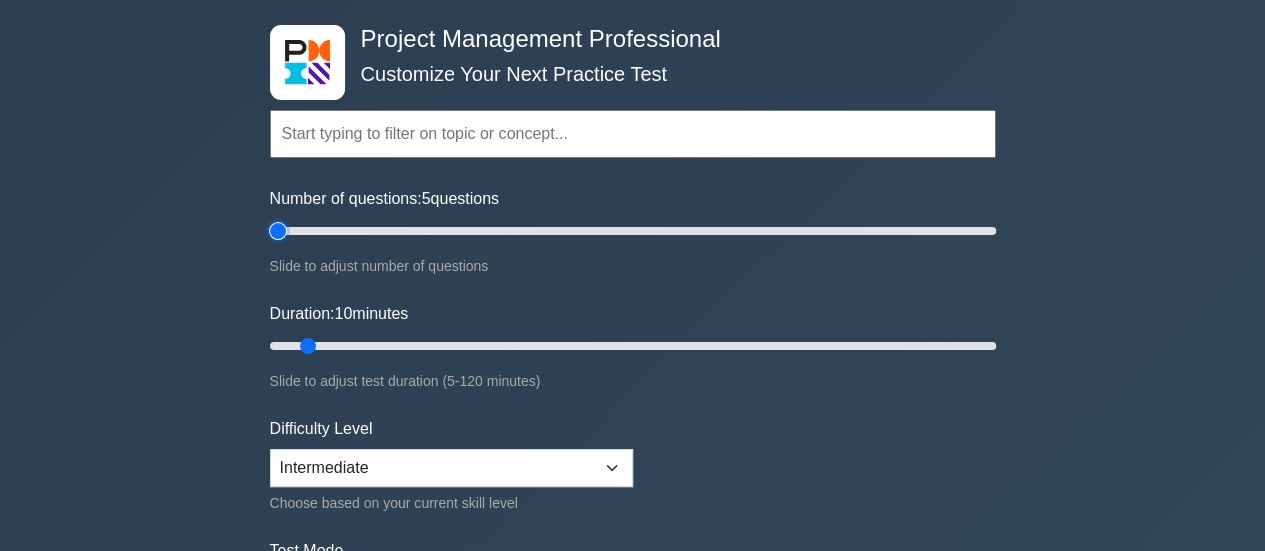 scroll, scrollTop: 200, scrollLeft: 0, axis: vertical 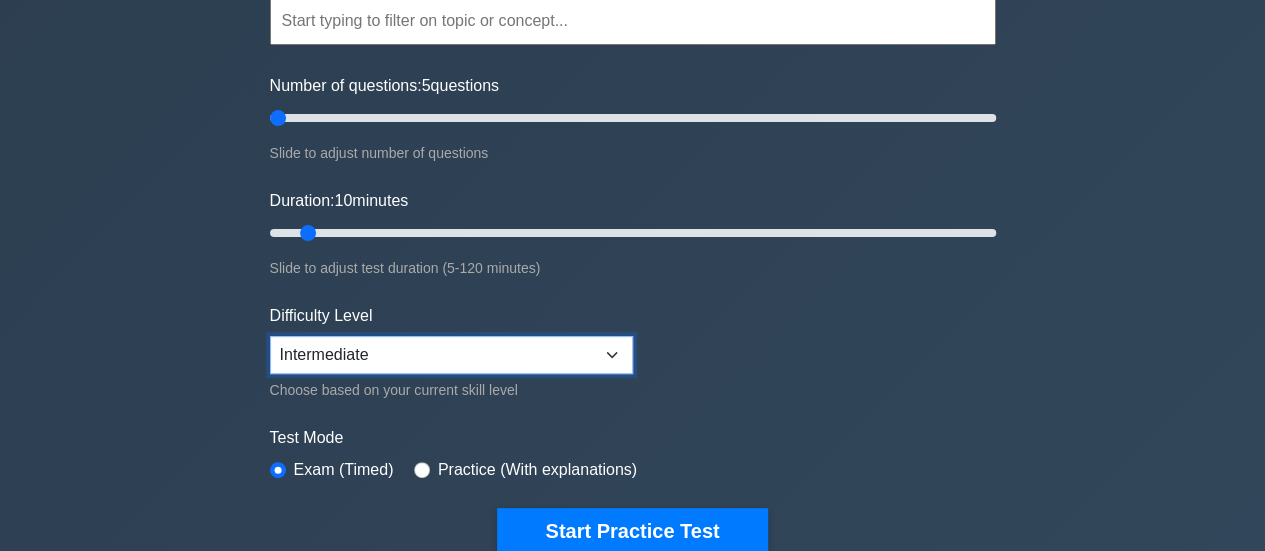 click on "Beginner
Intermediate
Expert" at bounding box center [451, 355] 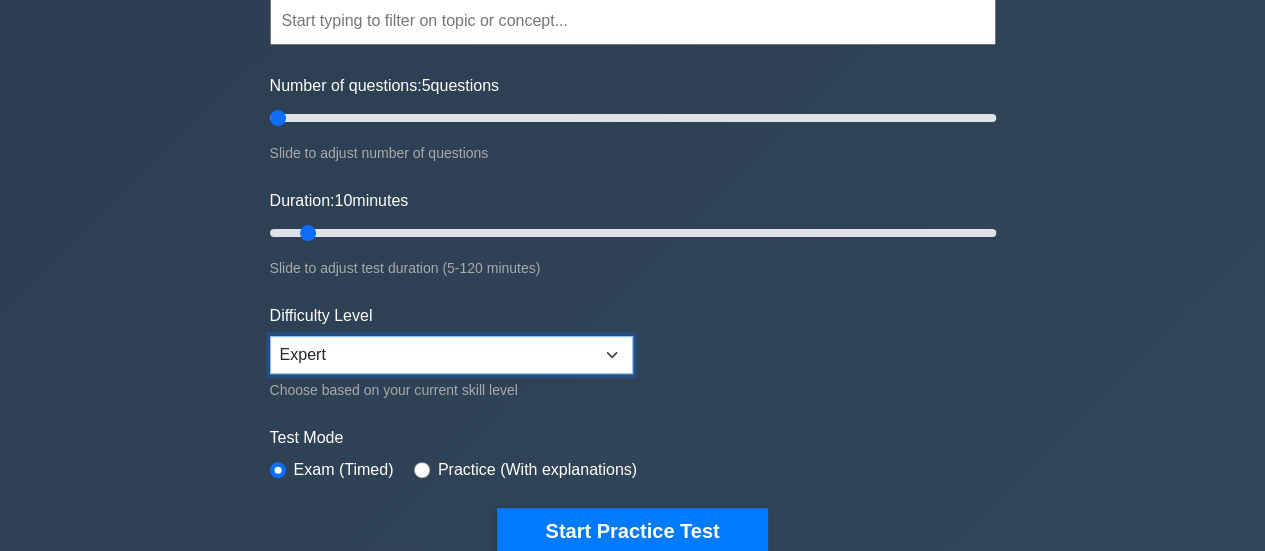click on "Beginner
Intermediate
Expert" at bounding box center (451, 355) 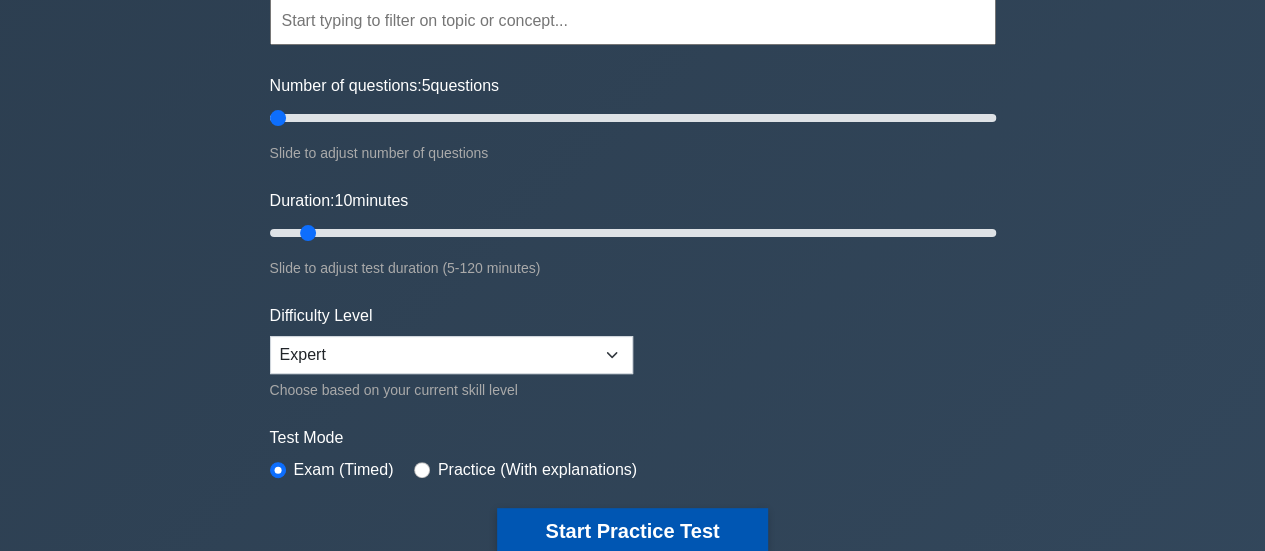 click on "Start Practice Test" at bounding box center [632, 531] 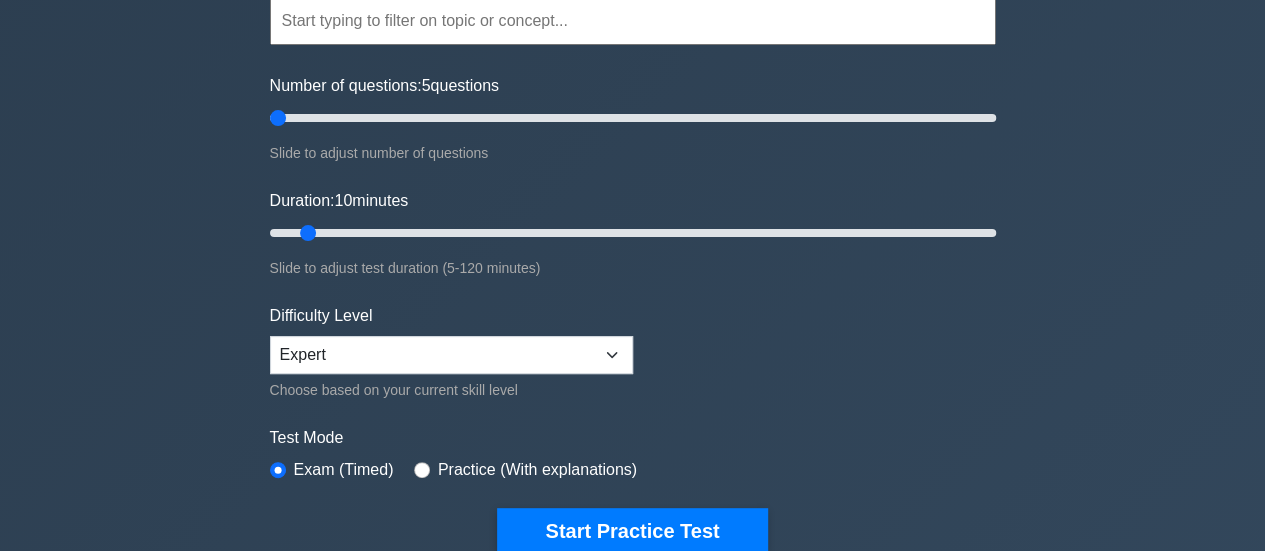 scroll, scrollTop: 100, scrollLeft: 0, axis: vertical 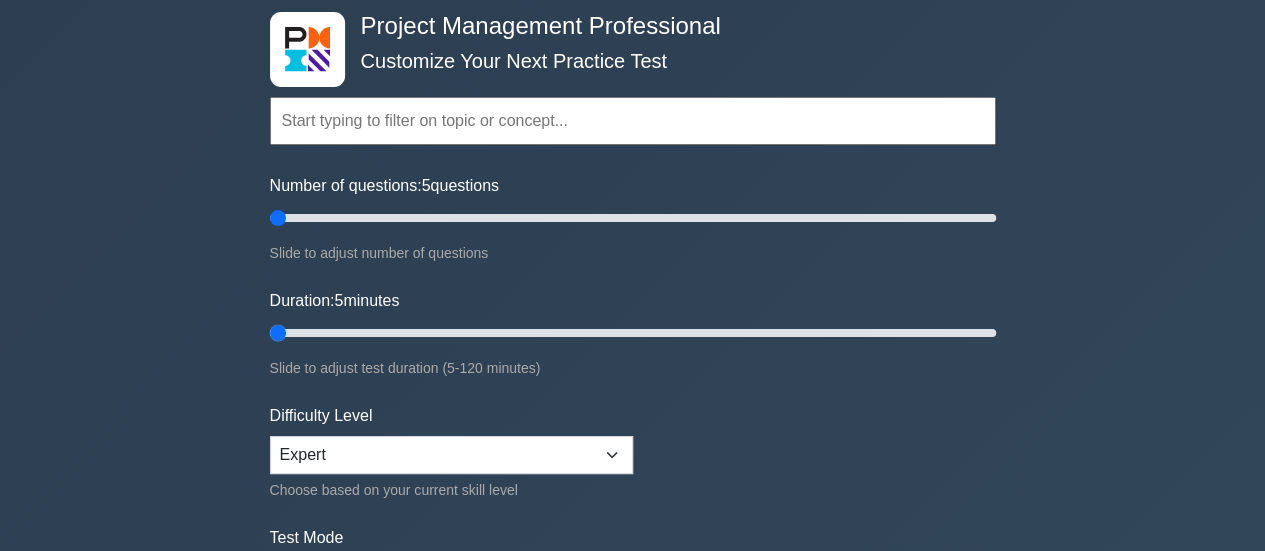 drag, startPoint x: 305, startPoint y: 333, endPoint x: 270, endPoint y: 336, distance: 35.128338 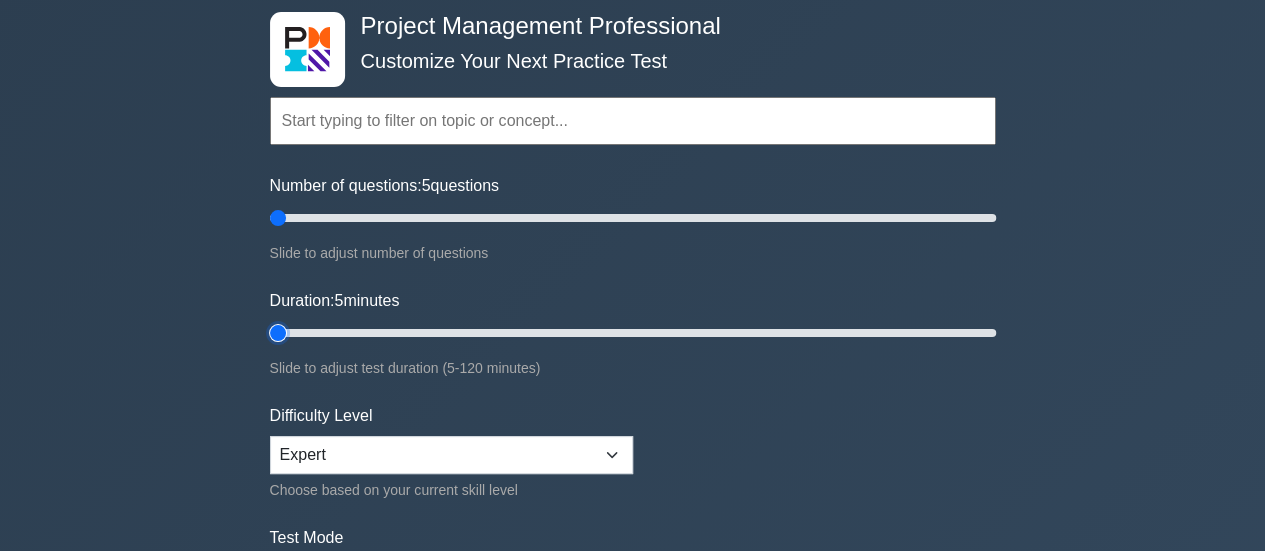 type on "5" 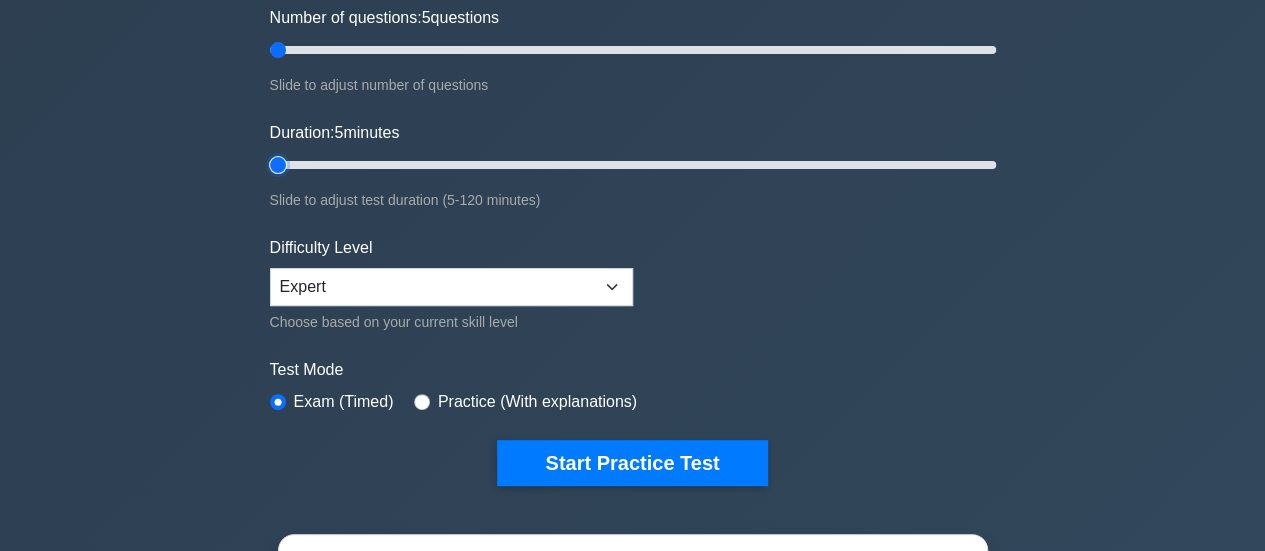 scroll, scrollTop: 300, scrollLeft: 0, axis: vertical 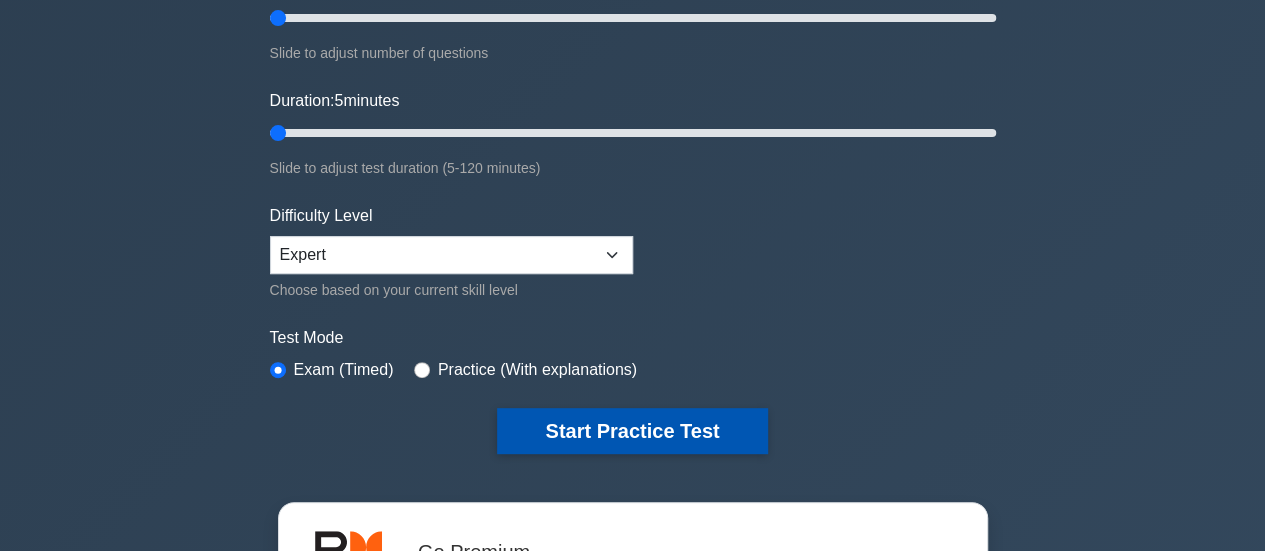 click on "Start Practice Test" at bounding box center [632, 431] 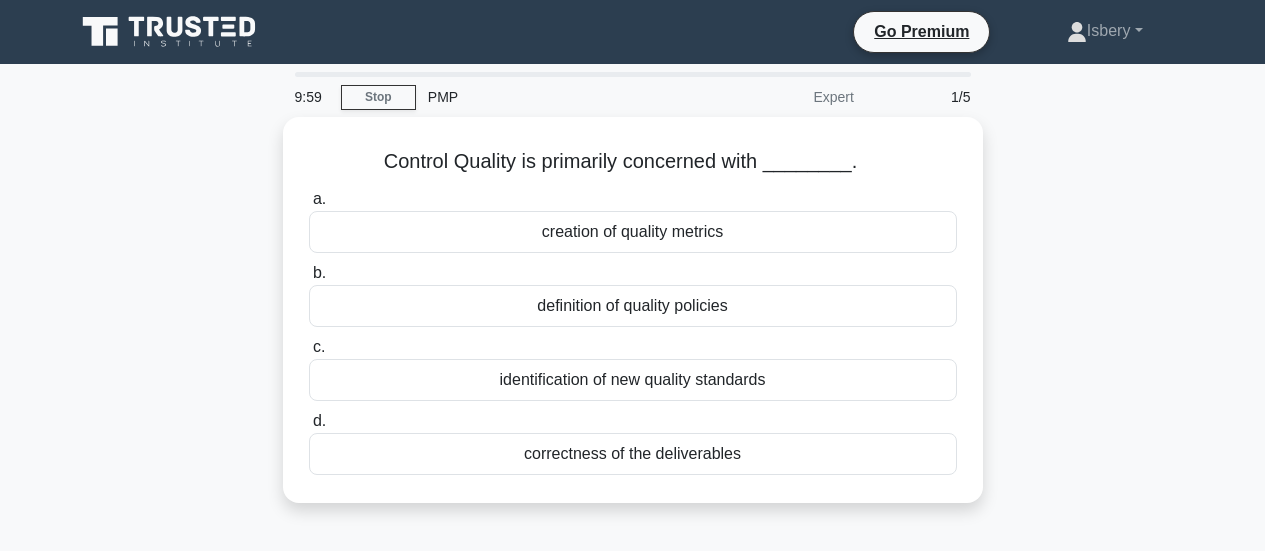 scroll, scrollTop: 0, scrollLeft: 0, axis: both 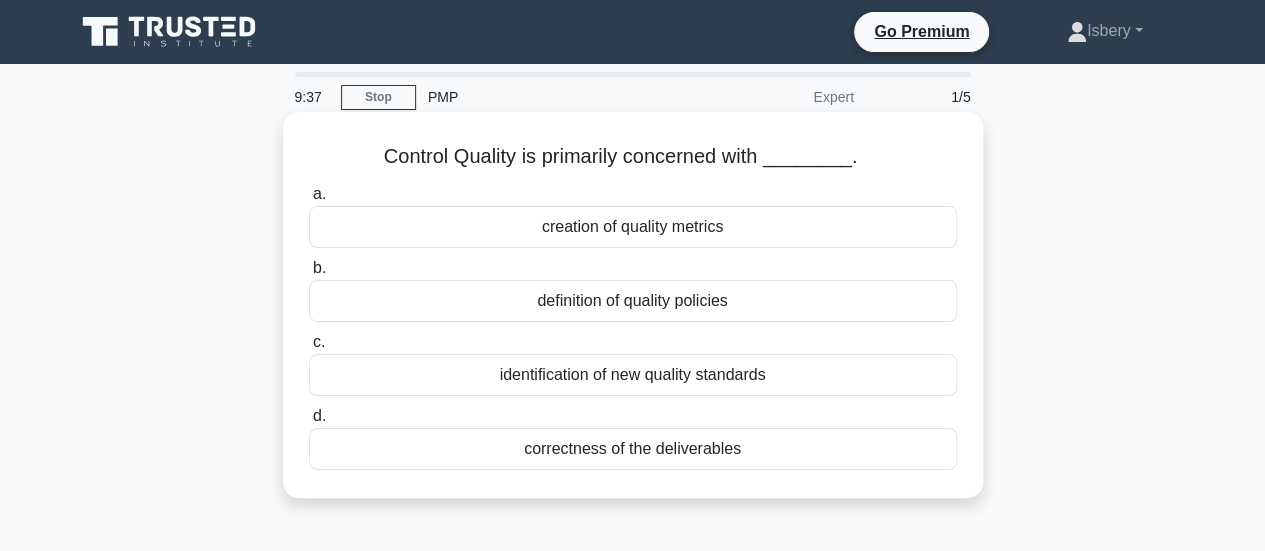 click on "creation of quality metrics" at bounding box center [633, 227] 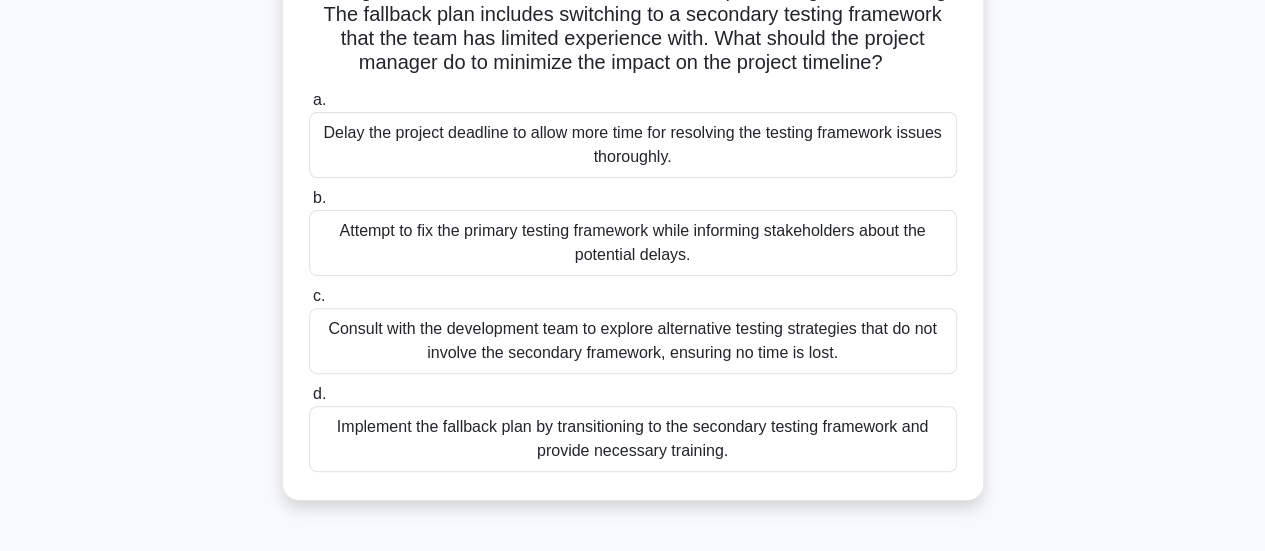 scroll, scrollTop: 300, scrollLeft: 0, axis: vertical 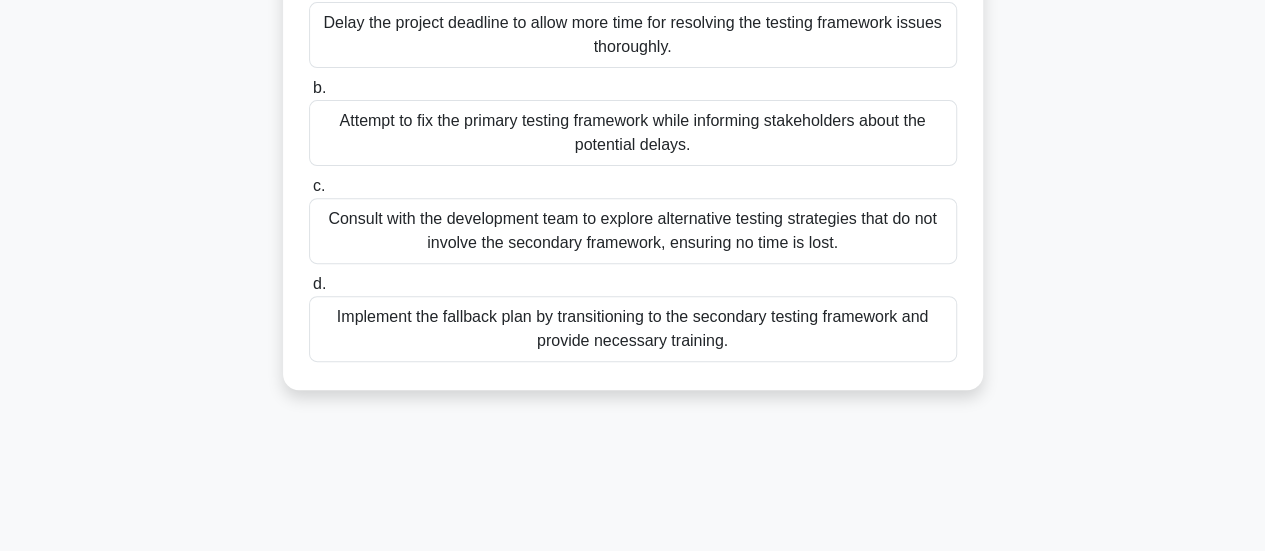 click on "Consult with the development team to explore alternative testing strategies that do not involve the secondary framework, ensuring no time is lost." at bounding box center (633, 231) 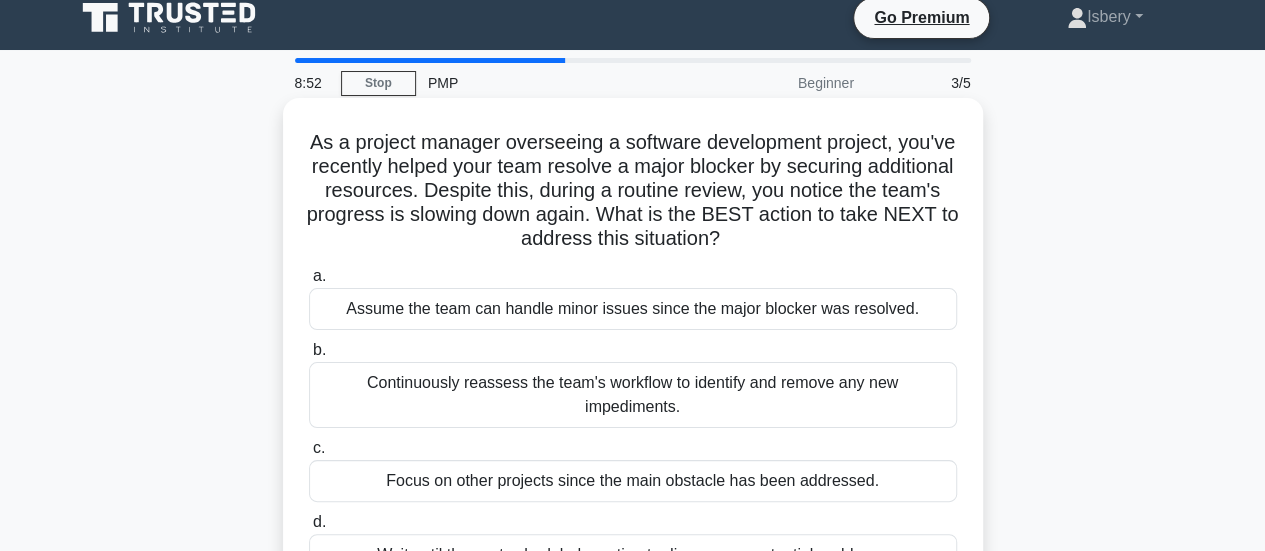 scroll, scrollTop: 100, scrollLeft: 0, axis: vertical 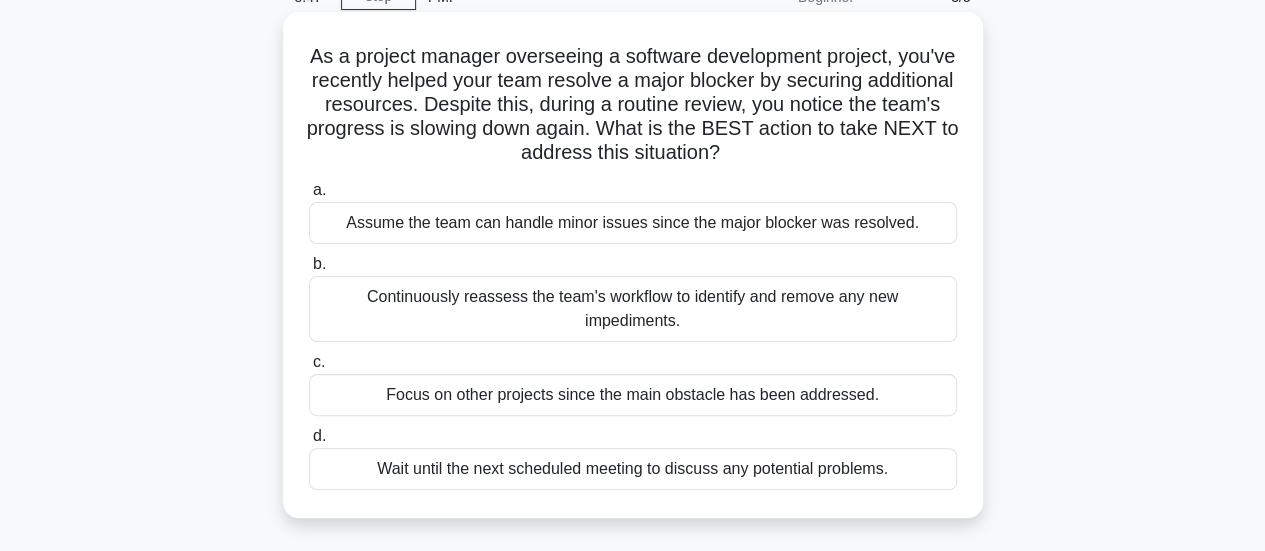 click on "Focus on other projects since the main obstacle has been addressed." at bounding box center (633, 395) 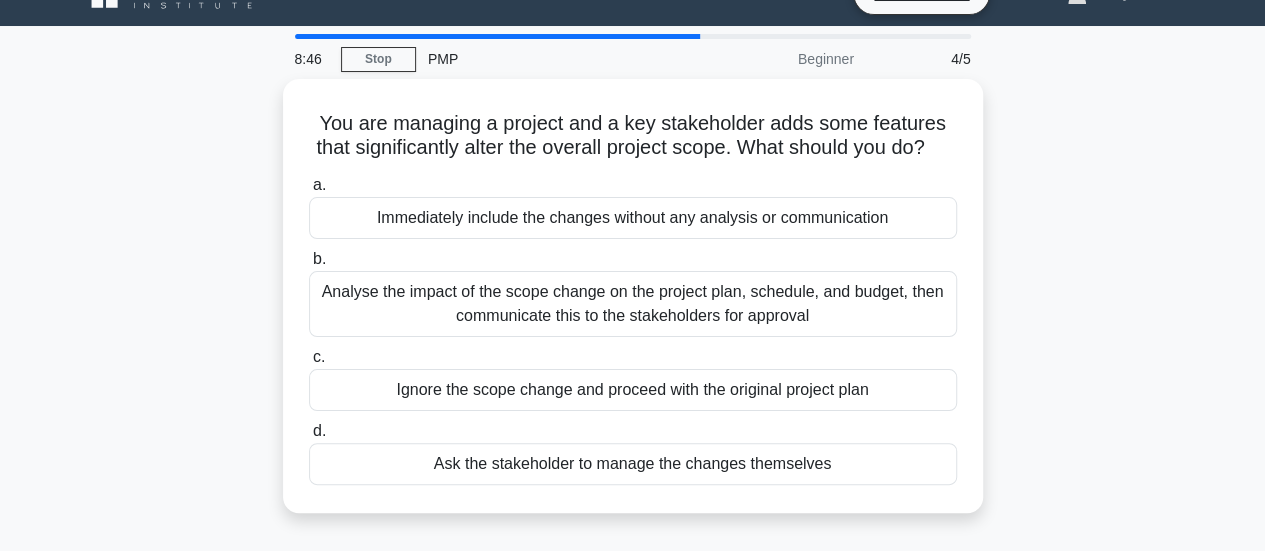 scroll, scrollTop: 0, scrollLeft: 0, axis: both 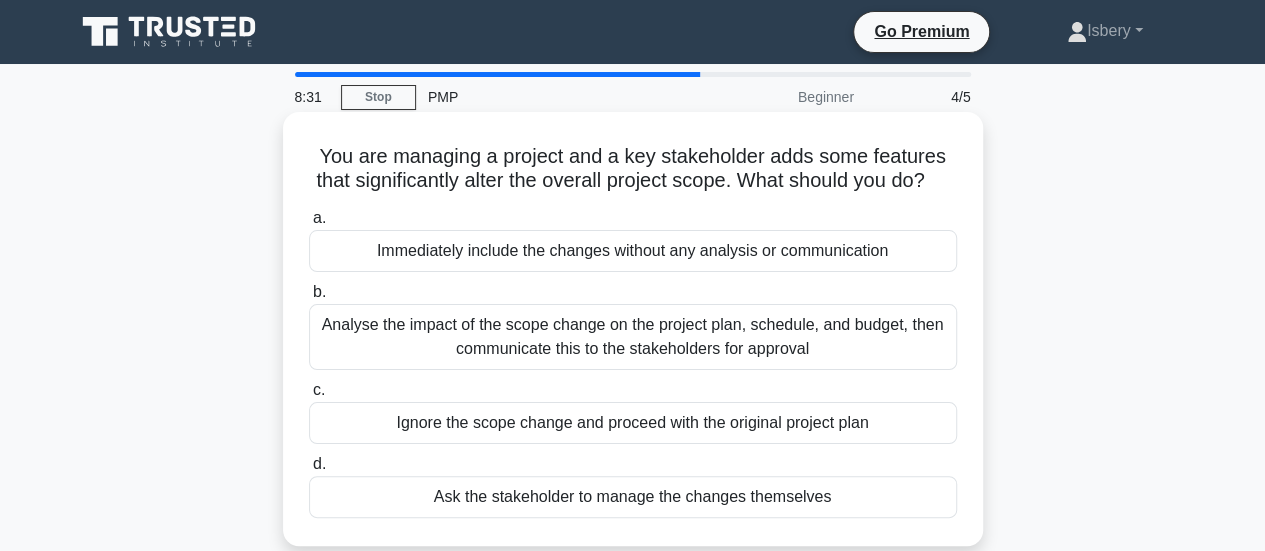 click on "Analyse the impact of the scope change on the project plan, schedule, and budget, then communicate this to the stakeholders for approval" at bounding box center (633, 337) 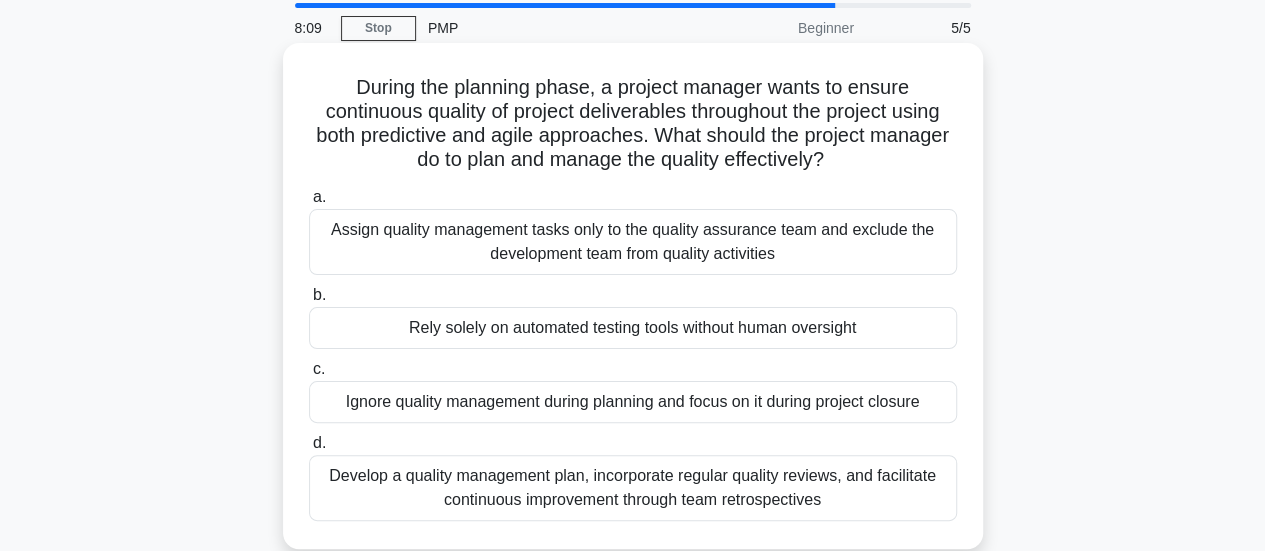 scroll, scrollTop: 100, scrollLeft: 0, axis: vertical 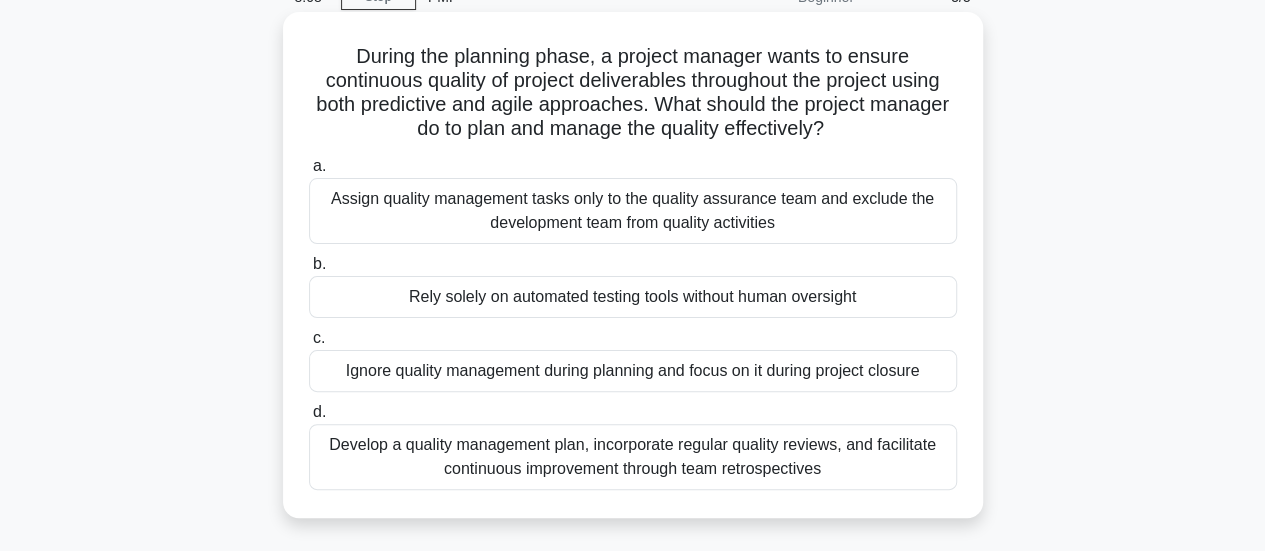 click on "Develop a quality management plan, incorporate regular quality reviews, and facilitate continuous improvement through team retrospectives" at bounding box center [633, 457] 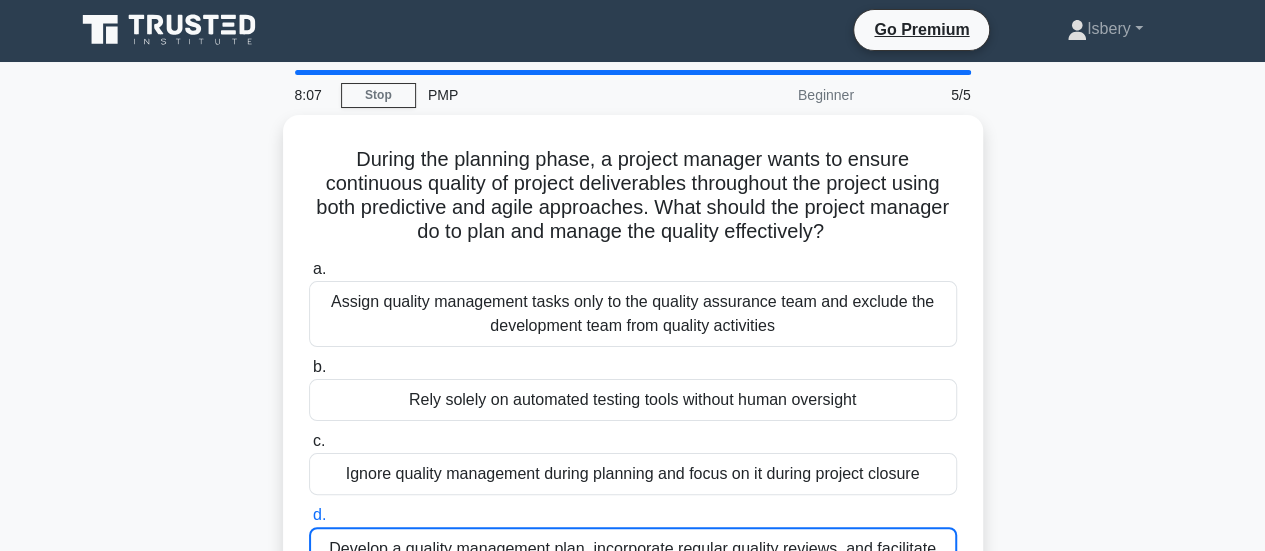 scroll, scrollTop: 0, scrollLeft: 0, axis: both 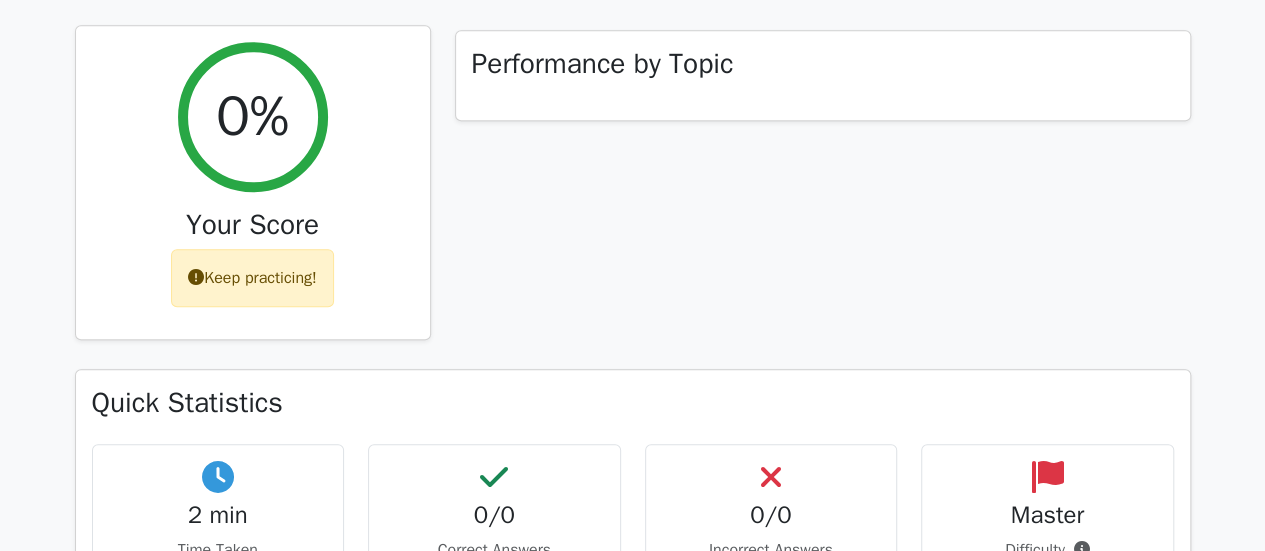 click on "Keep practicing!" at bounding box center (252, 278) 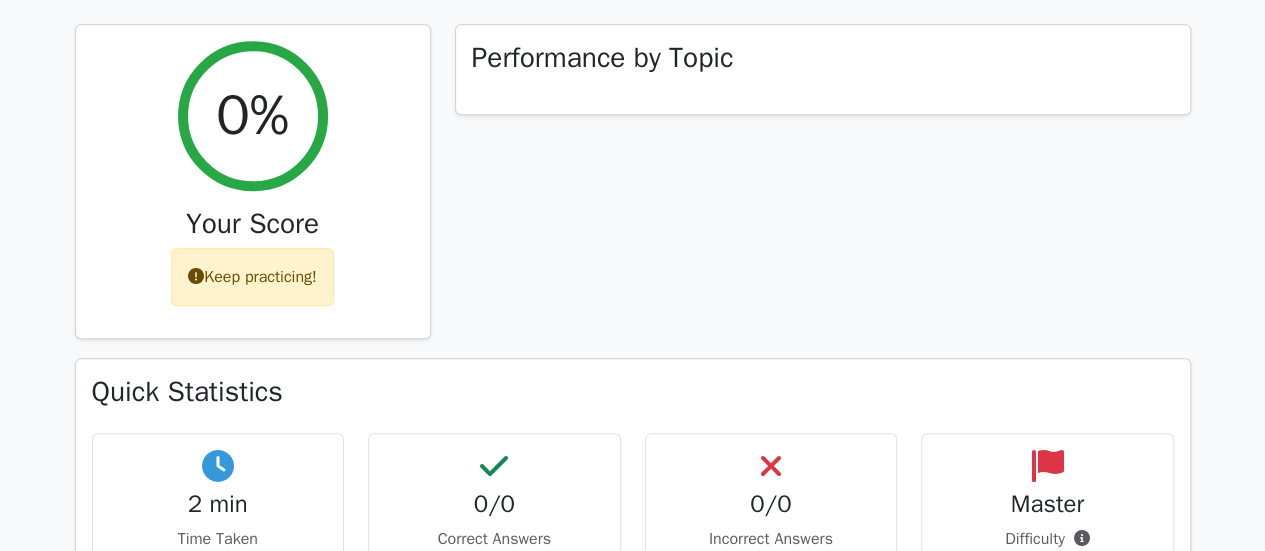 scroll, scrollTop: 876, scrollLeft: 0, axis: vertical 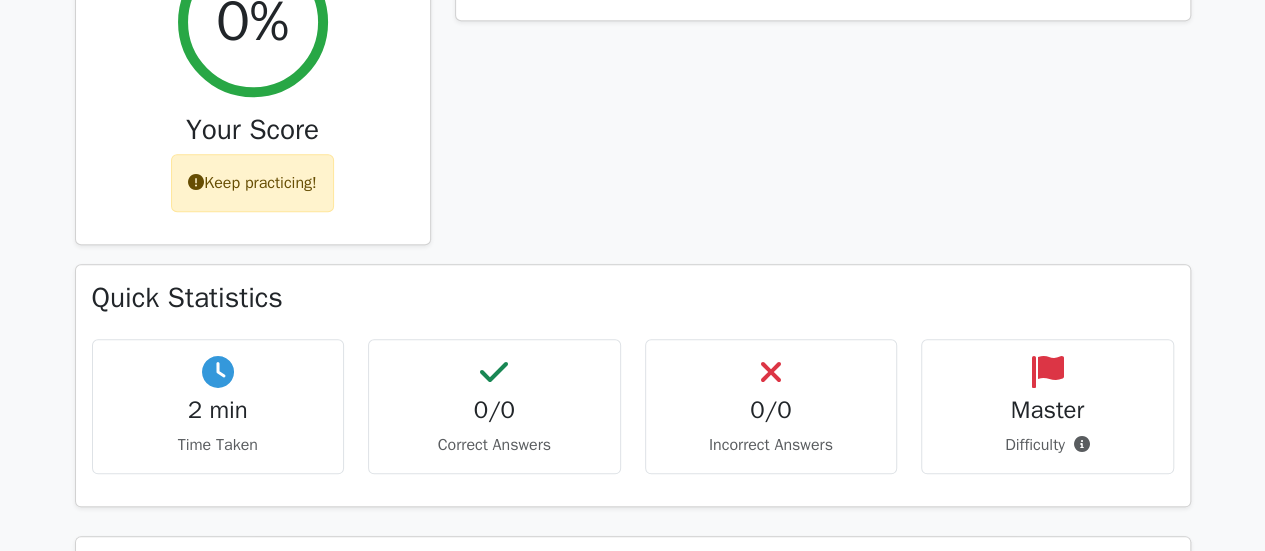 click at bounding box center (218, 372) 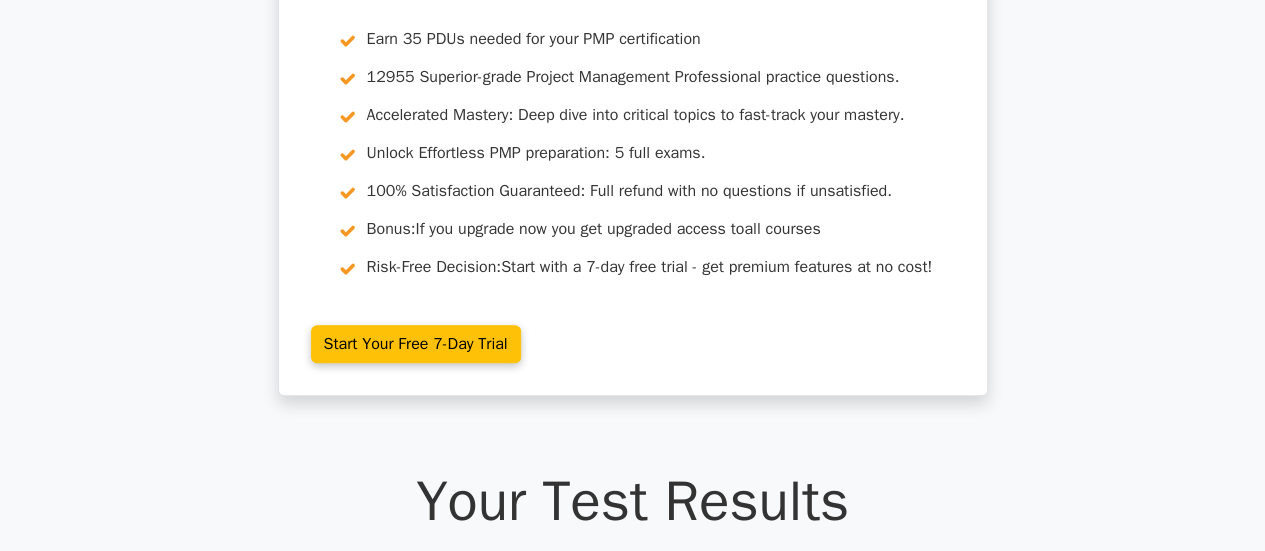 scroll, scrollTop: 0, scrollLeft: 0, axis: both 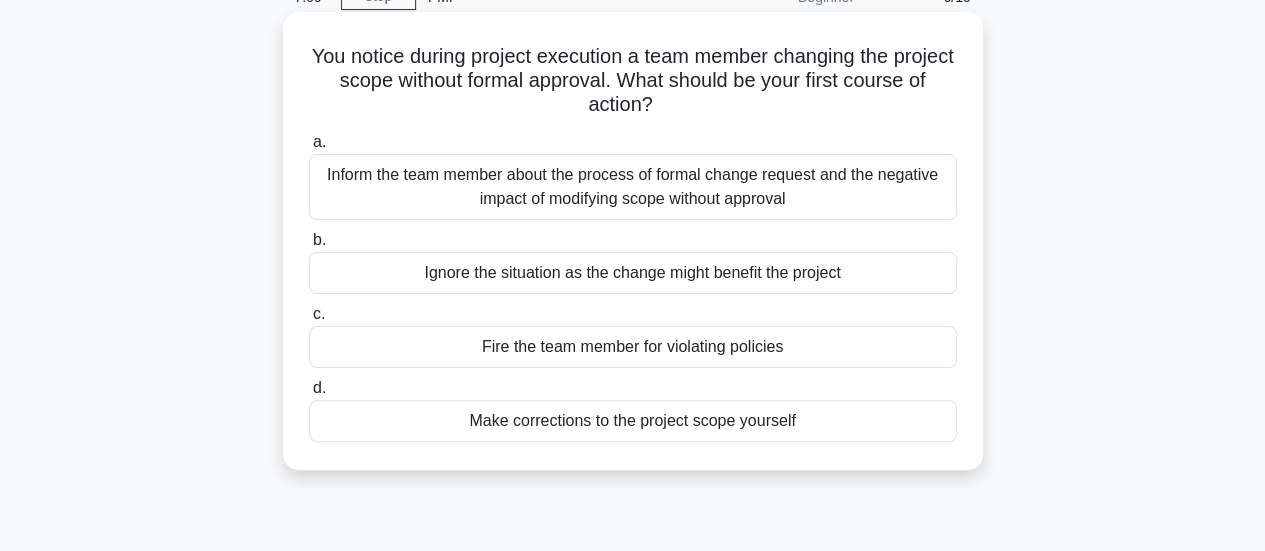 click on "Inform the team member about the process of formal change request and the negative impact of modifying scope without approval" at bounding box center (633, 187) 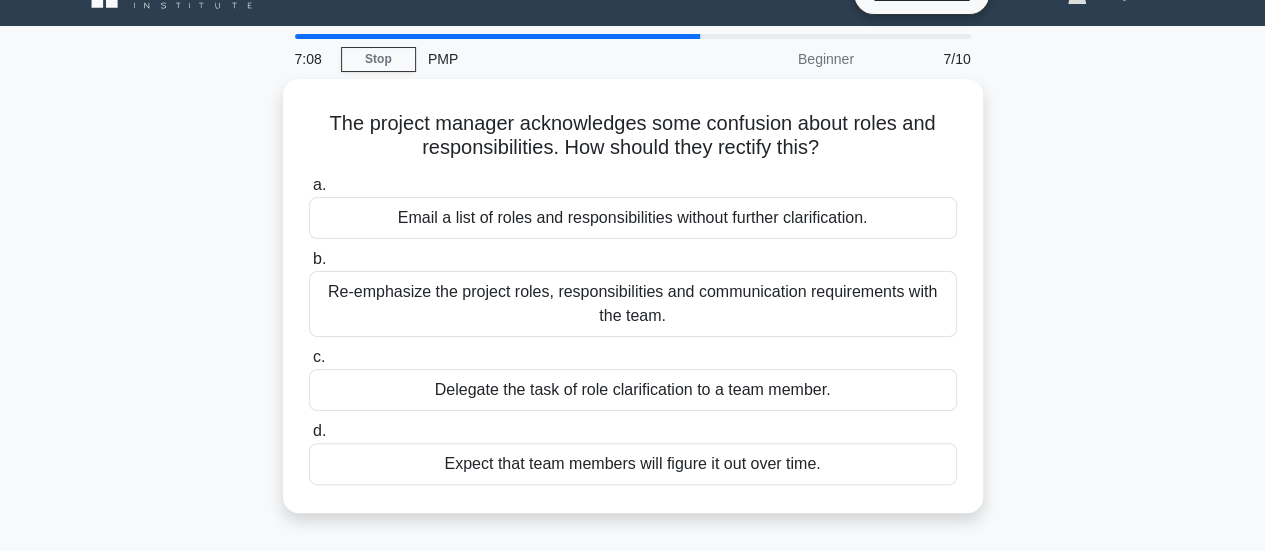 scroll, scrollTop: 0, scrollLeft: 0, axis: both 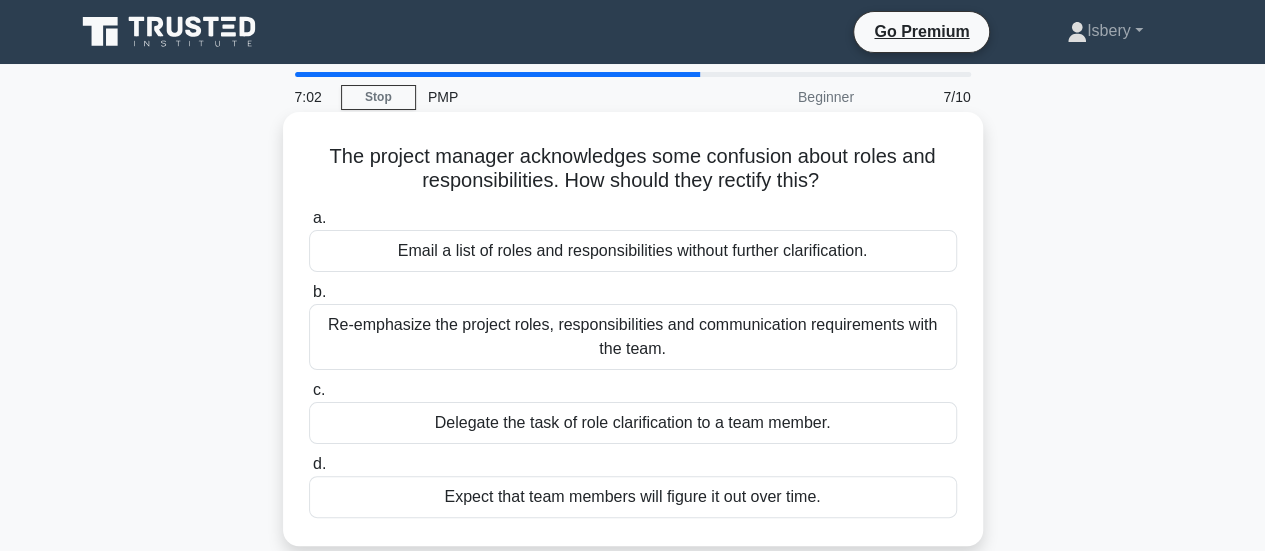 click on "Re-emphasize the project roles, responsibilities and communication requirements with the team." at bounding box center [633, 337] 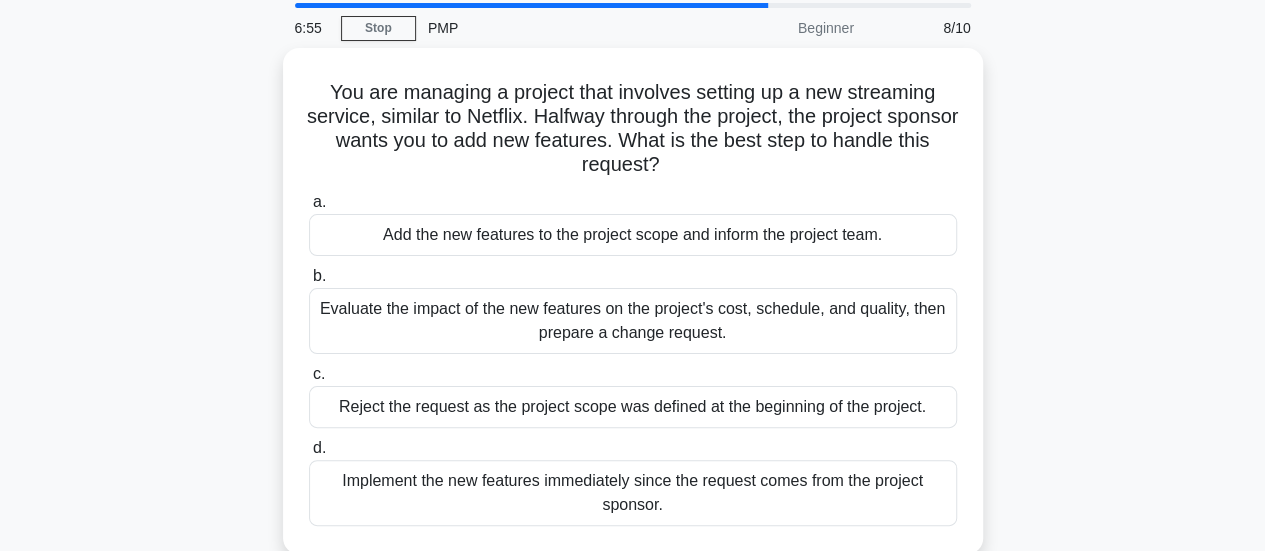 scroll, scrollTop: 100, scrollLeft: 0, axis: vertical 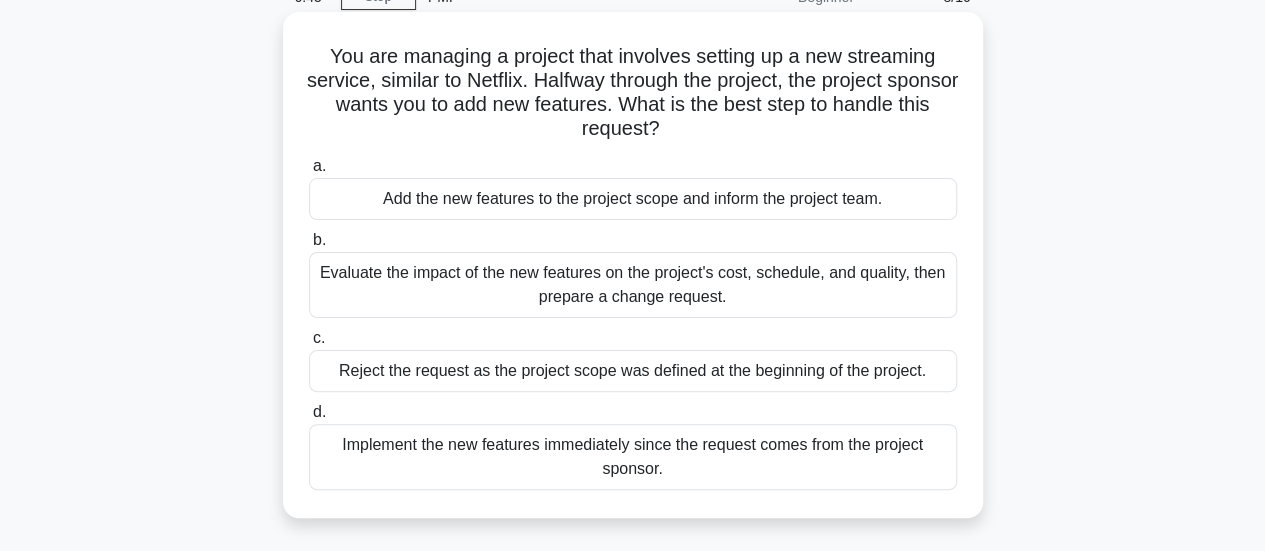 click on "Evaluate the impact of the new features on the project's cost, schedule, and quality, then prepare a change request." at bounding box center (633, 285) 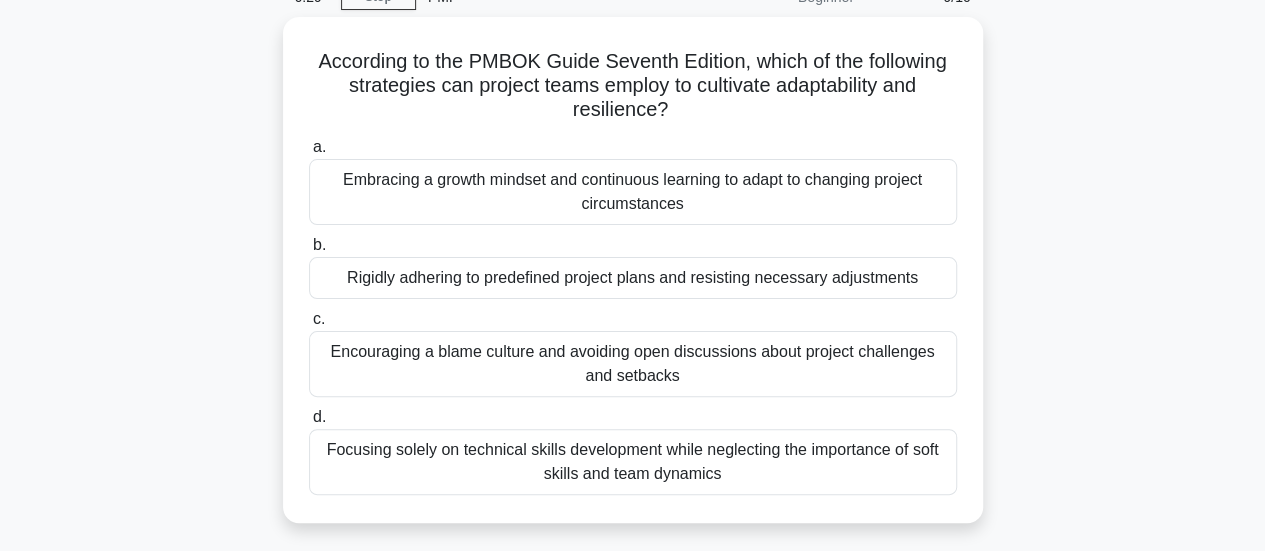 scroll, scrollTop: 0, scrollLeft: 0, axis: both 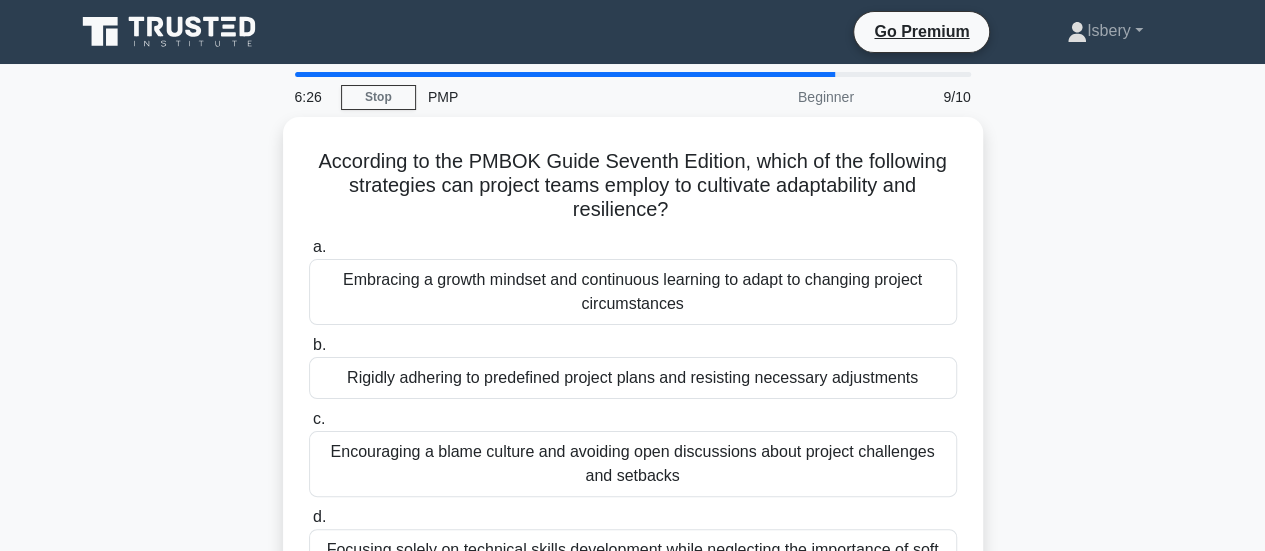click on "Embracing a growth mindset and continuous learning to adapt to changing project circumstances" at bounding box center (633, 292) 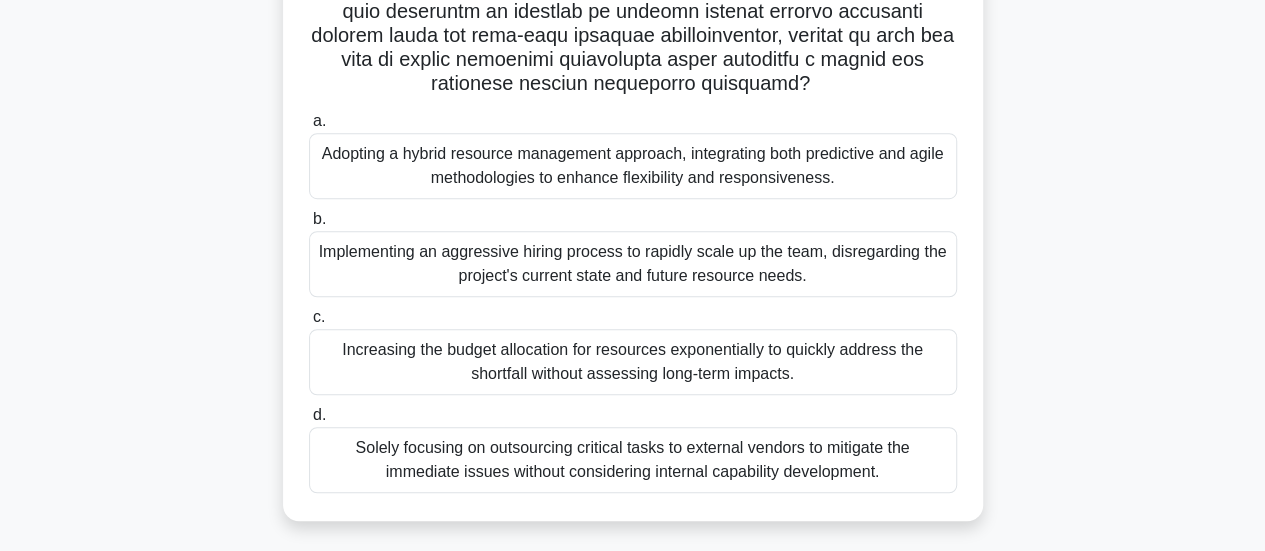 scroll, scrollTop: 558, scrollLeft: 0, axis: vertical 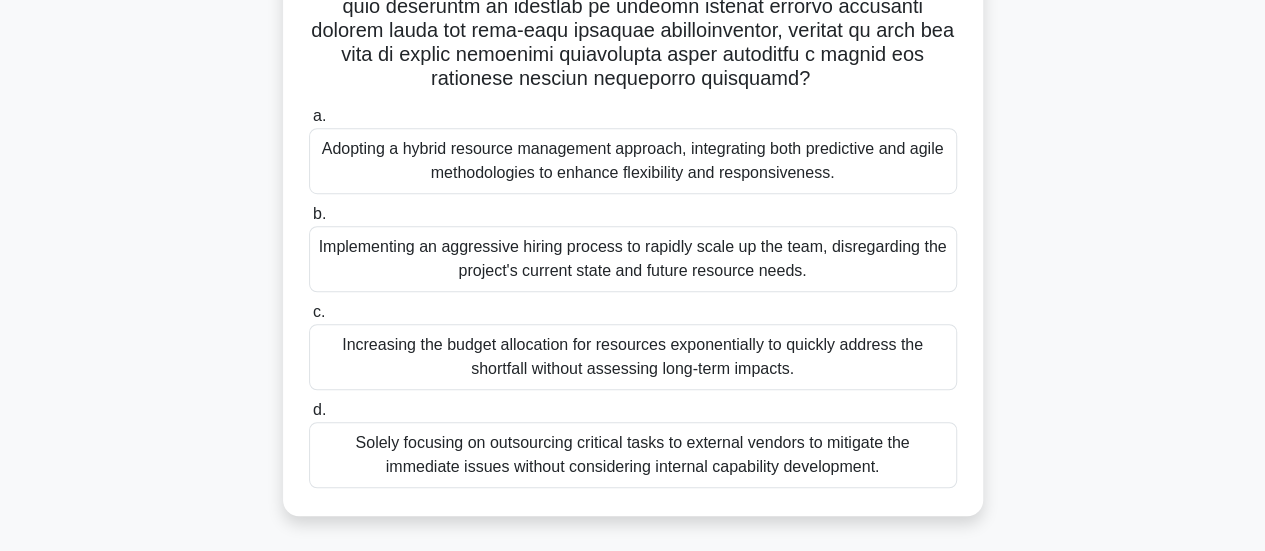 click on "Adopting a hybrid resource management approach, integrating both predictive and agile methodologies to enhance flexibility and responsiveness." at bounding box center (633, 161) 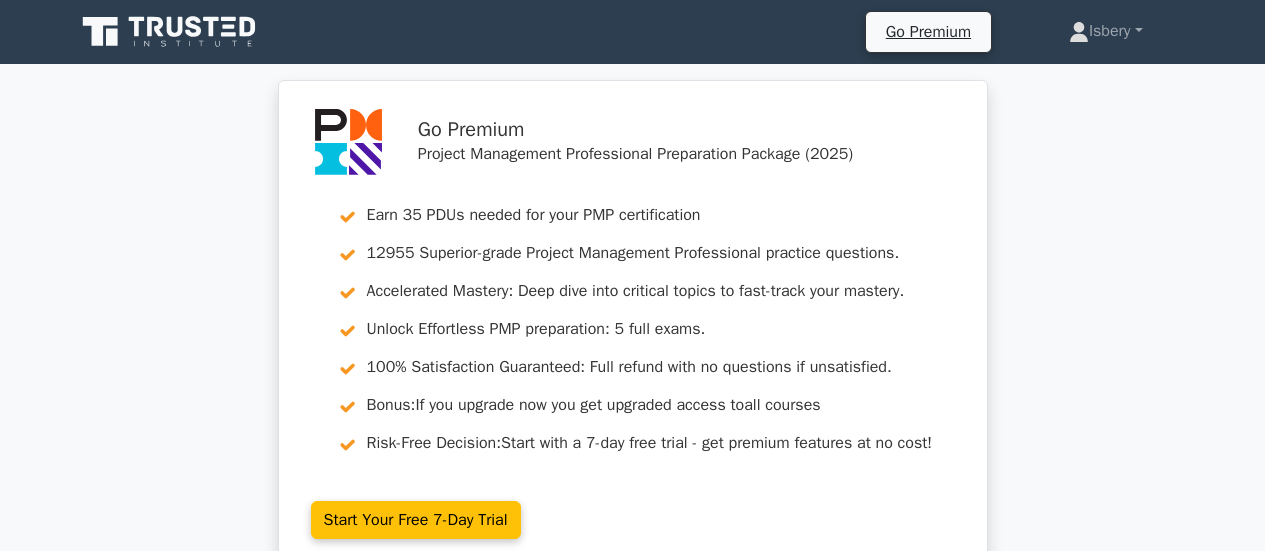 scroll, scrollTop: 88, scrollLeft: 0, axis: vertical 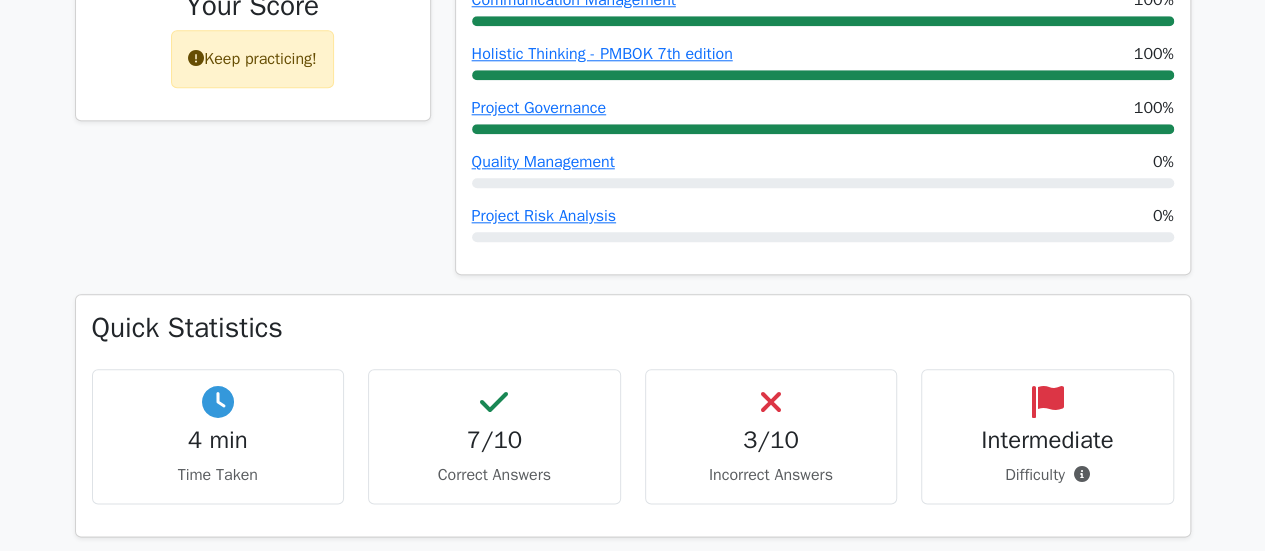 click on "3/10" at bounding box center (771, 440) 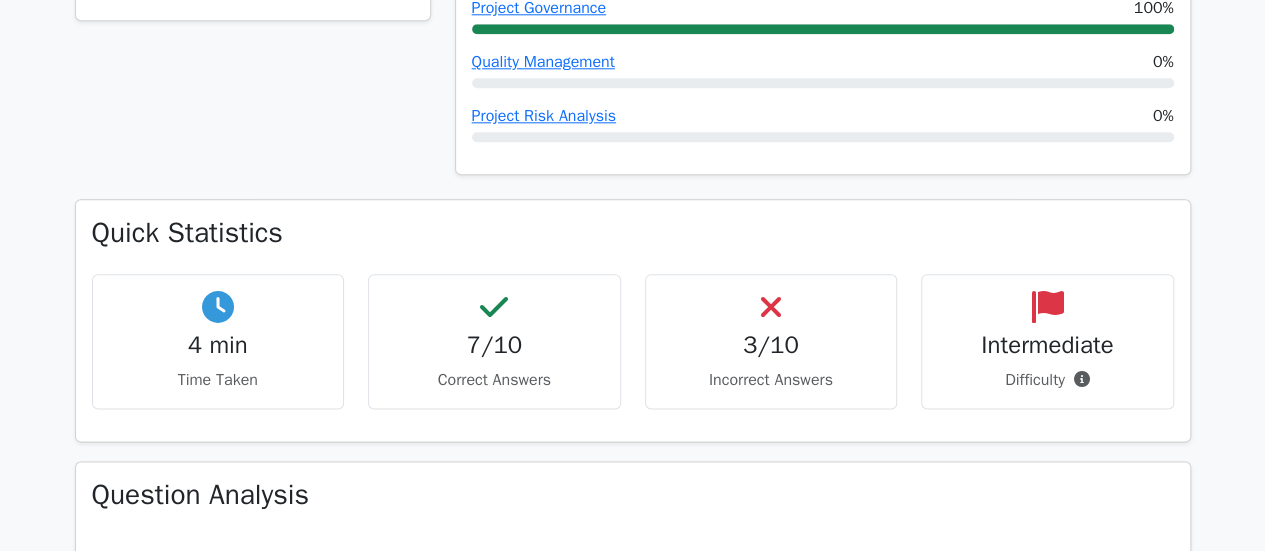 scroll, scrollTop: 1400, scrollLeft: 0, axis: vertical 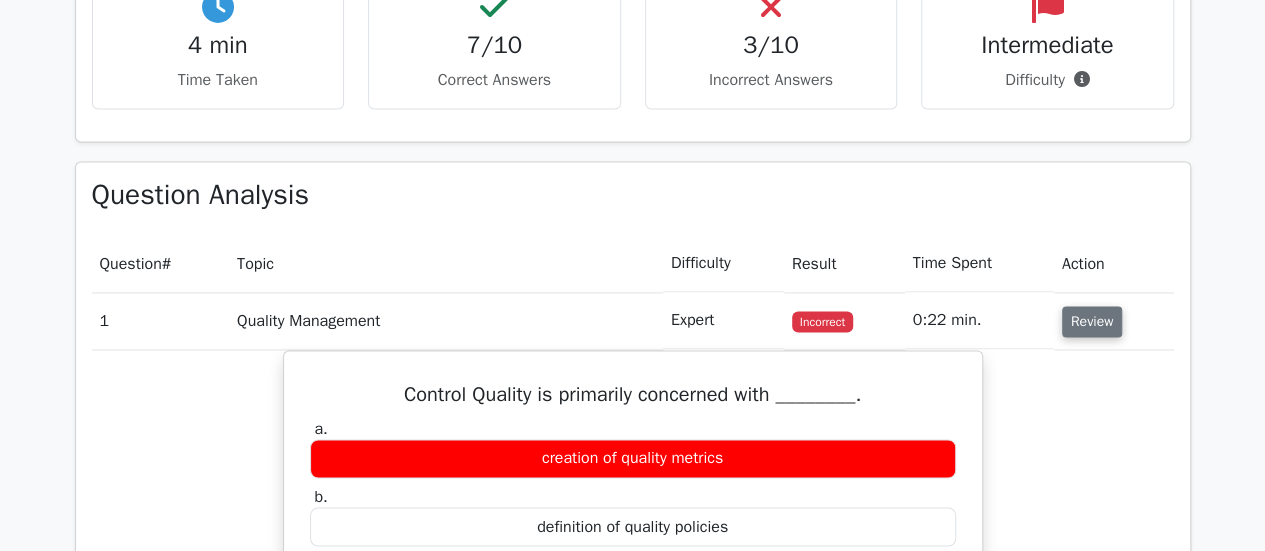 click on "Review" at bounding box center (1092, 321) 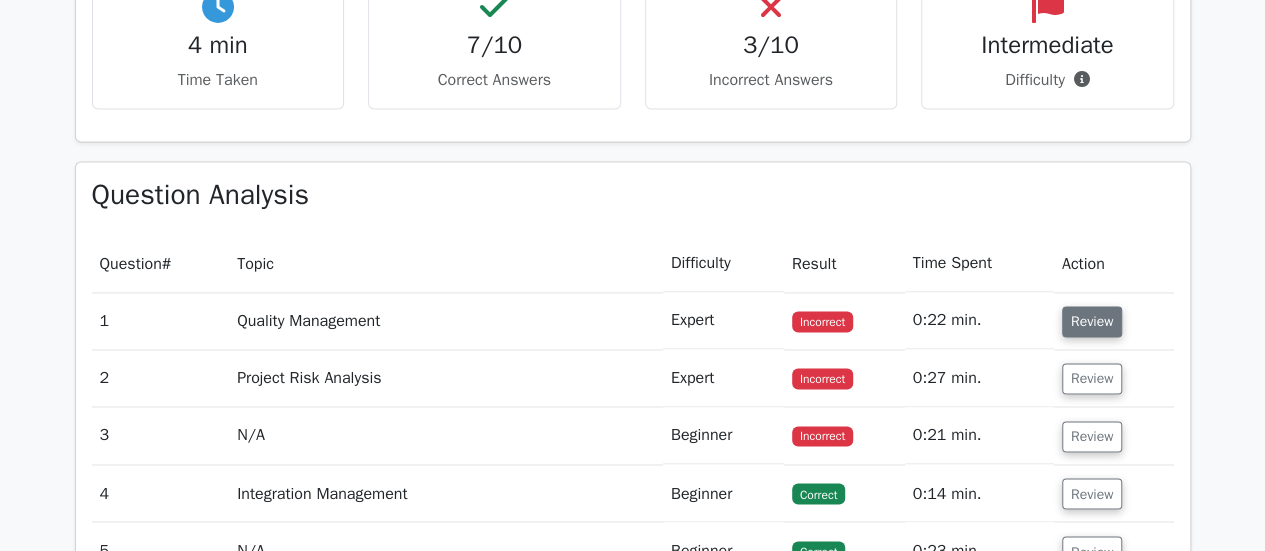 click on "Review" at bounding box center (1092, 321) 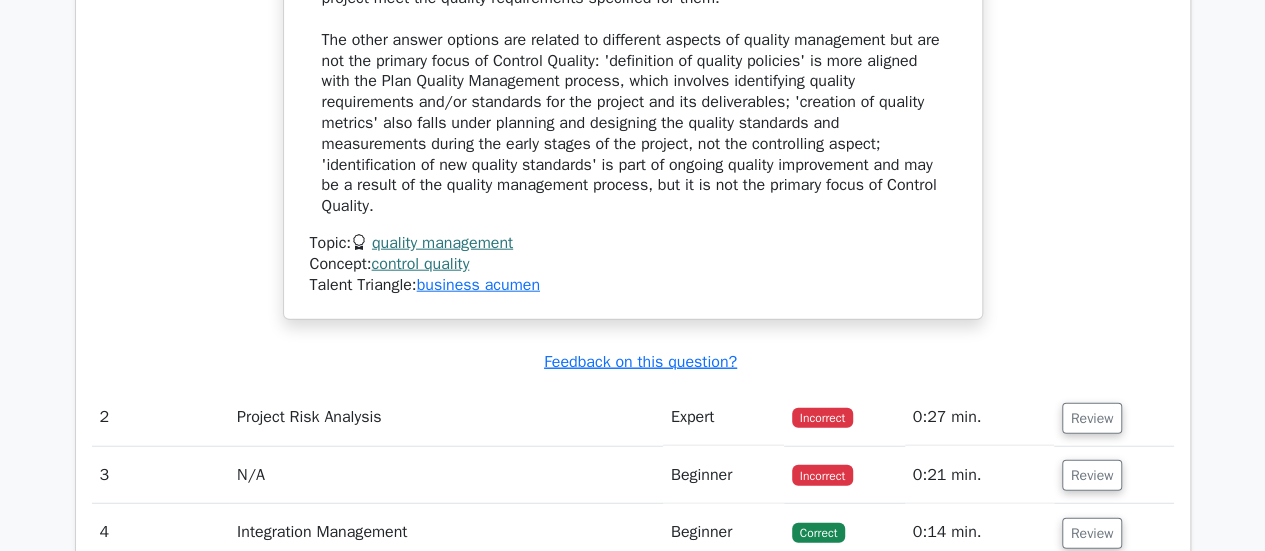scroll, scrollTop: 2500, scrollLeft: 0, axis: vertical 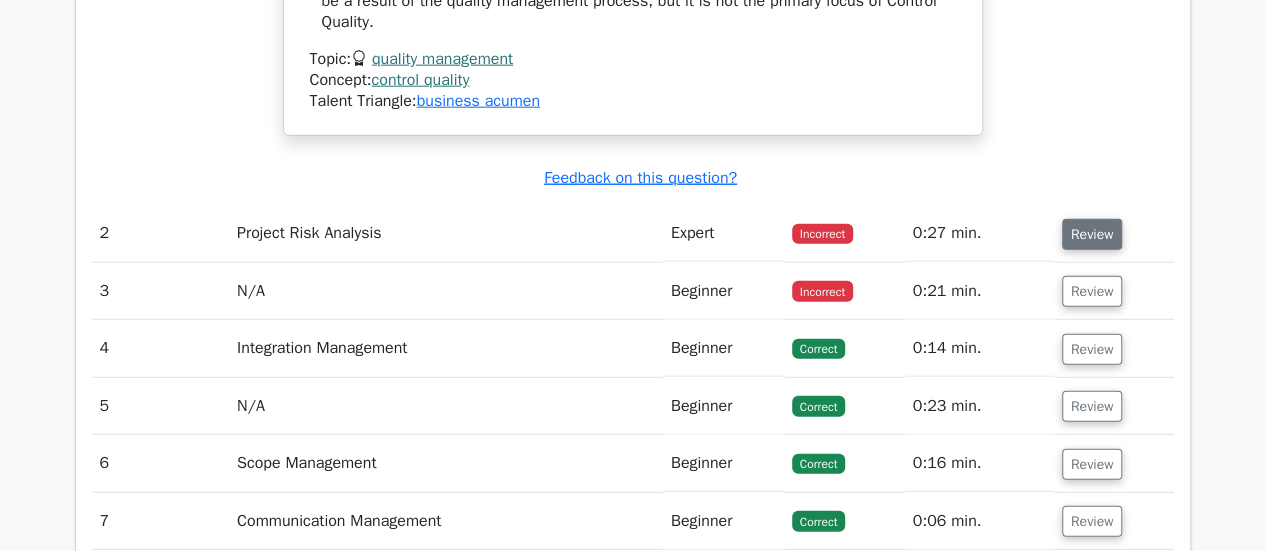 click on "Review" at bounding box center (1092, 234) 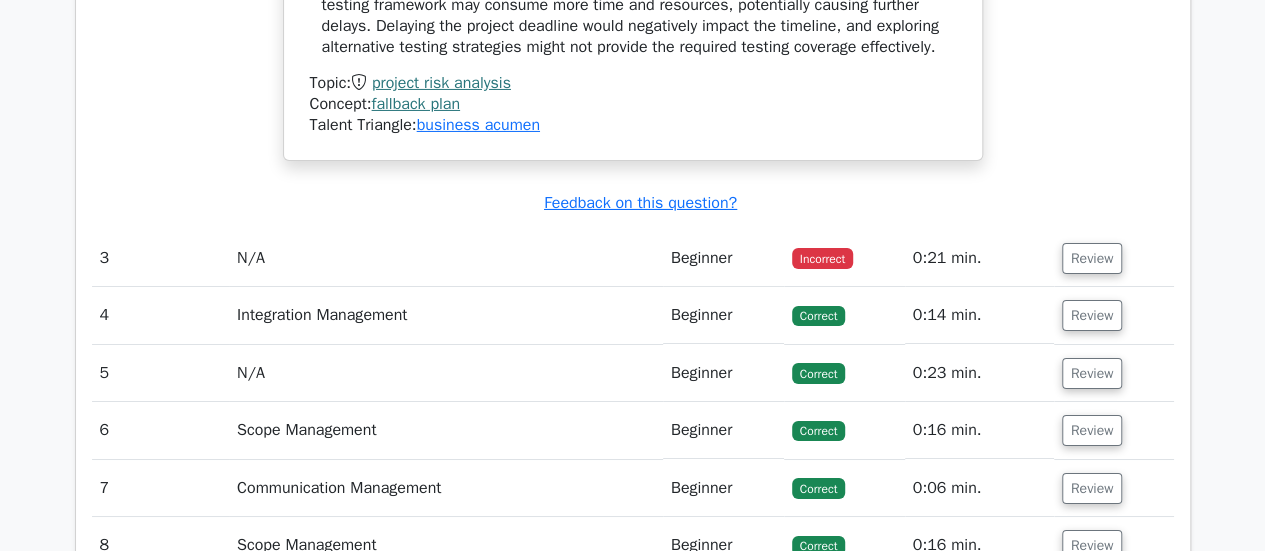 scroll, scrollTop: 3500, scrollLeft: 0, axis: vertical 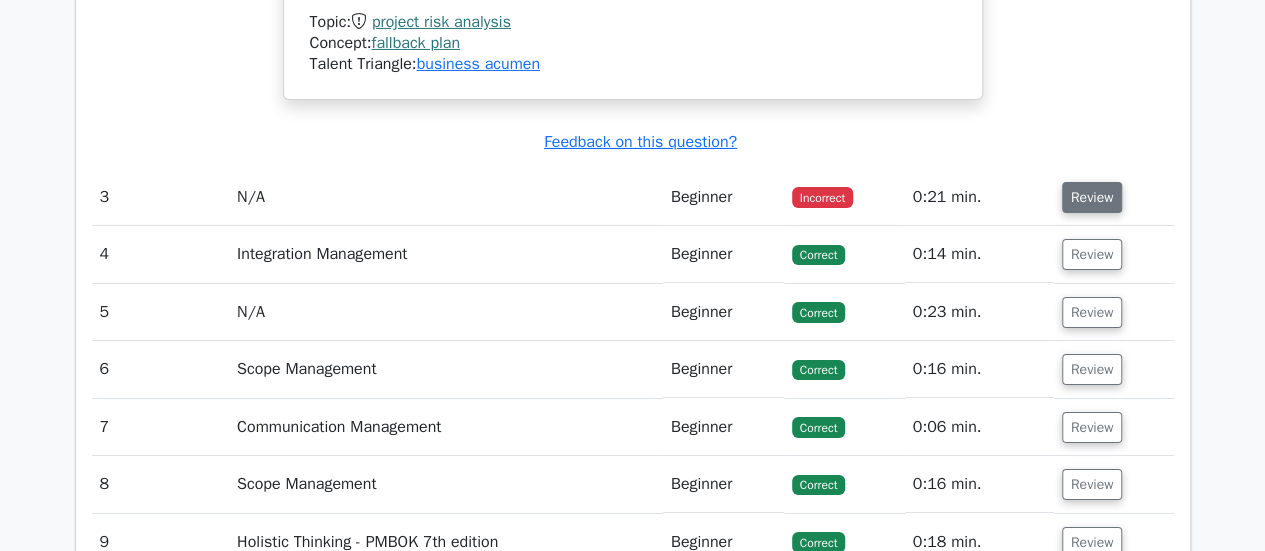 click on "Review" at bounding box center (1092, 197) 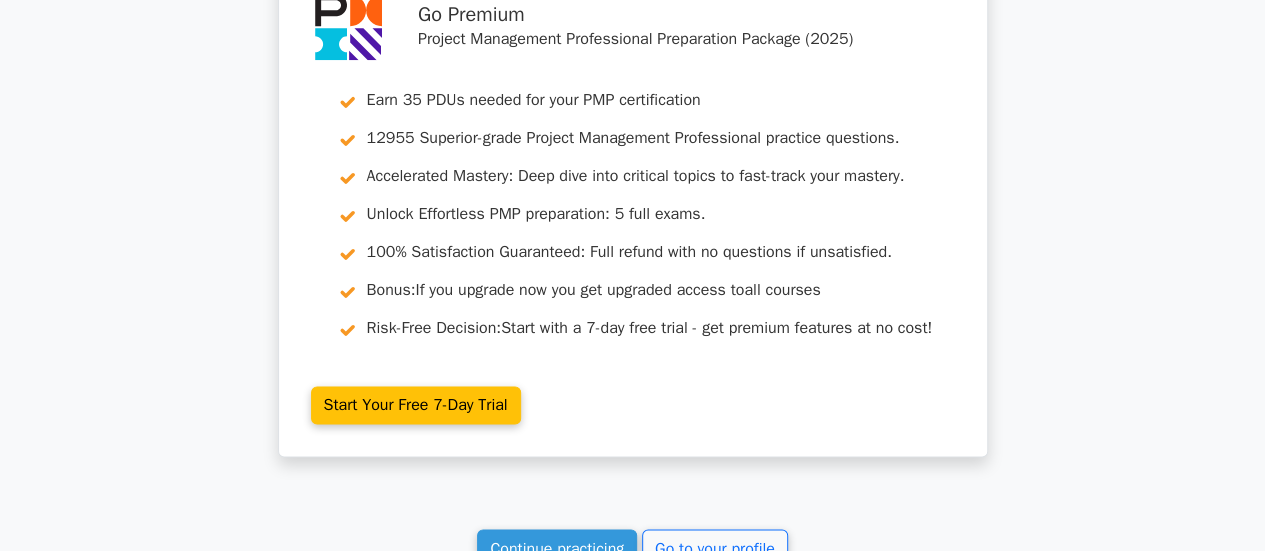 scroll, scrollTop: 5400, scrollLeft: 0, axis: vertical 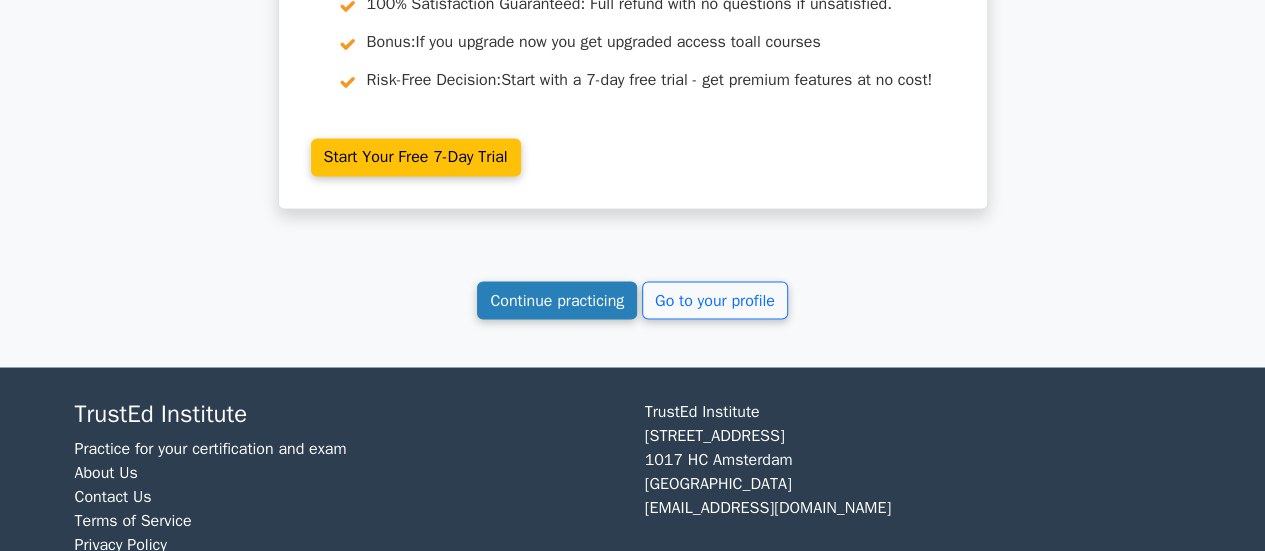 click on "Continue practicing" at bounding box center [557, 300] 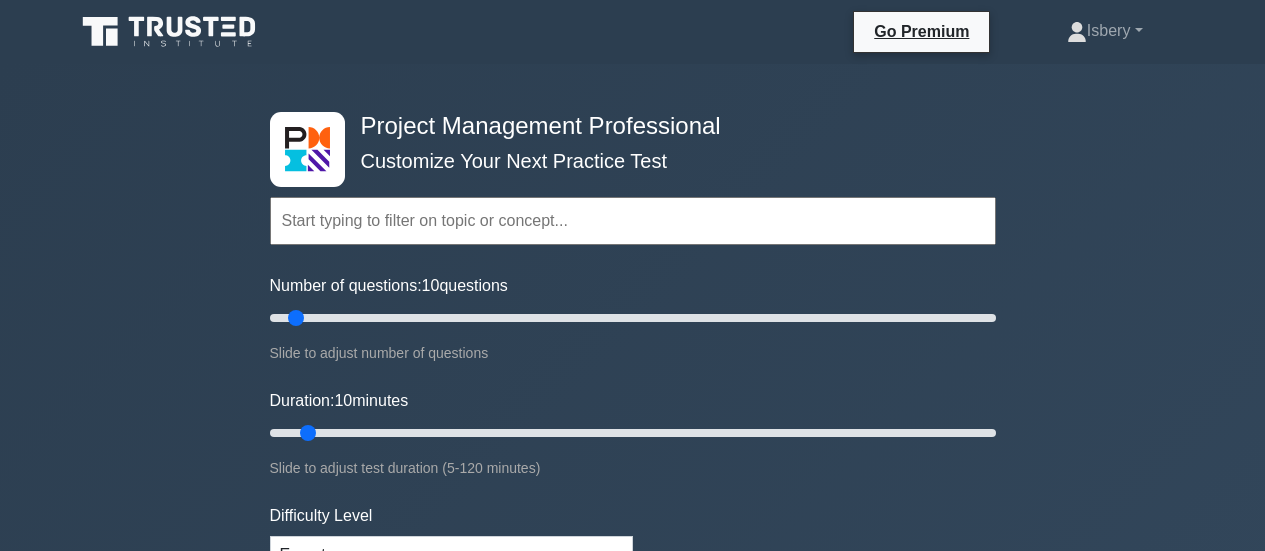 scroll, scrollTop: 0, scrollLeft: 0, axis: both 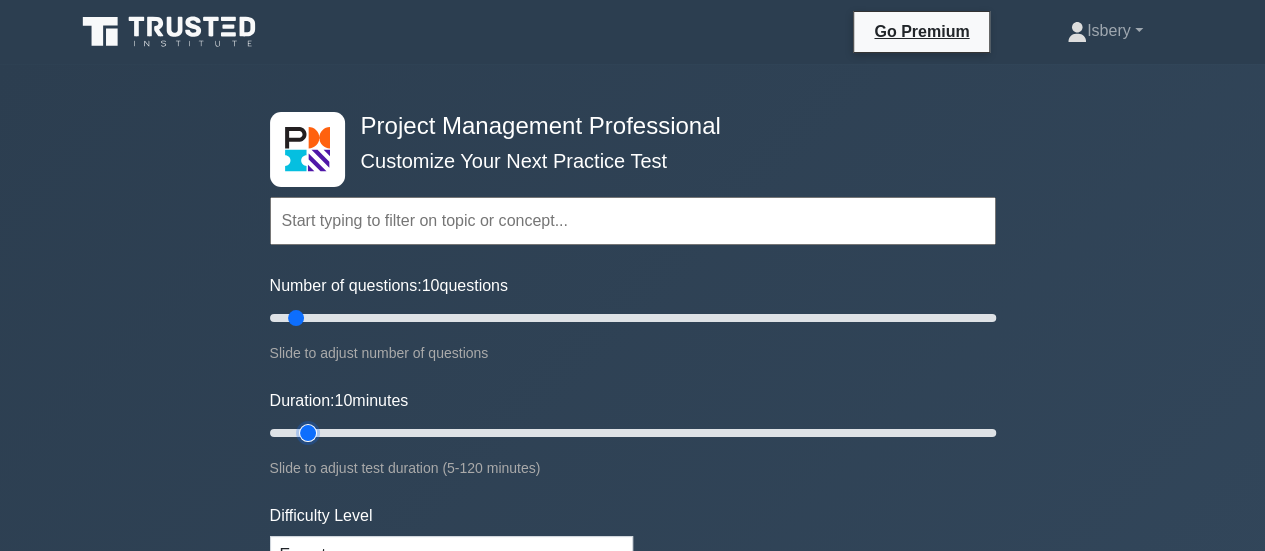 click on "Duration:  10  minutes" at bounding box center [633, 433] 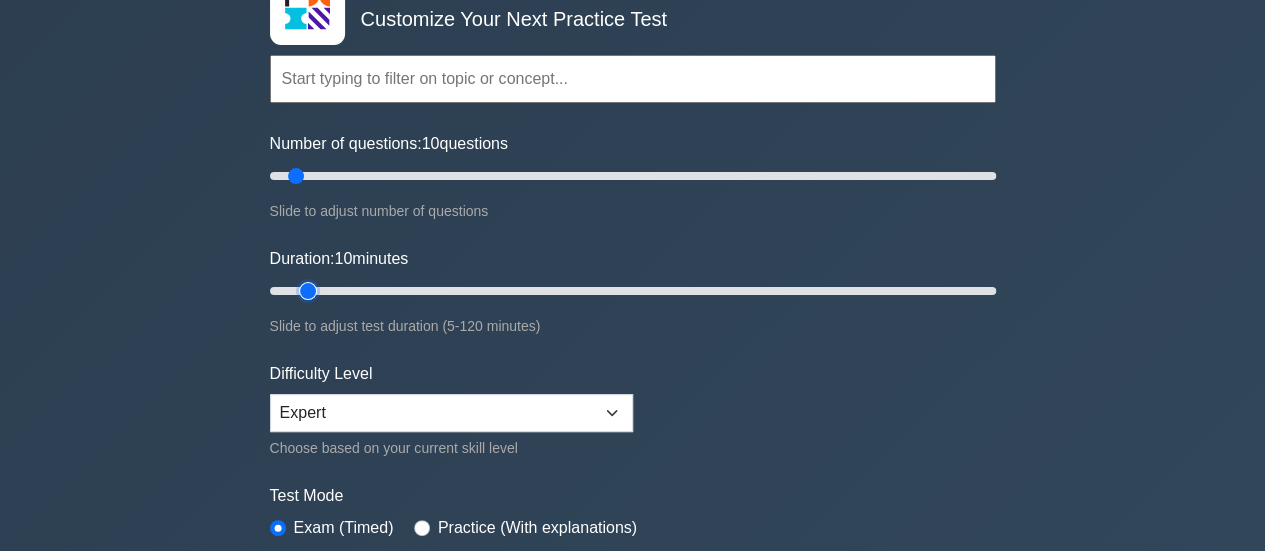scroll, scrollTop: 300, scrollLeft: 0, axis: vertical 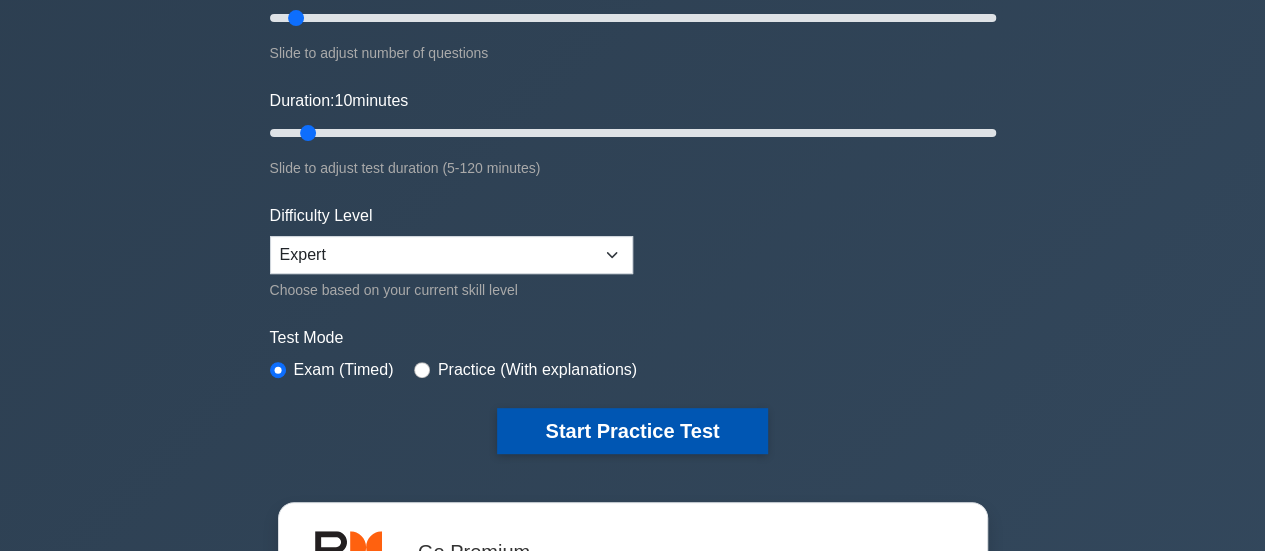 click on "Start Practice Test" at bounding box center (632, 431) 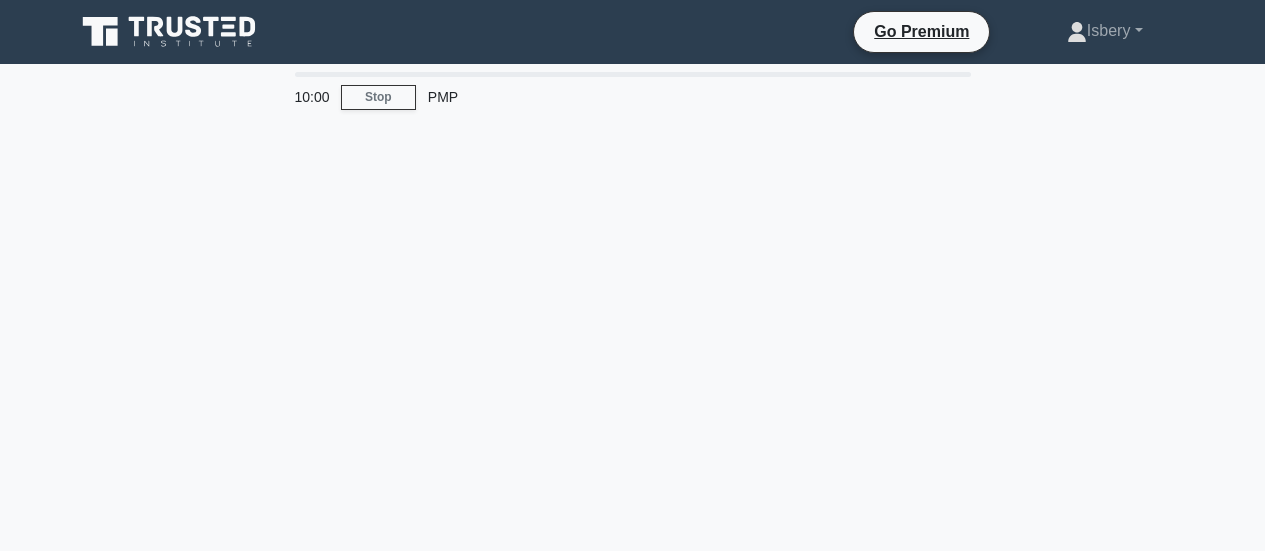 scroll, scrollTop: 0, scrollLeft: 0, axis: both 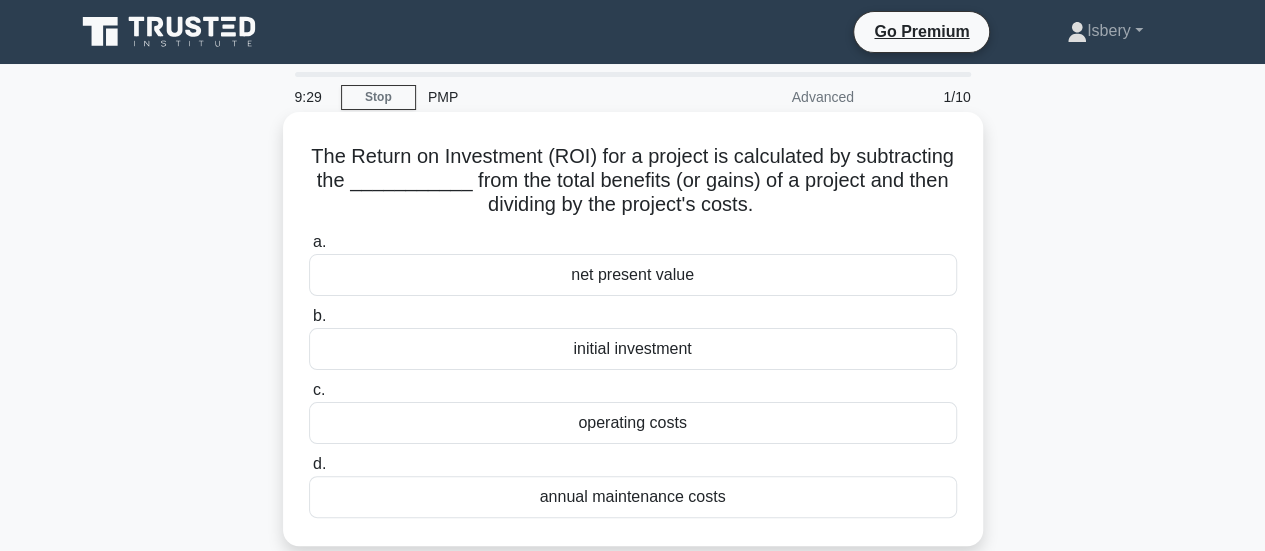 click on "operating costs" at bounding box center [633, 423] 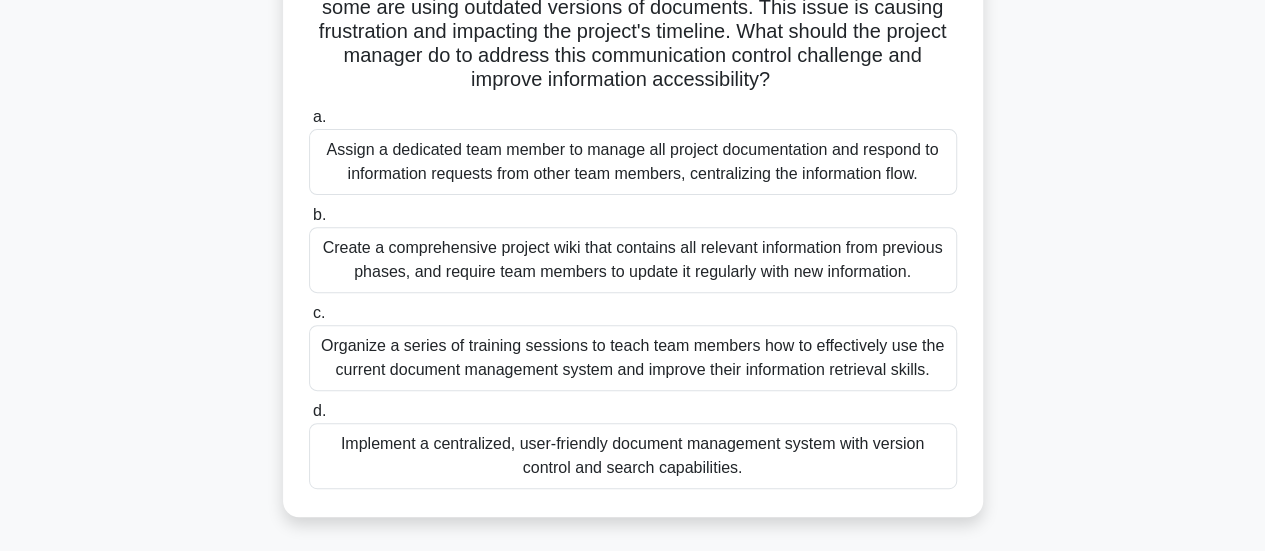 scroll, scrollTop: 300, scrollLeft: 0, axis: vertical 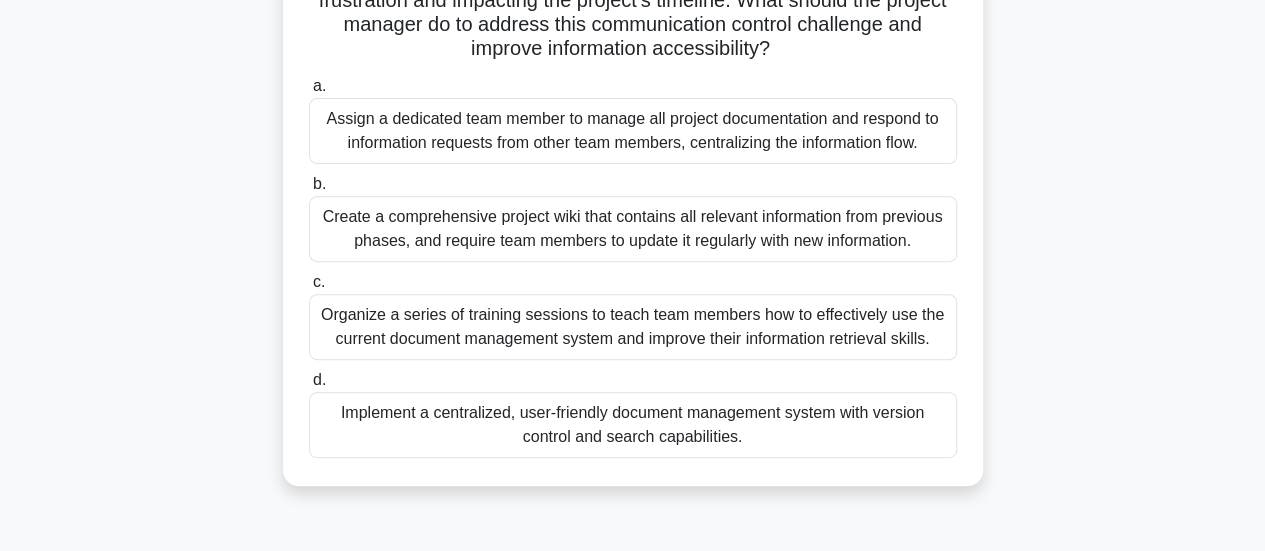 click on "Implement a centralized, user-friendly document management system with version control and search capabilities." at bounding box center [633, 425] 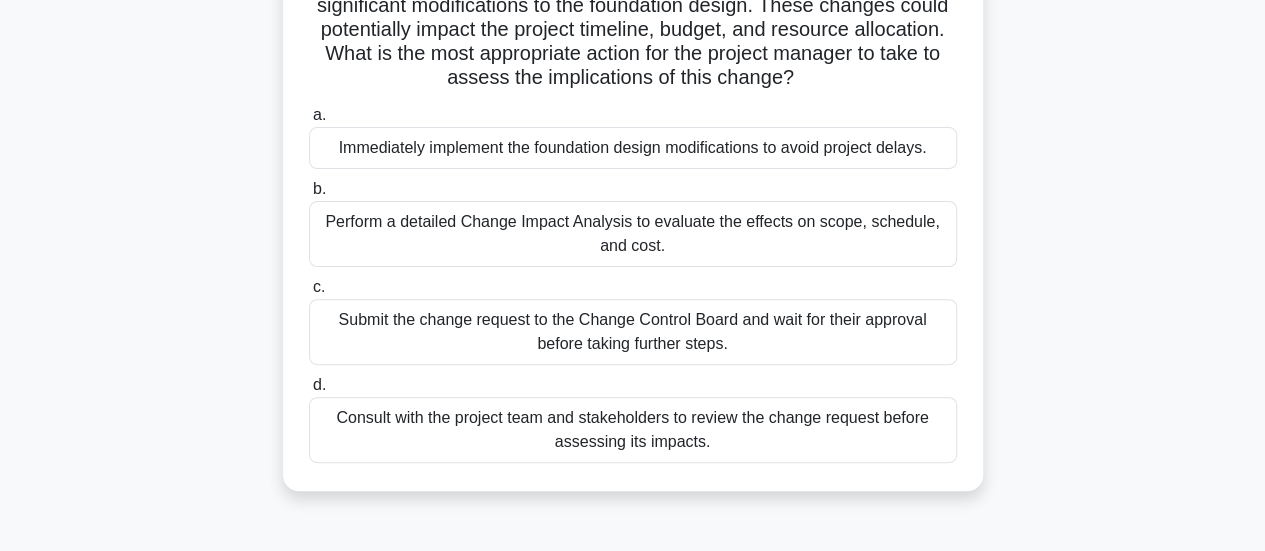 scroll, scrollTop: 200, scrollLeft: 0, axis: vertical 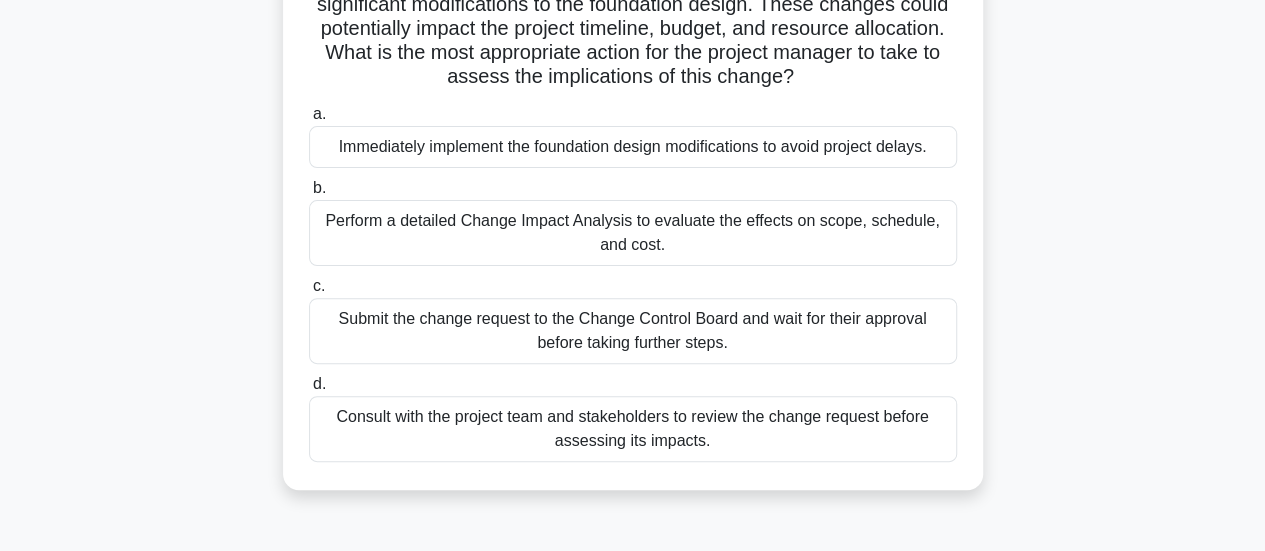 click on "Perform a detailed Change Impact Analysis to evaluate the effects on scope, schedule, and cost." at bounding box center (633, 233) 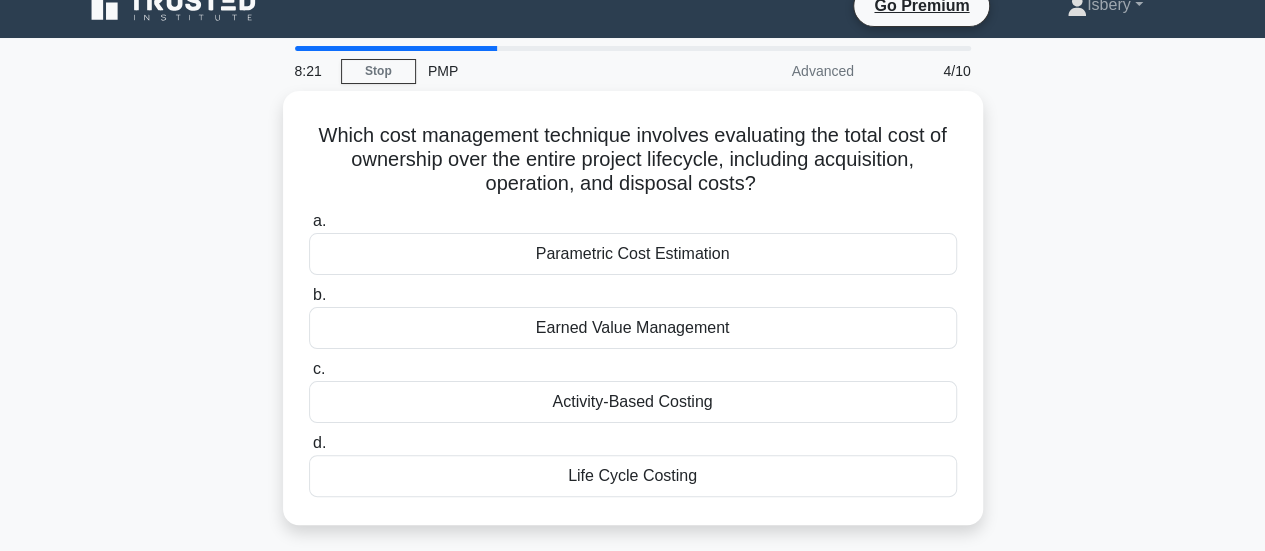 scroll, scrollTop: 0, scrollLeft: 0, axis: both 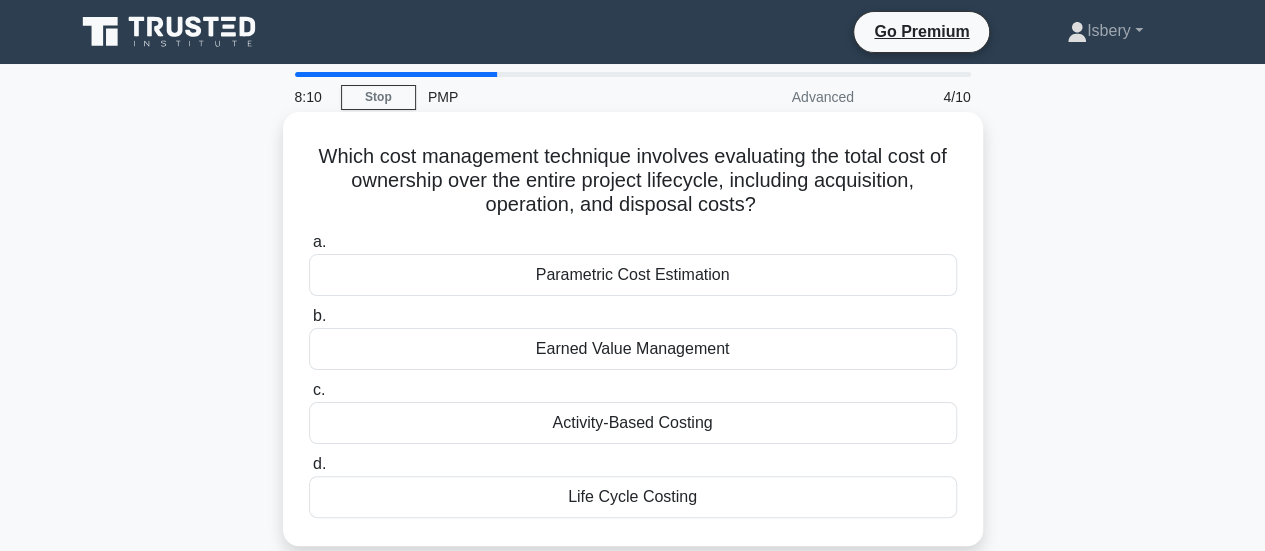click on "Parametric Cost Estimation" at bounding box center (633, 275) 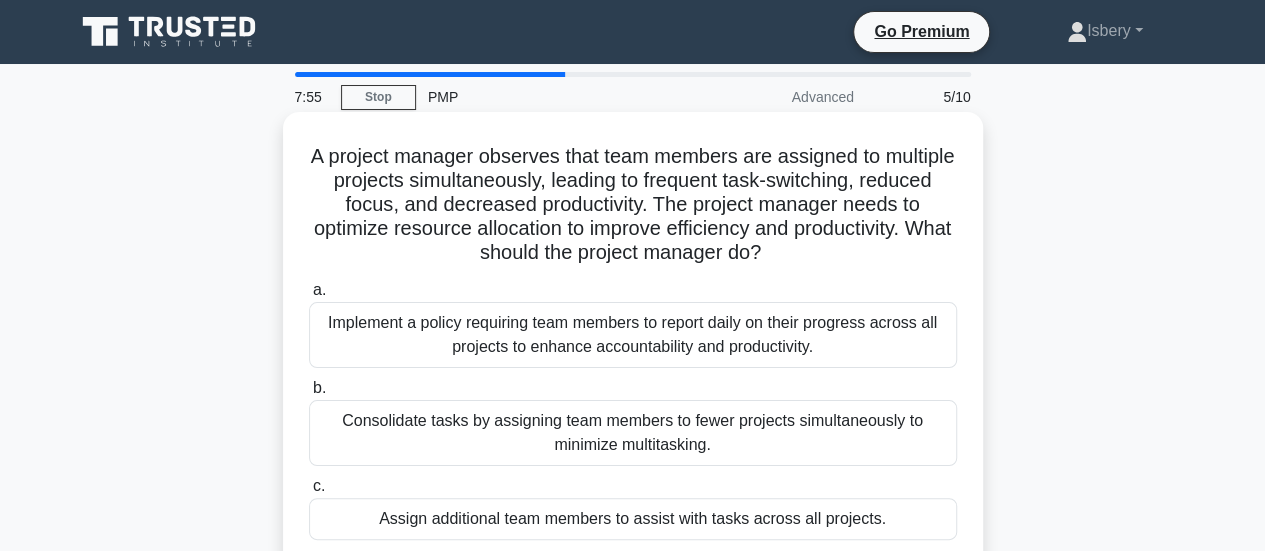 scroll, scrollTop: 100, scrollLeft: 0, axis: vertical 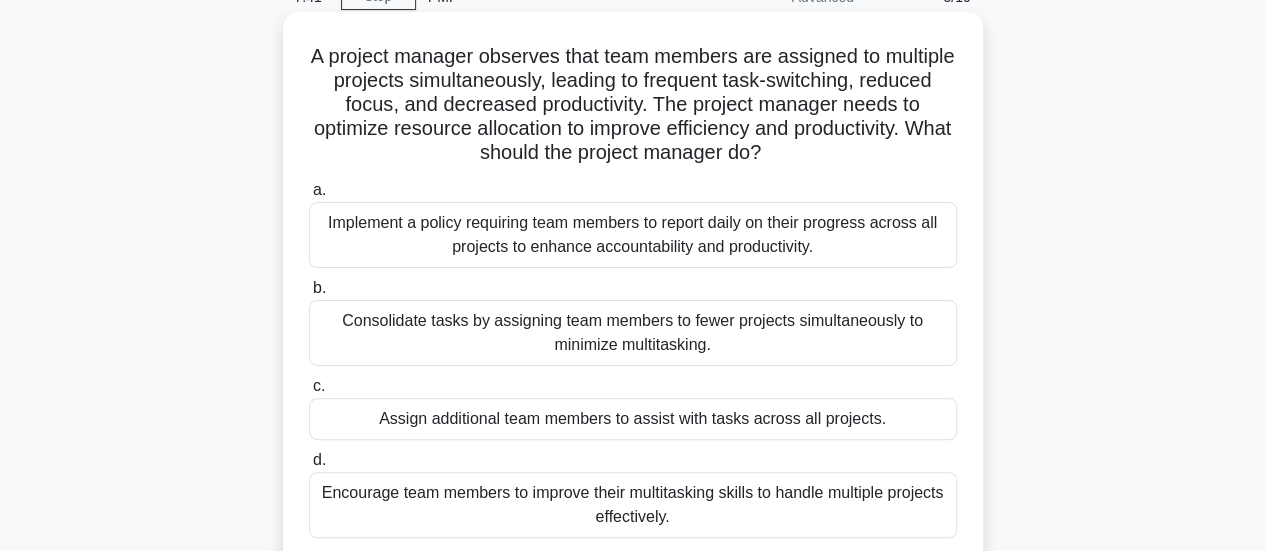 click on "Consolidate tasks by assigning team members to fewer projects simultaneously to minimize multitasking." at bounding box center [633, 333] 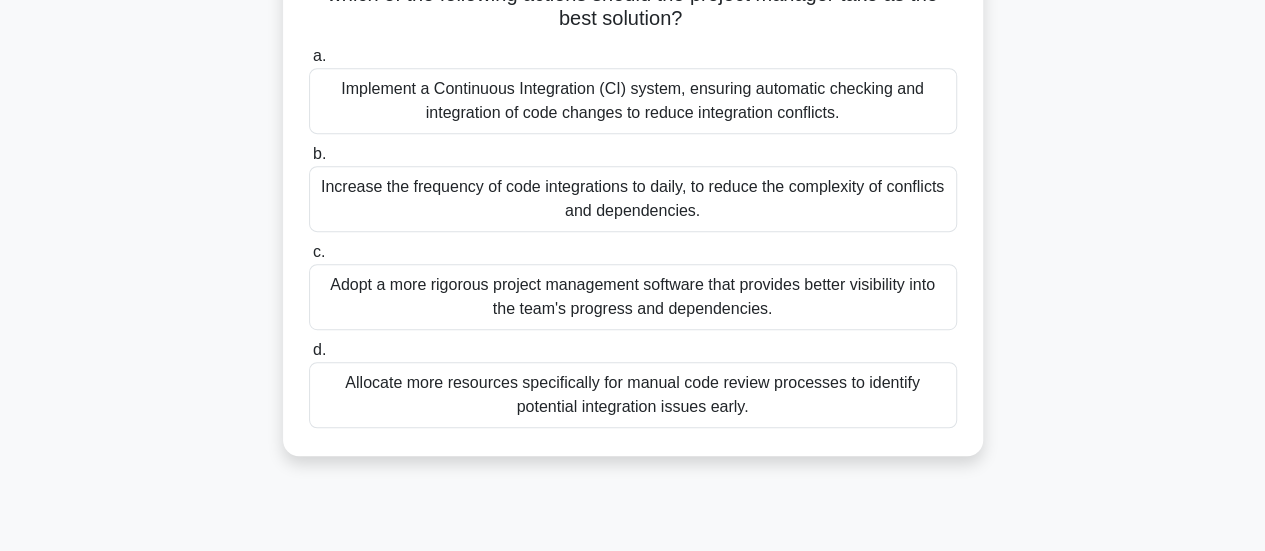 scroll, scrollTop: 400, scrollLeft: 0, axis: vertical 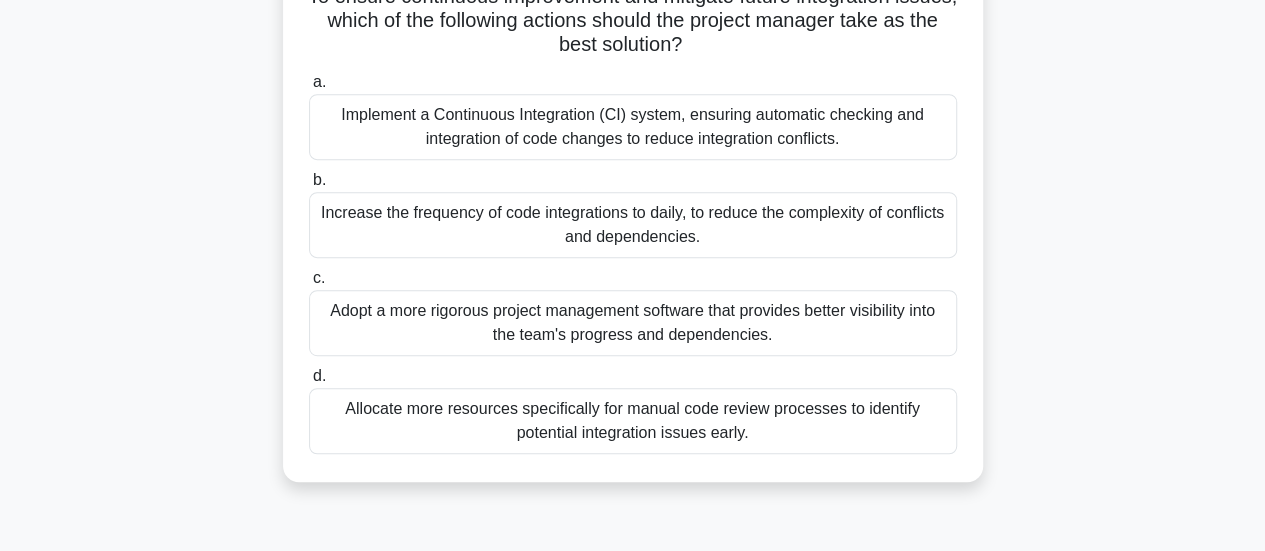 click on "Implement a Continuous Integration (CI) system, ensuring automatic checking and integration of code changes to reduce integration conflicts." at bounding box center (633, 127) 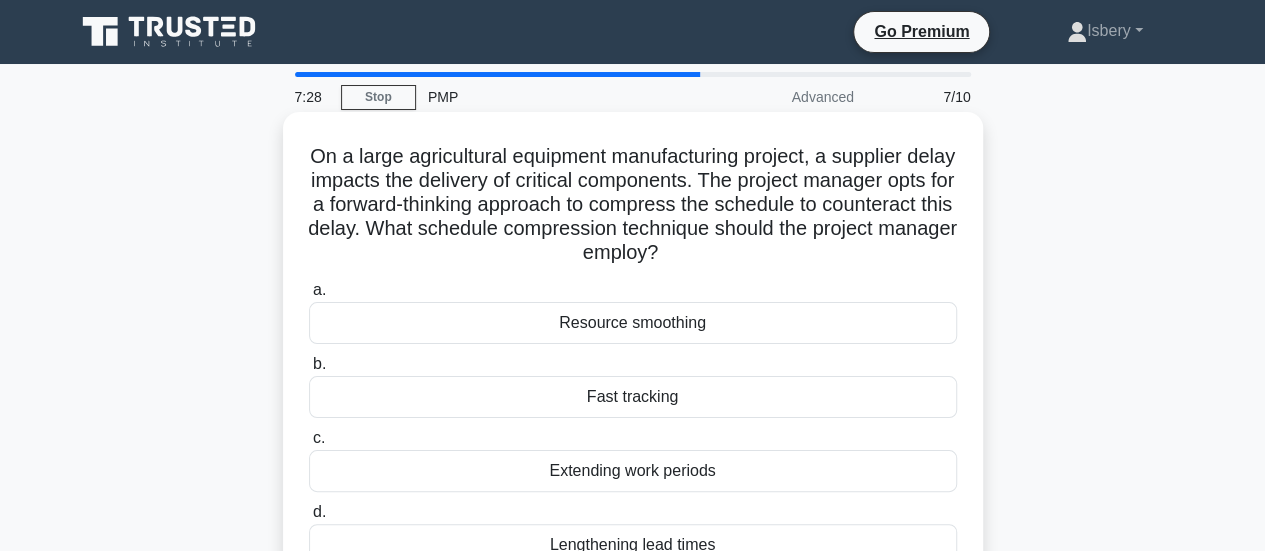 scroll, scrollTop: 100, scrollLeft: 0, axis: vertical 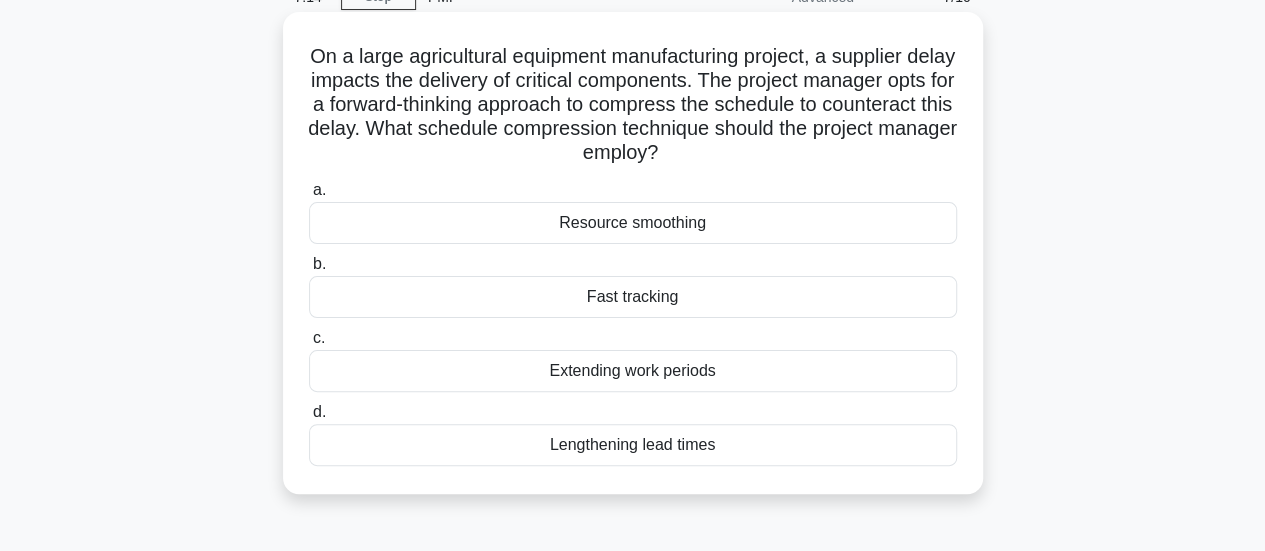 click on "Fast tracking" at bounding box center (633, 297) 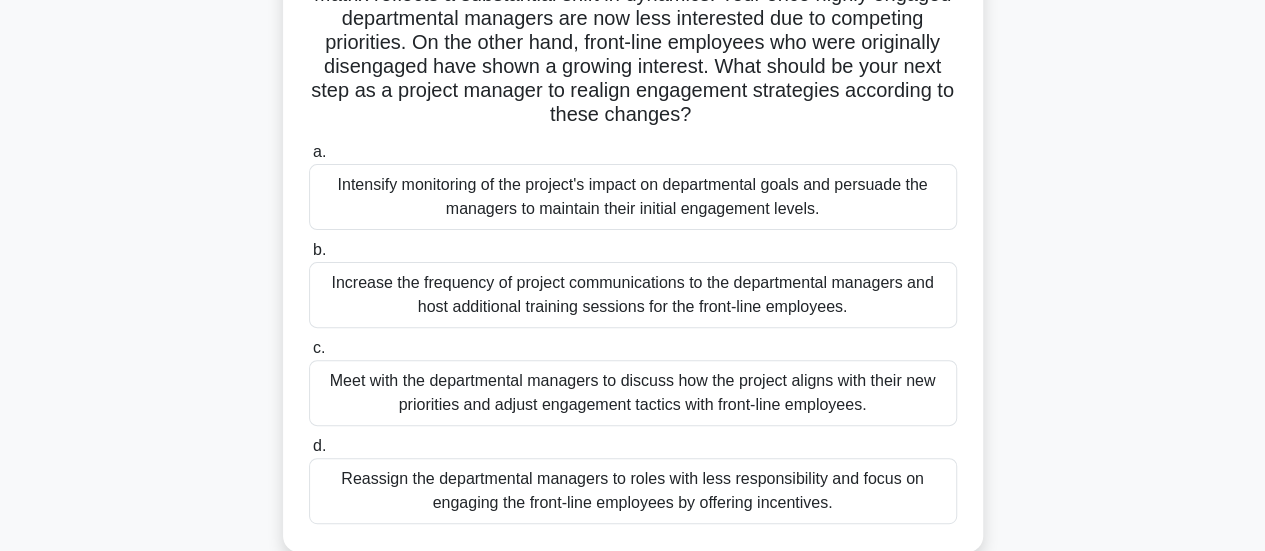 scroll, scrollTop: 300, scrollLeft: 0, axis: vertical 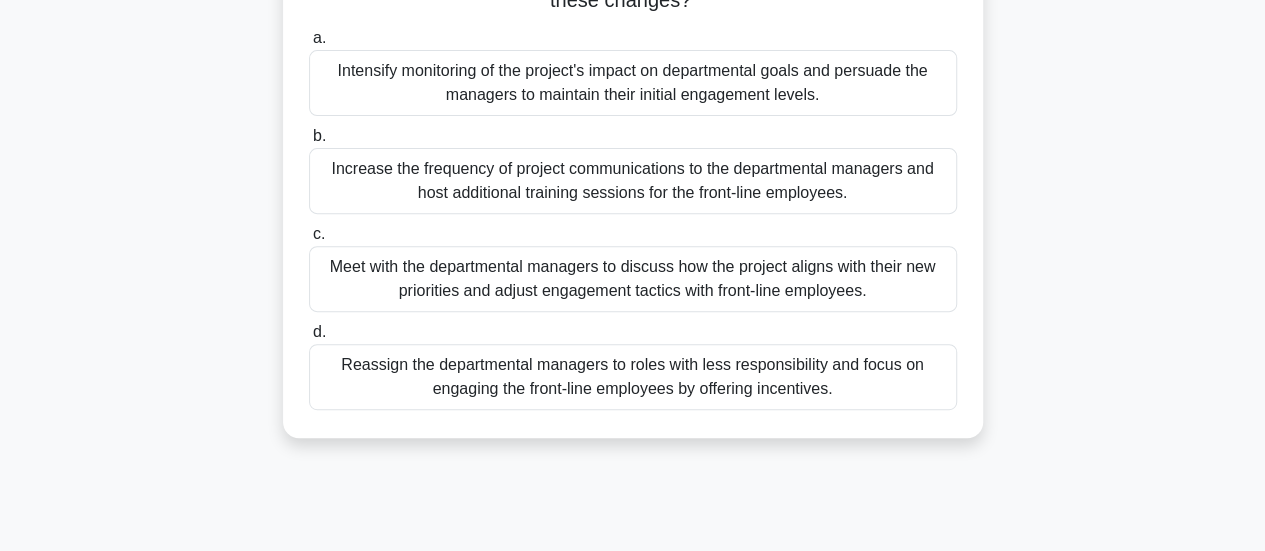 click on "Increase the frequency of project communications to the departmental managers and host additional training sessions for the front-line employees." at bounding box center (633, 181) 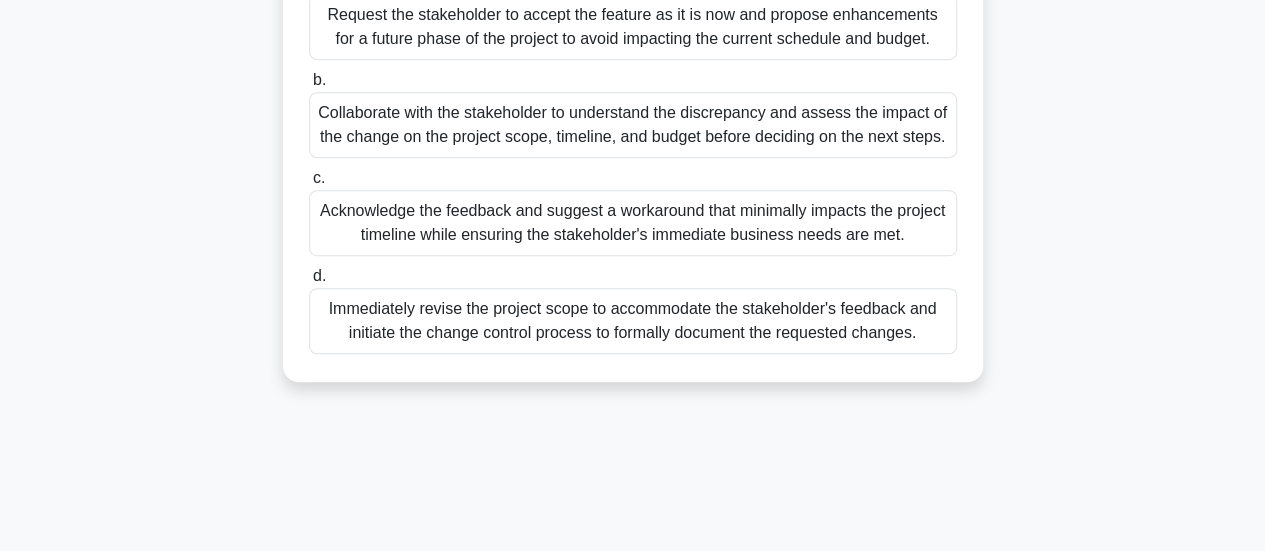 scroll, scrollTop: 400, scrollLeft: 0, axis: vertical 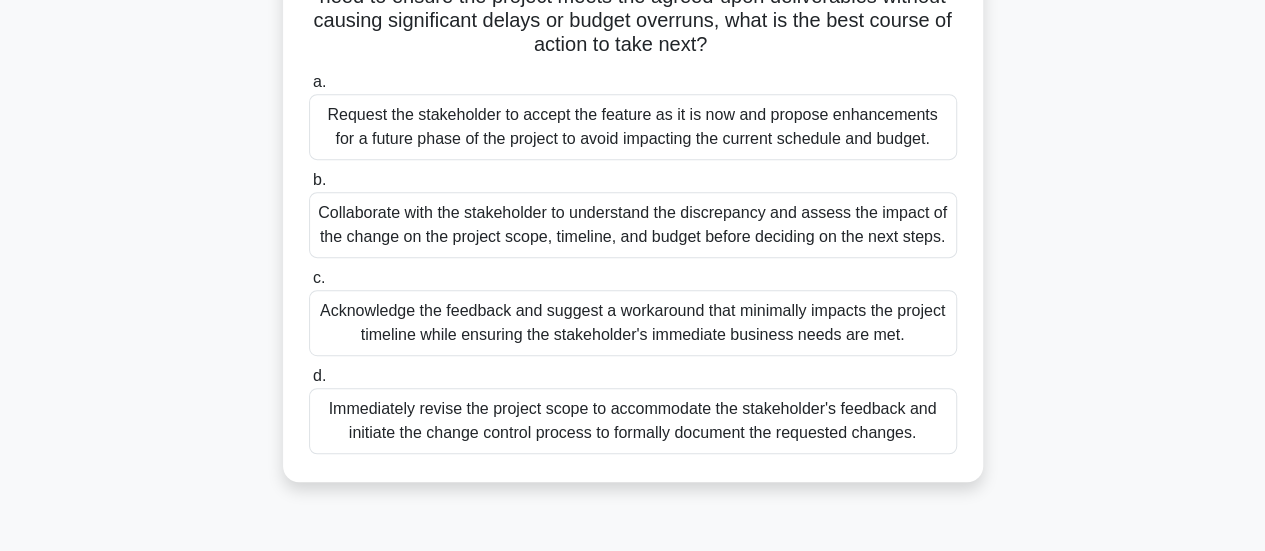 click on "Collaborate with the stakeholder to understand the discrepancy and assess the impact of the change on the project scope, timeline, and budget before deciding on the next steps." at bounding box center (633, 225) 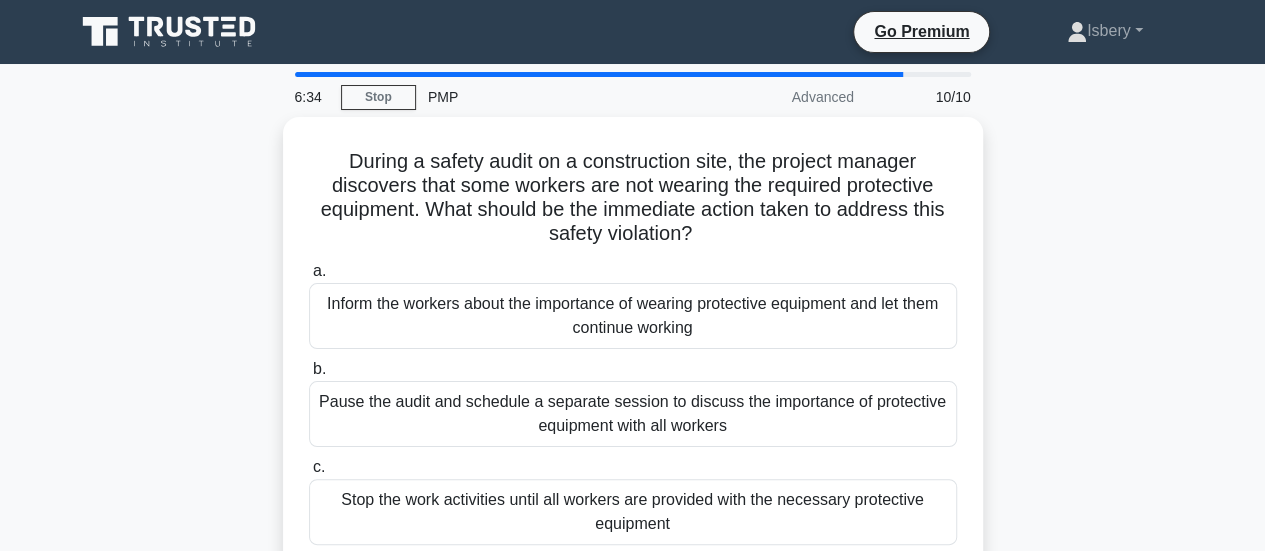 scroll, scrollTop: 200, scrollLeft: 0, axis: vertical 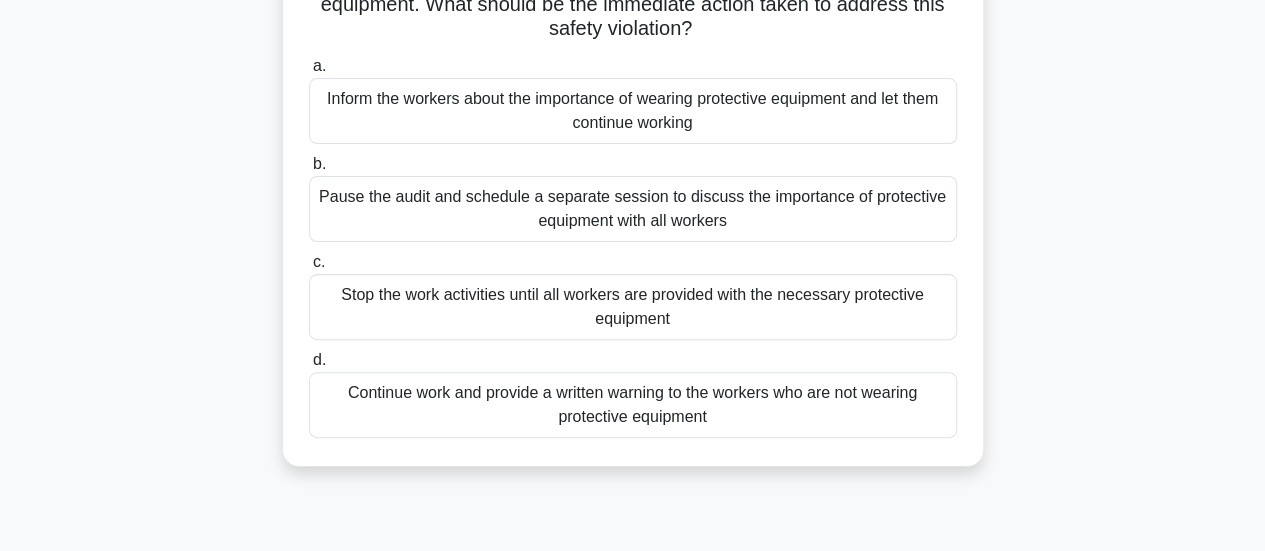 click on "Stop the work activities until all workers are provided with the necessary protective equipment" at bounding box center (633, 307) 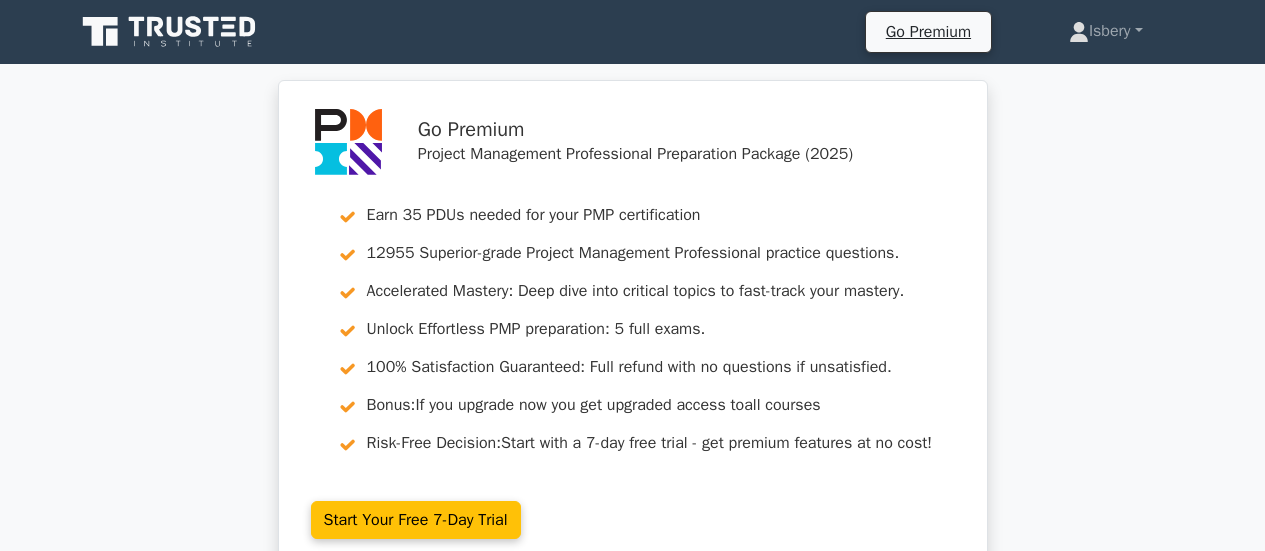 scroll, scrollTop: 0, scrollLeft: 0, axis: both 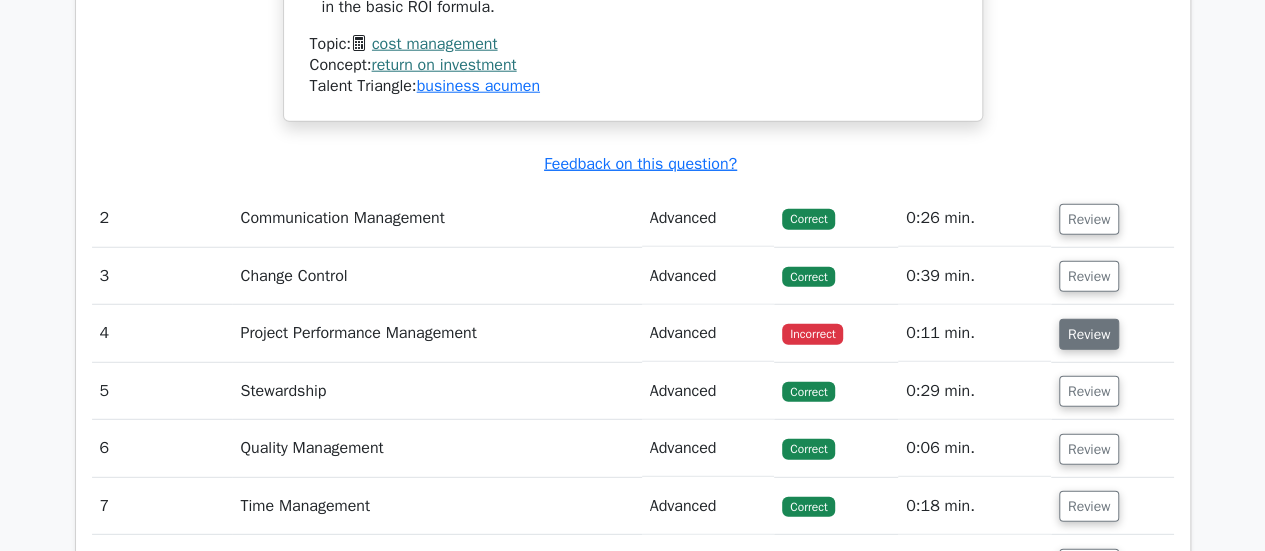 click on "Review" at bounding box center (1089, 334) 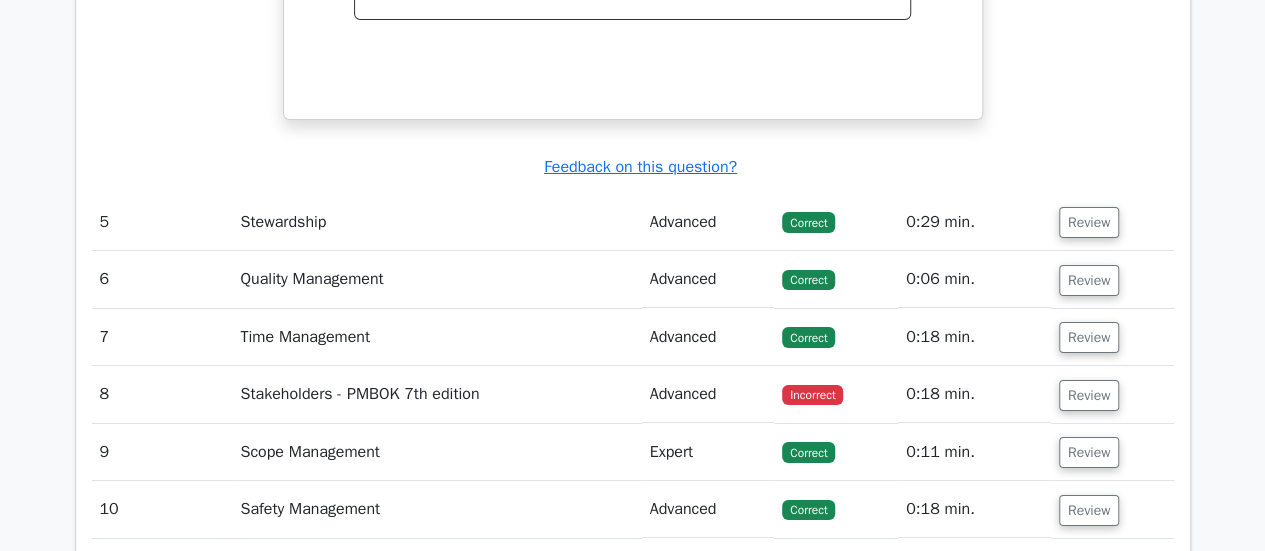 scroll, scrollTop: 3800, scrollLeft: 0, axis: vertical 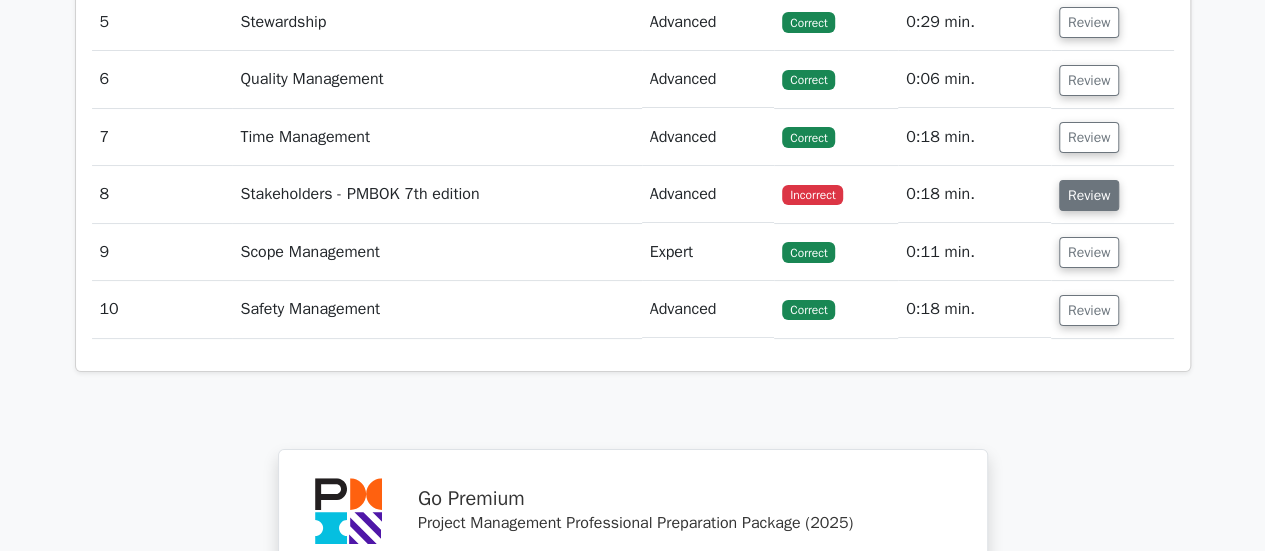 click on "Review" at bounding box center [1089, 195] 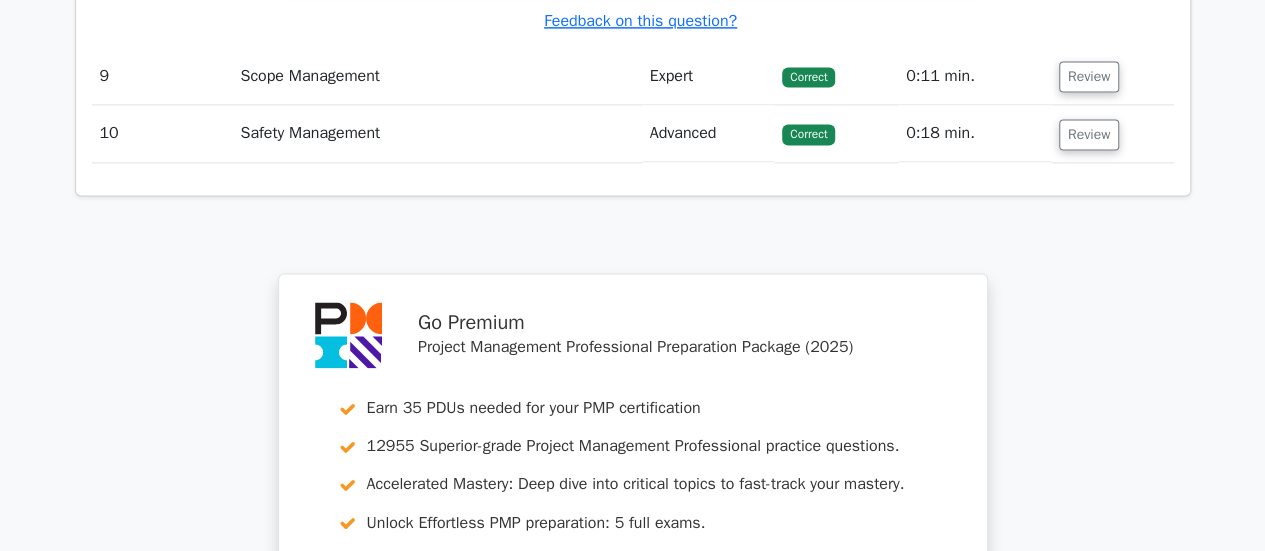 scroll, scrollTop: 5600, scrollLeft: 0, axis: vertical 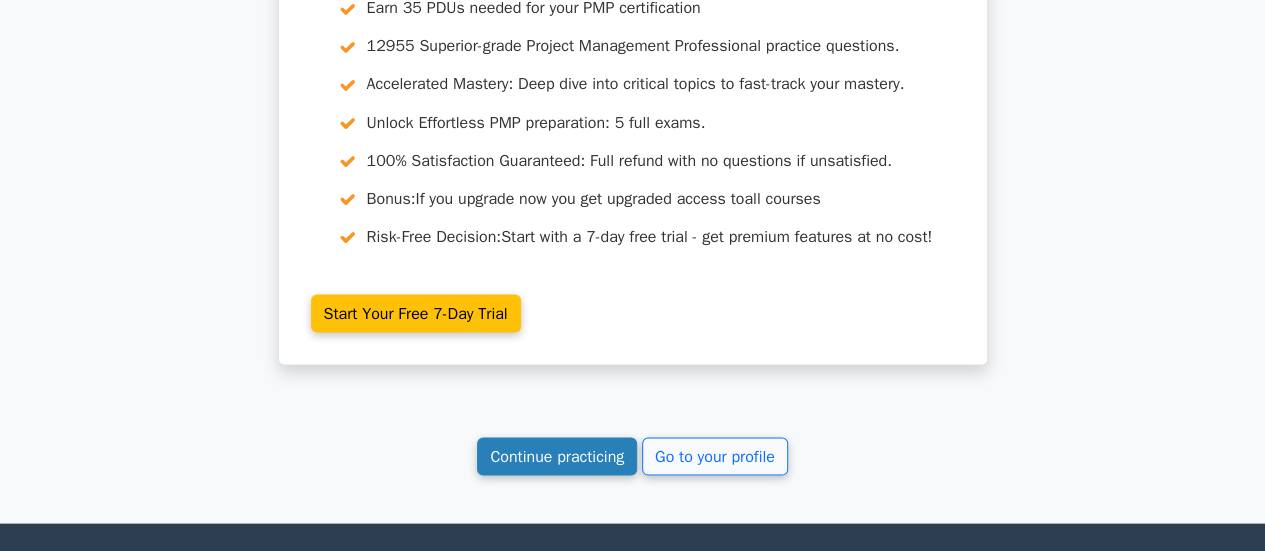 click on "Continue practicing" at bounding box center (557, 456) 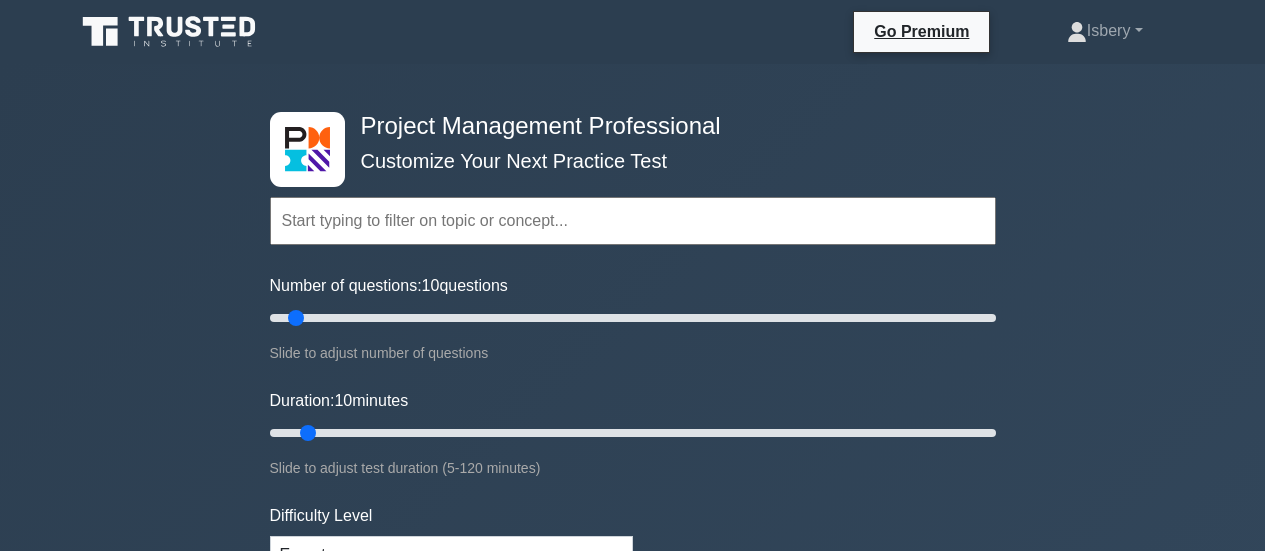 scroll, scrollTop: 0, scrollLeft: 0, axis: both 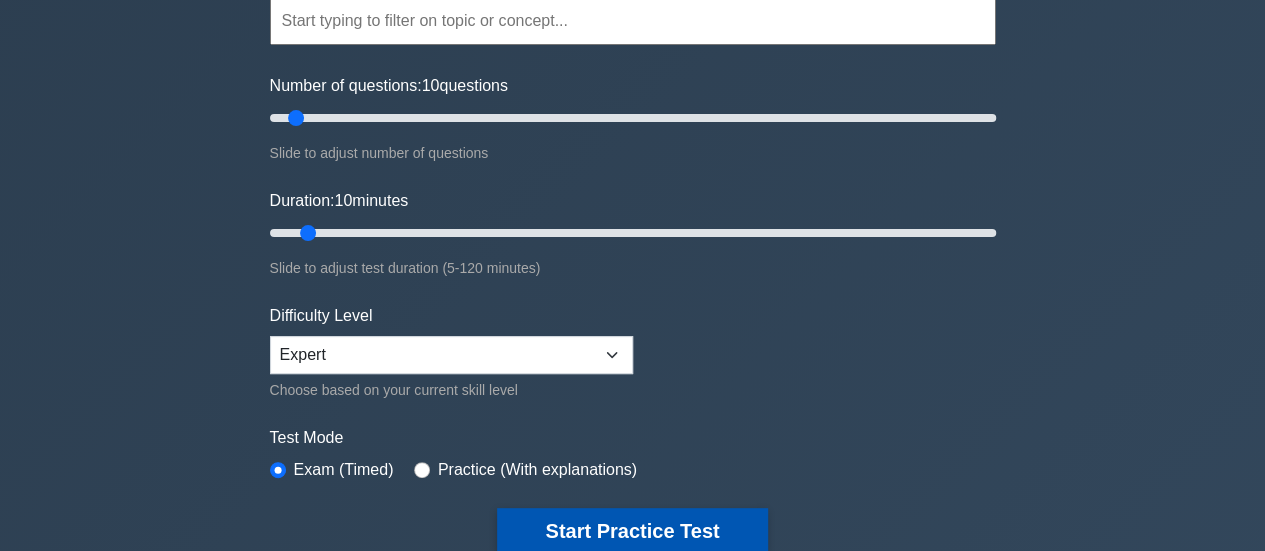 click on "Start Practice Test" at bounding box center [632, 531] 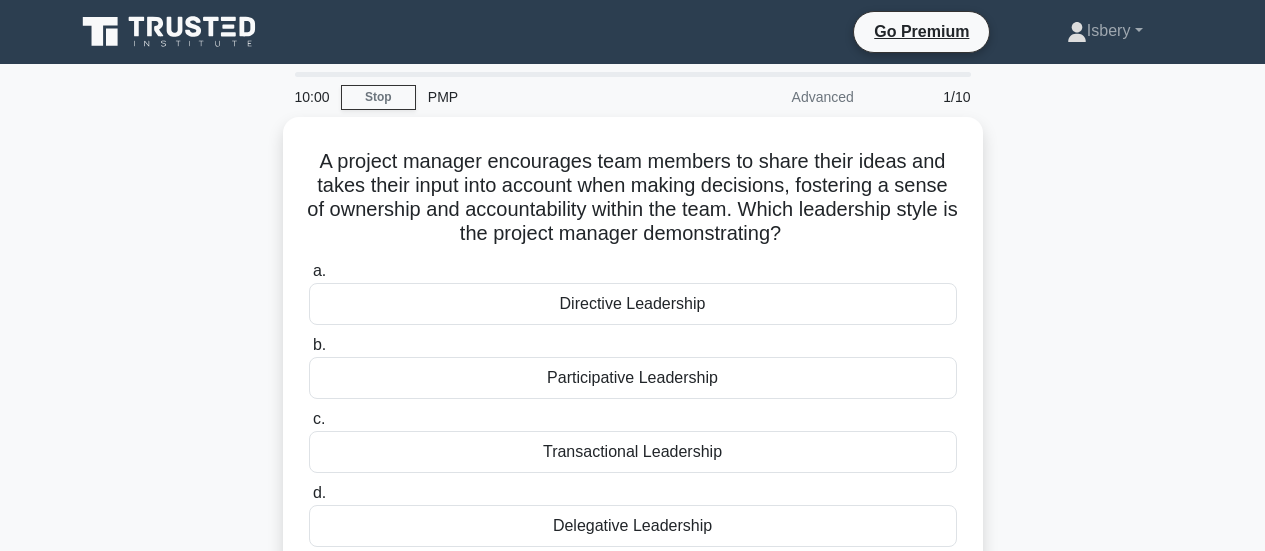 scroll, scrollTop: 0, scrollLeft: 0, axis: both 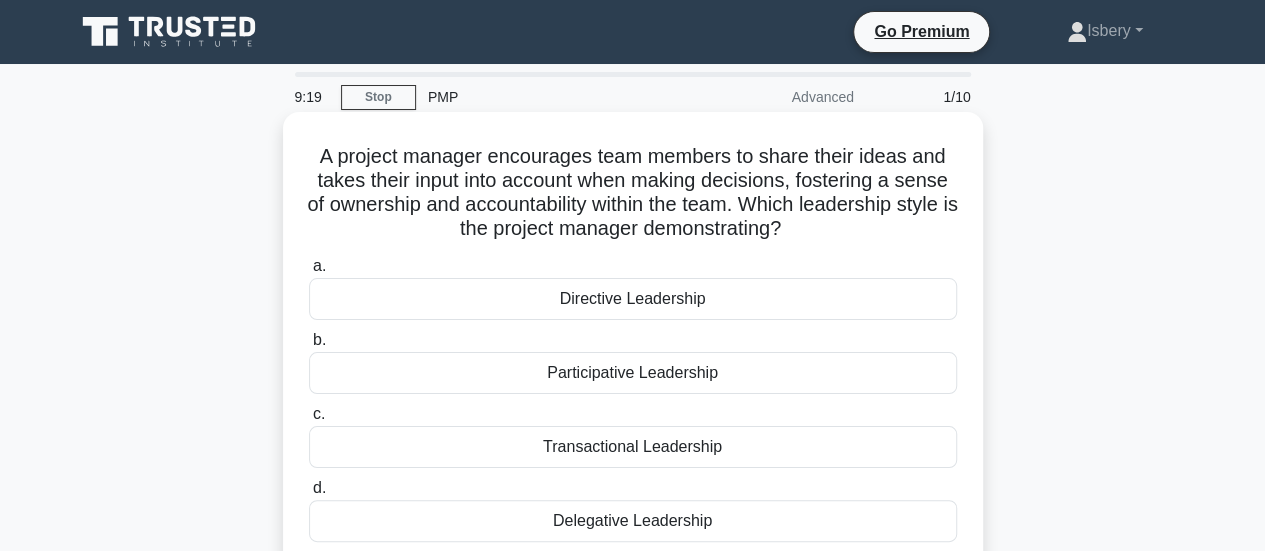 click on "Participative Leadership" at bounding box center (633, 373) 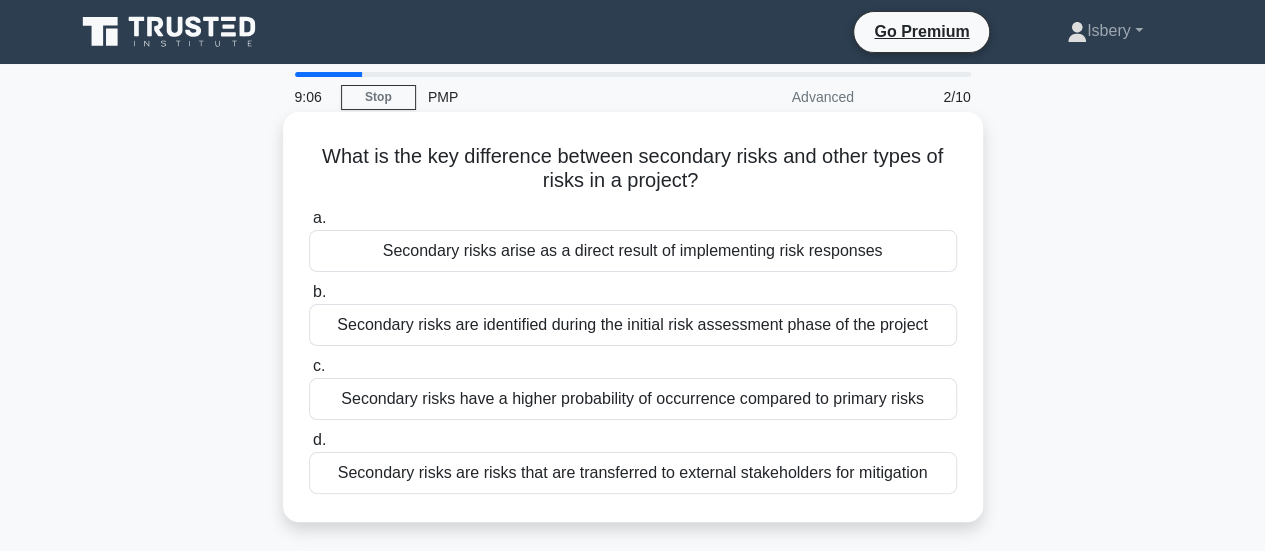 click on "Secondary risks have a higher probability of occurrence compared to primary risks" at bounding box center [633, 399] 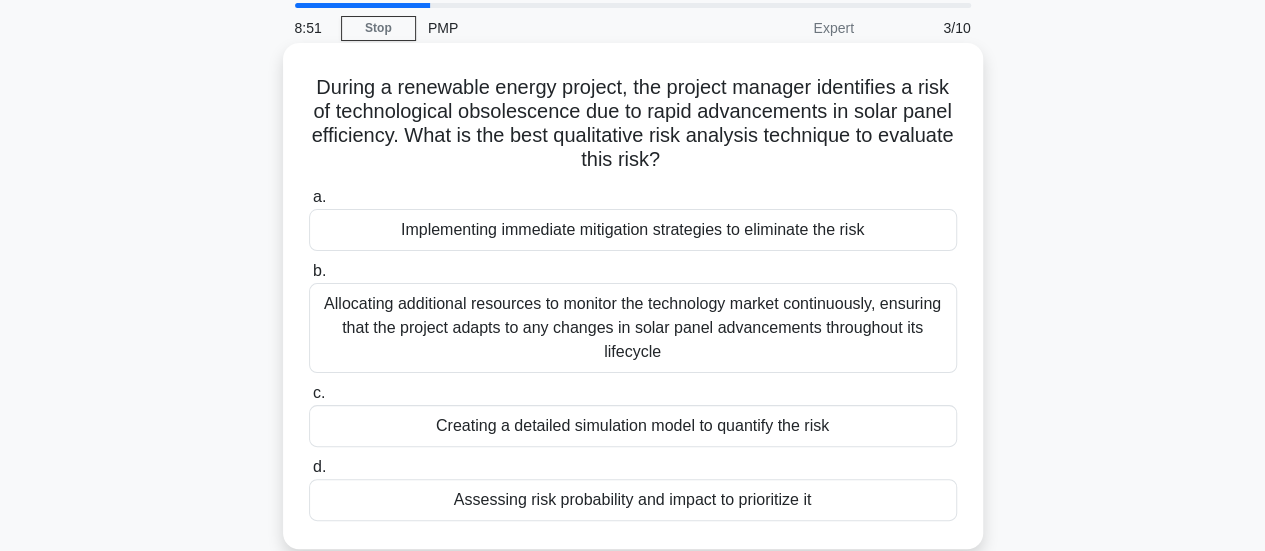 scroll, scrollTop: 100, scrollLeft: 0, axis: vertical 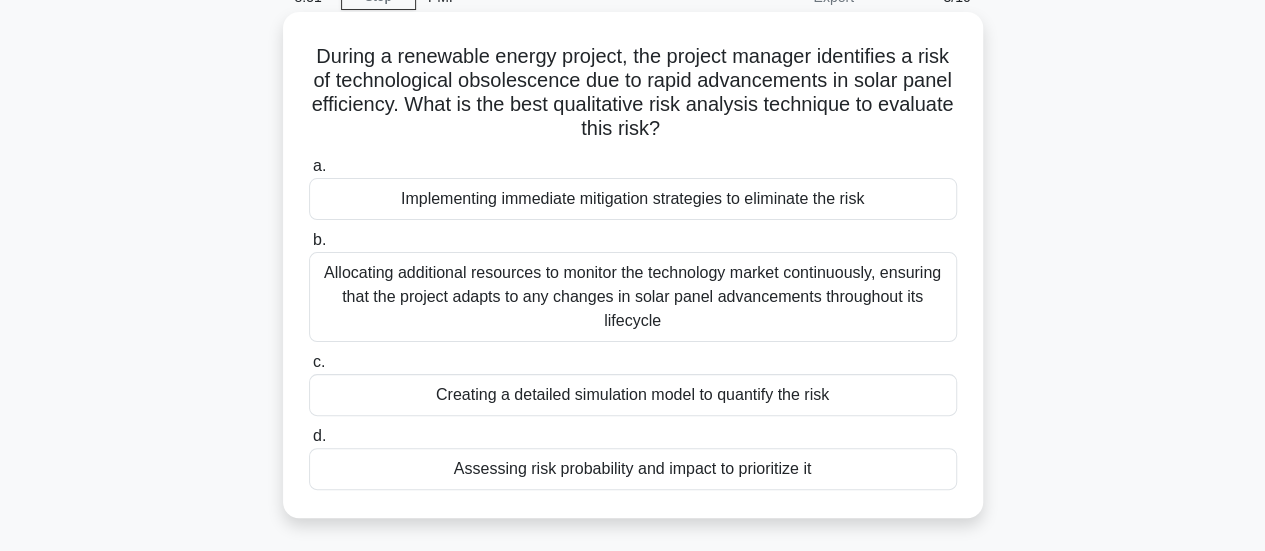 click on "Allocating additional resources to monitor the technology market continuously, ensuring that the project adapts to any changes in solar panel advancements throughout its lifecycle" at bounding box center [633, 297] 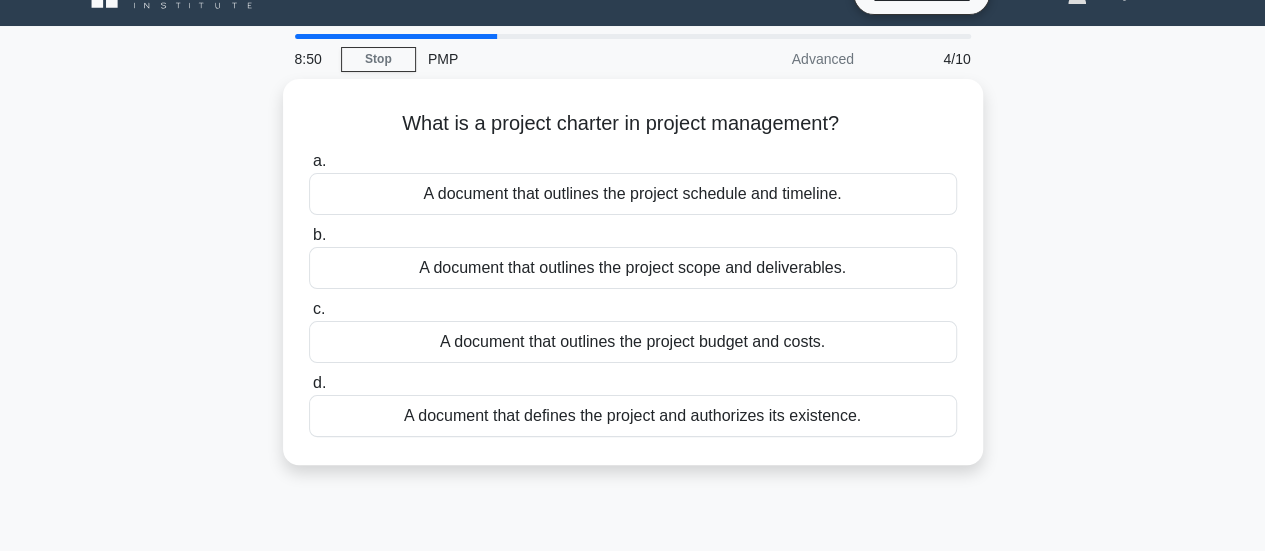 scroll, scrollTop: 0, scrollLeft: 0, axis: both 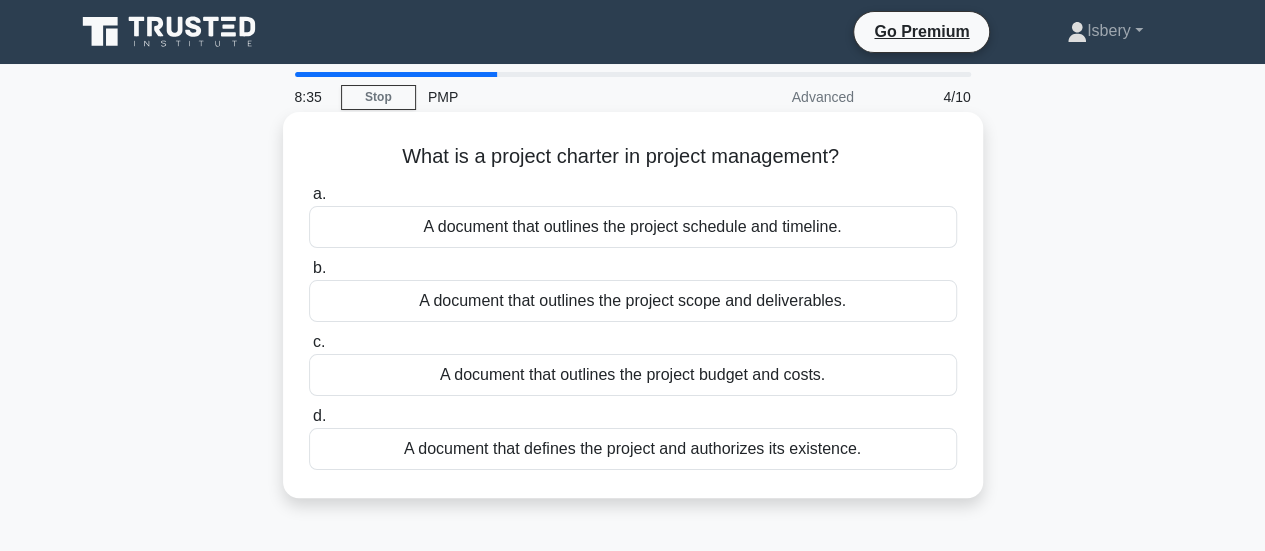 click on "A document that outlines the project schedule and timeline." at bounding box center (633, 227) 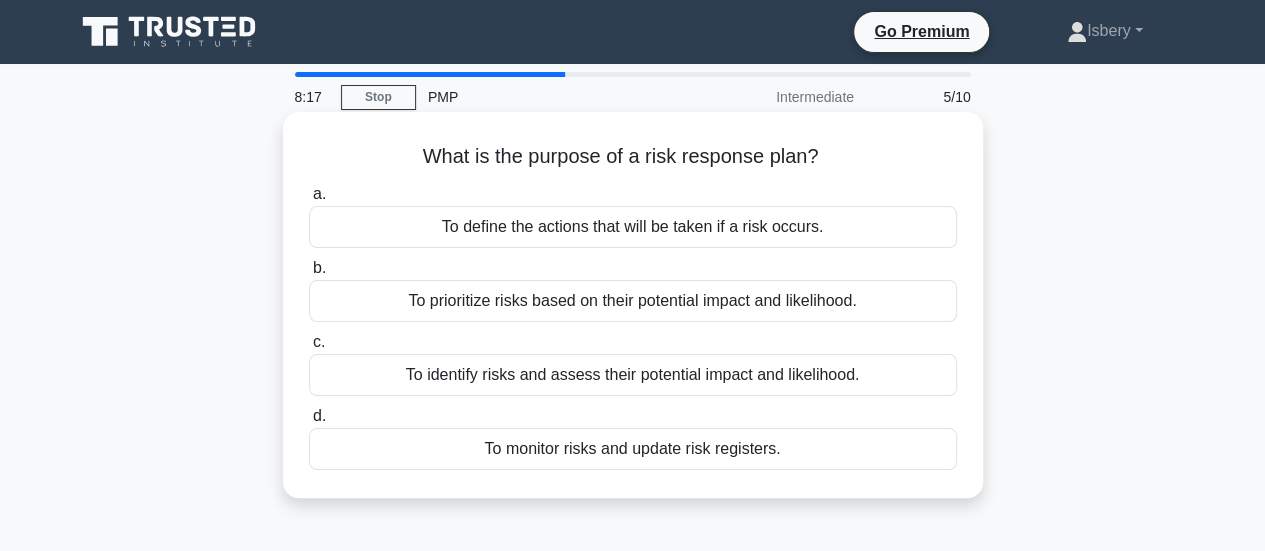click on "To monitor risks and update risk registers." at bounding box center (633, 449) 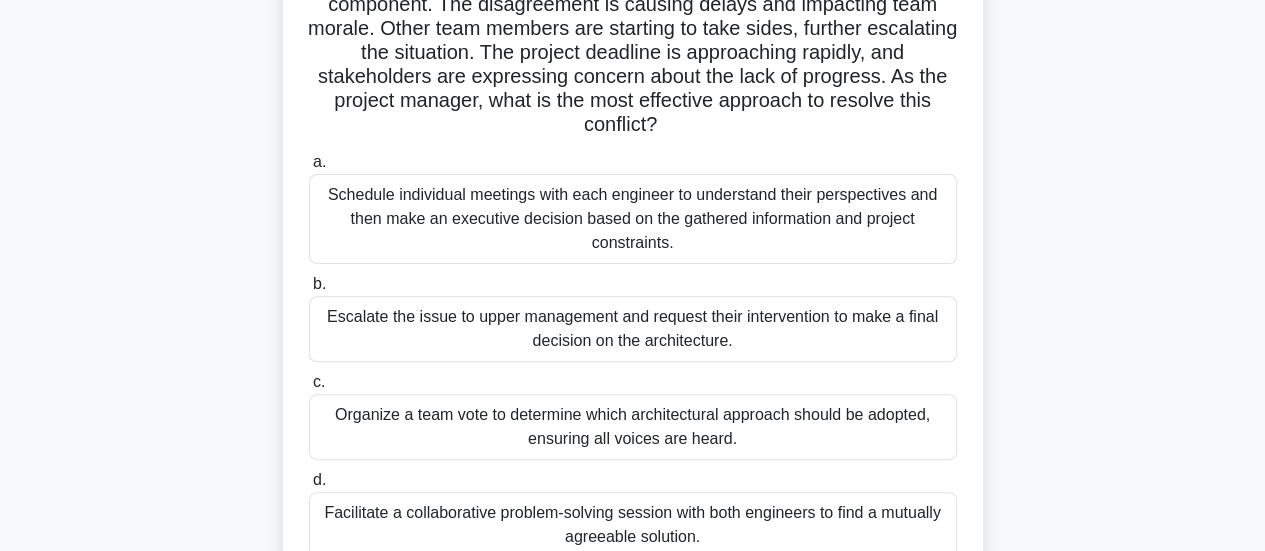 scroll, scrollTop: 300, scrollLeft: 0, axis: vertical 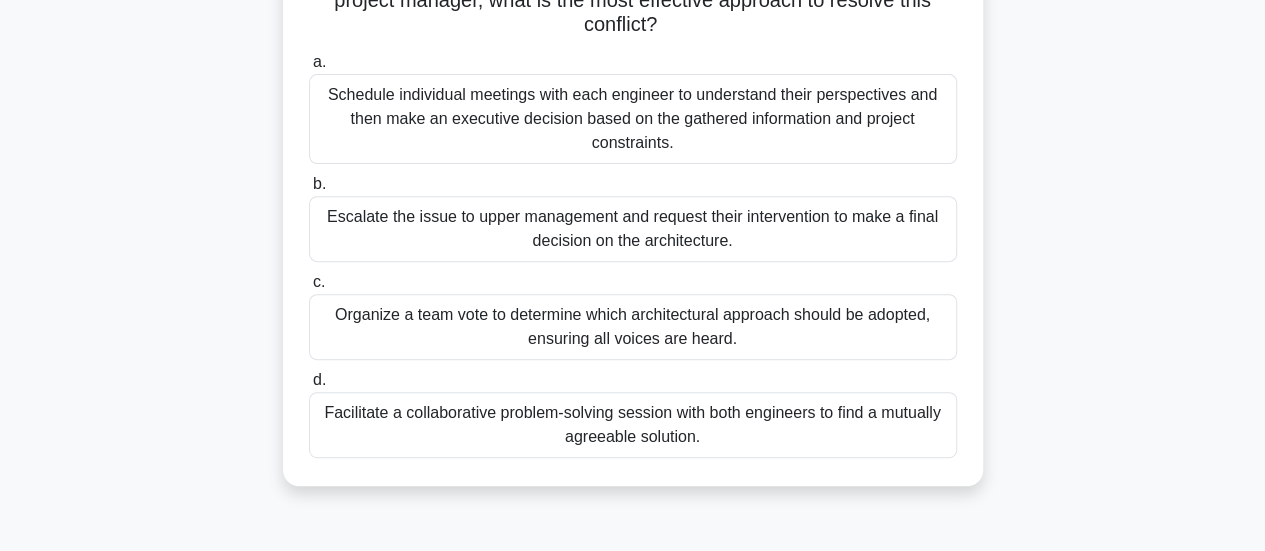 click on "Schedule individual meetings with each engineer to understand their perspectives and then make an executive decision based on the gathered information and project constraints." at bounding box center (633, 119) 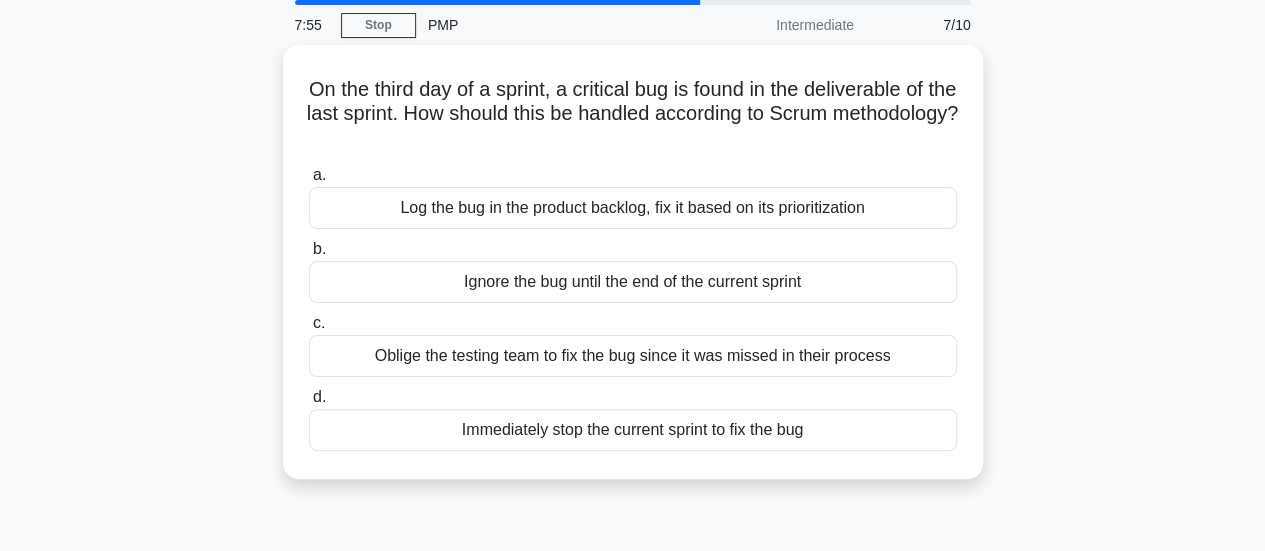 scroll, scrollTop: 0, scrollLeft: 0, axis: both 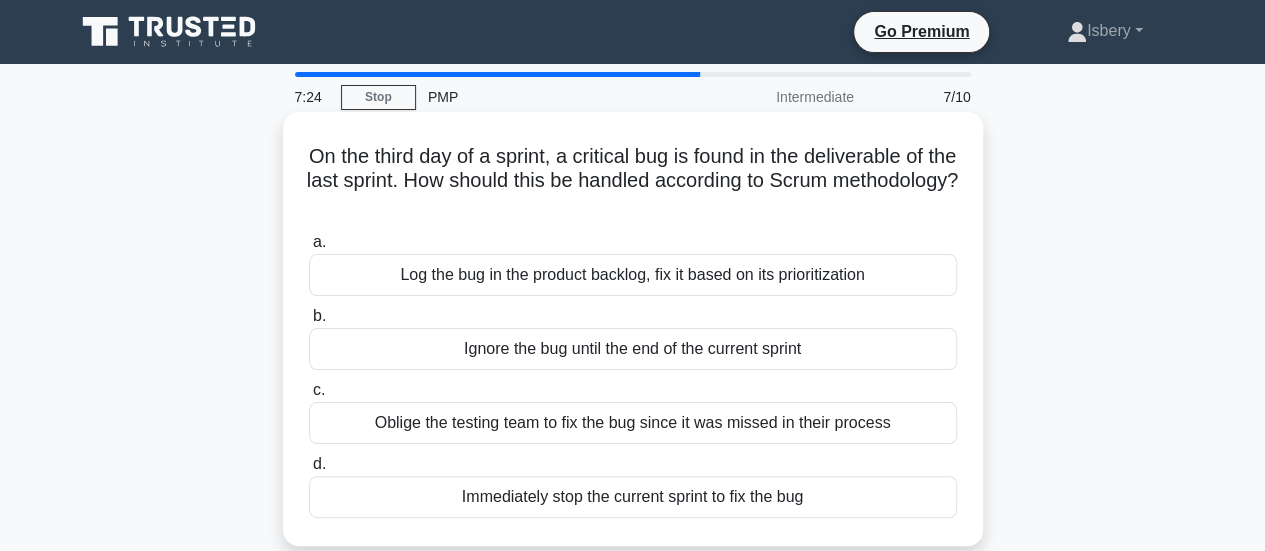 click on "Immediately stop the current sprint to fix the bug" at bounding box center [633, 497] 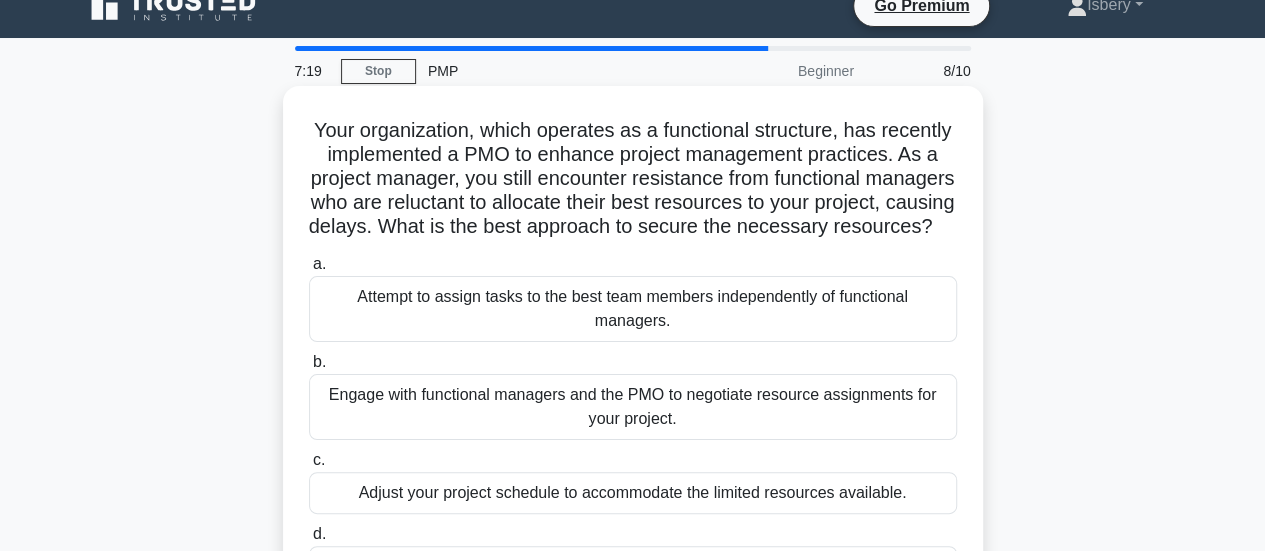 scroll, scrollTop: 200, scrollLeft: 0, axis: vertical 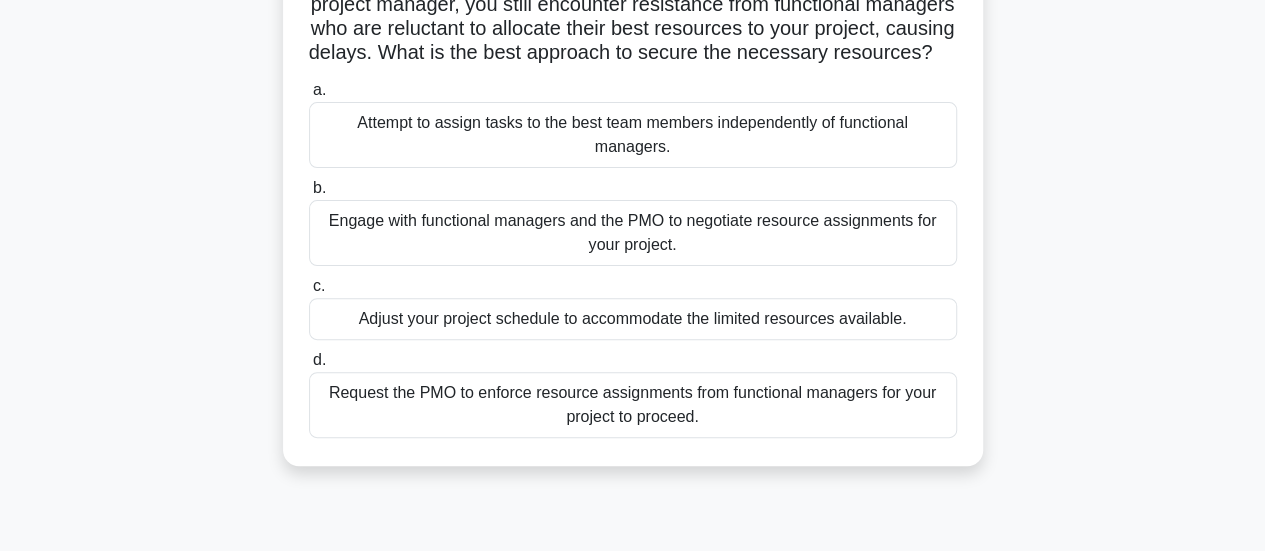 click on "Engage with functional managers and the PMO to negotiate resource assignments for your project." at bounding box center (633, 233) 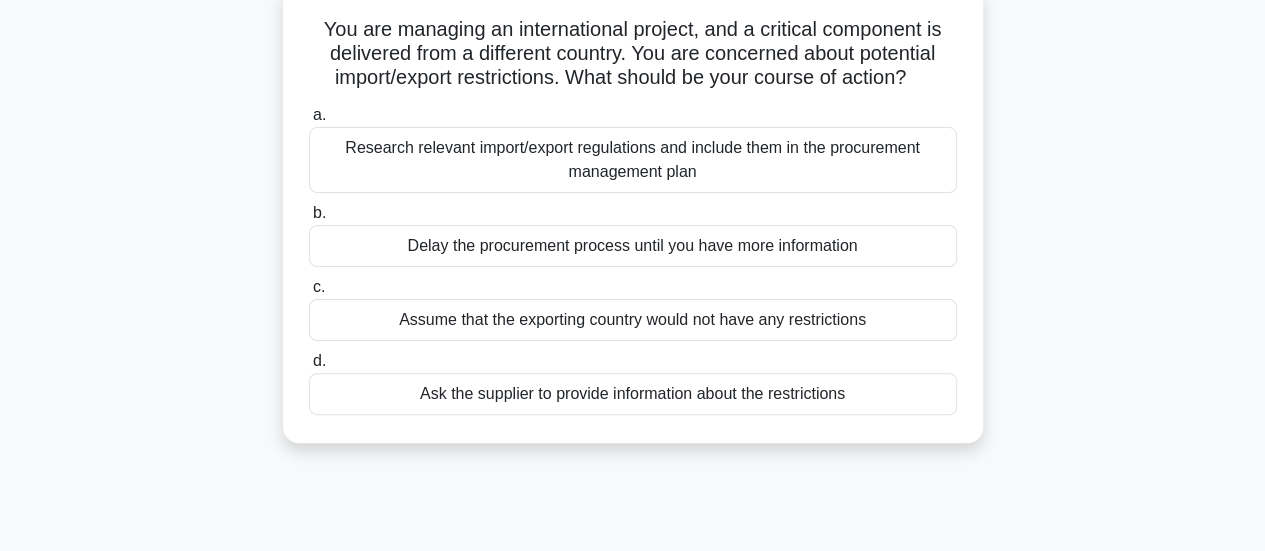 scroll, scrollTop: 0, scrollLeft: 0, axis: both 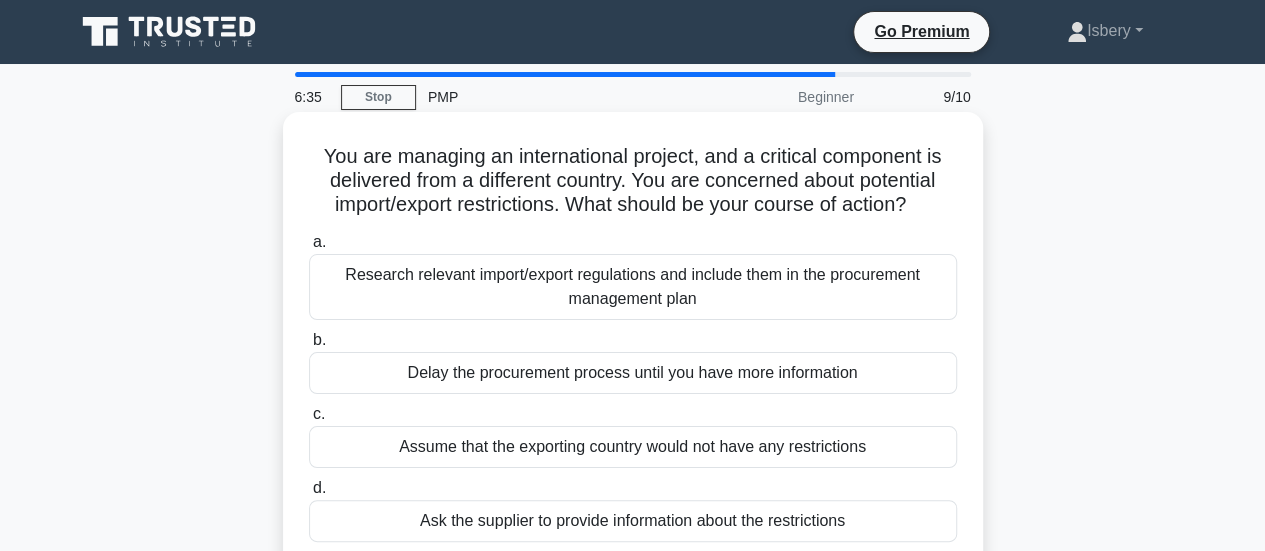 click on "Research relevant import/export regulations and include them in the procurement management plan" at bounding box center [633, 287] 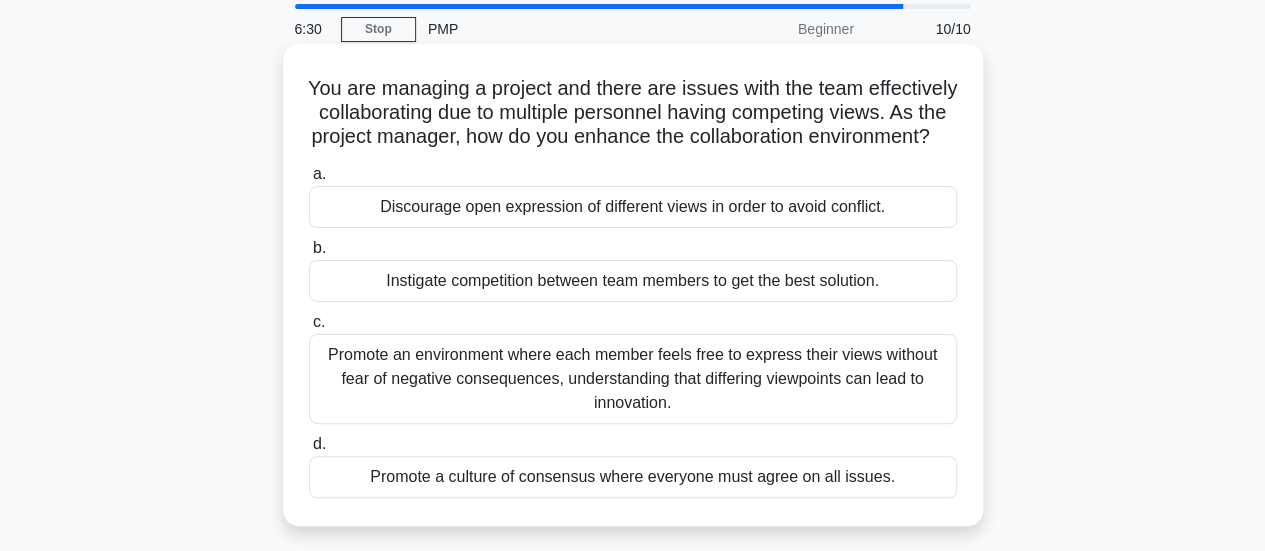 scroll, scrollTop: 100, scrollLeft: 0, axis: vertical 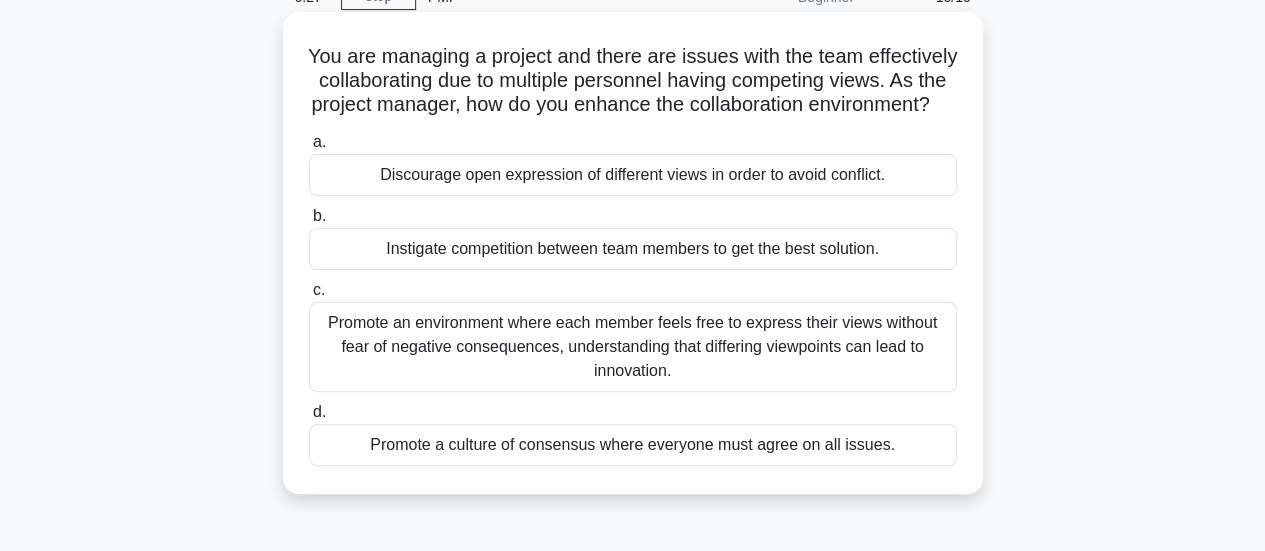 click on "Promote an environment where each member feels free to express their views without fear of negative consequences, understanding that differing viewpoints can lead to innovation." at bounding box center (633, 347) 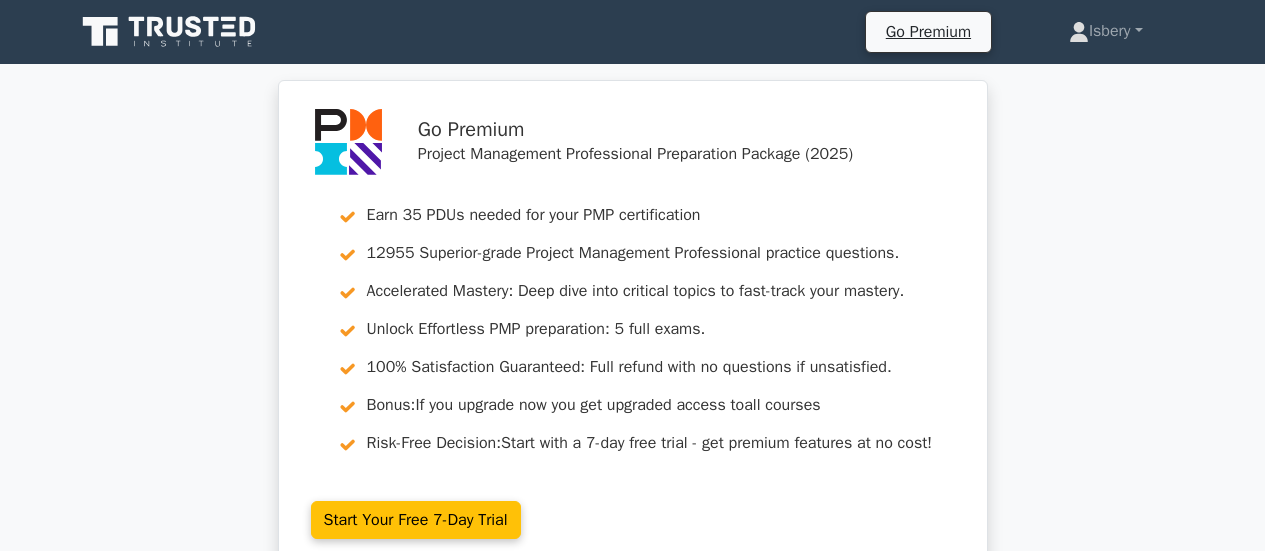 scroll, scrollTop: 398, scrollLeft: 0, axis: vertical 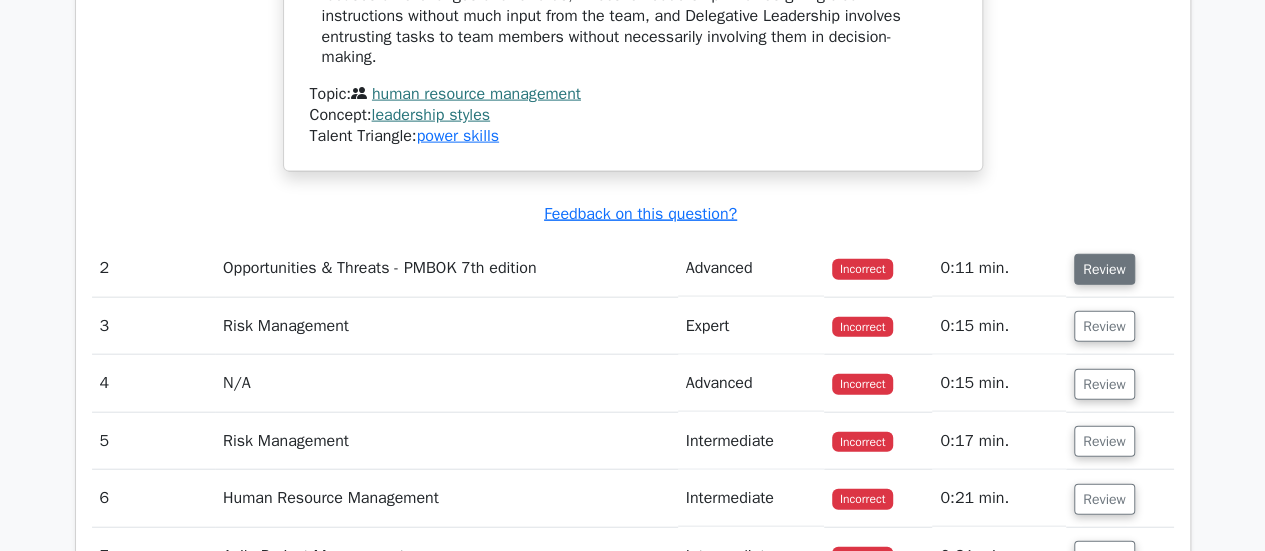 click on "Review" at bounding box center (1104, 269) 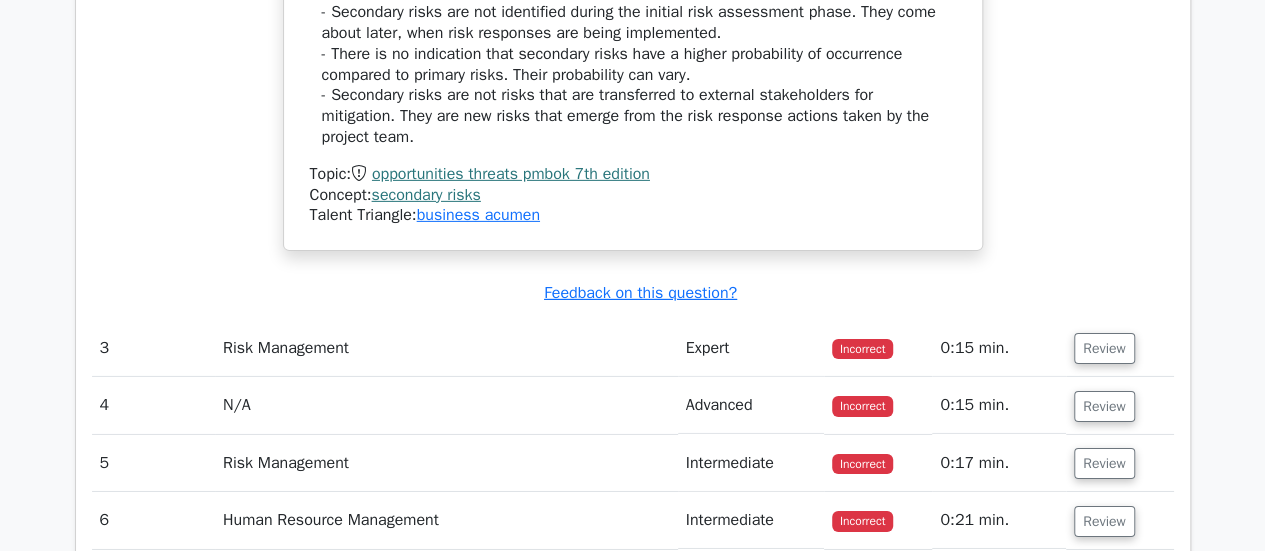 scroll, scrollTop: 3200, scrollLeft: 0, axis: vertical 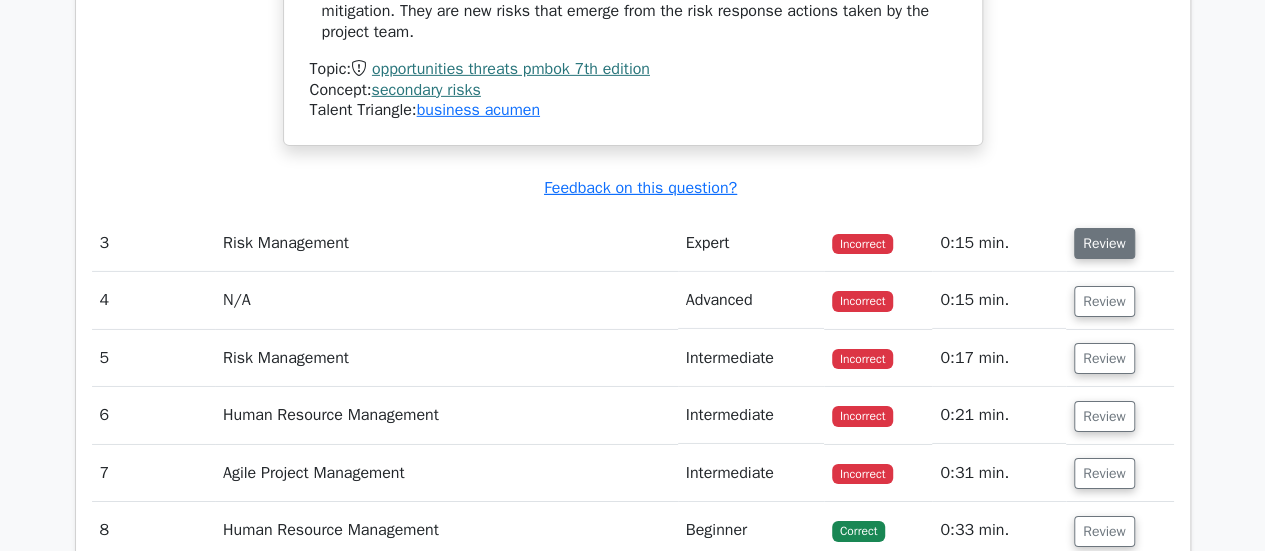 click on "Review" at bounding box center (1104, 243) 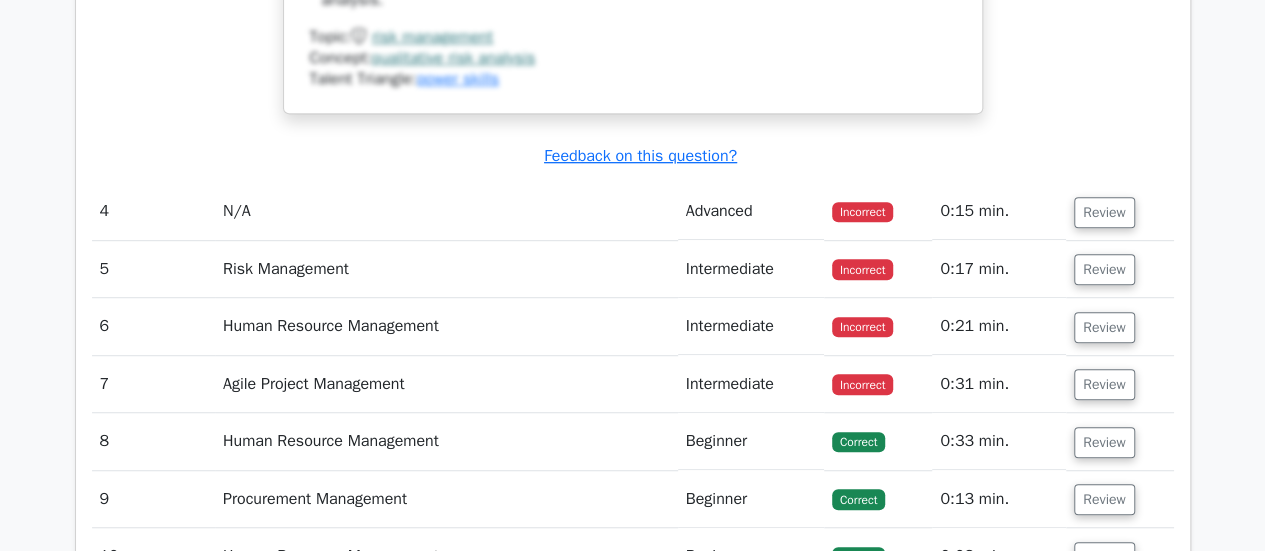 scroll, scrollTop: 4400, scrollLeft: 0, axis: vertical 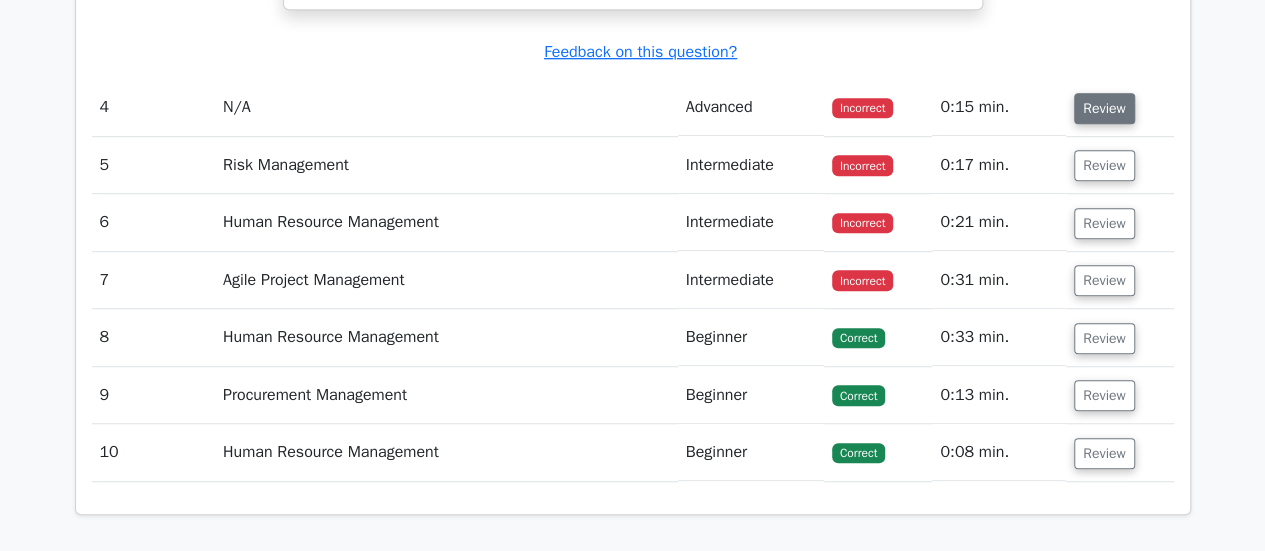 click on "Review" at bounding box center (1104, 108) 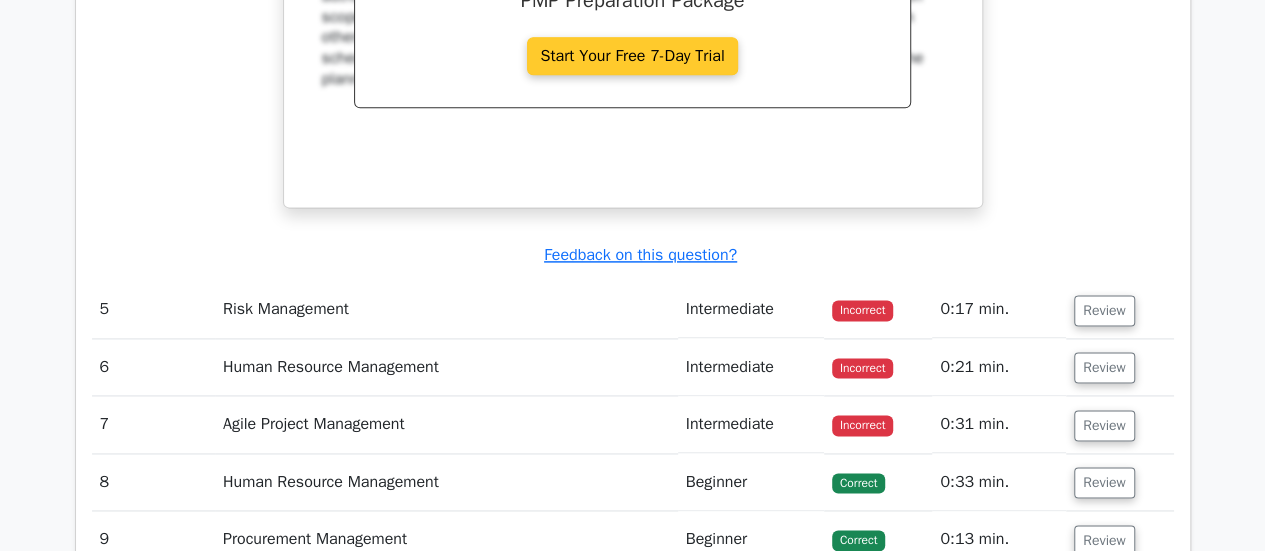 scroll, scrollTop: 5100, scrollLeft: 0, axis: vertical 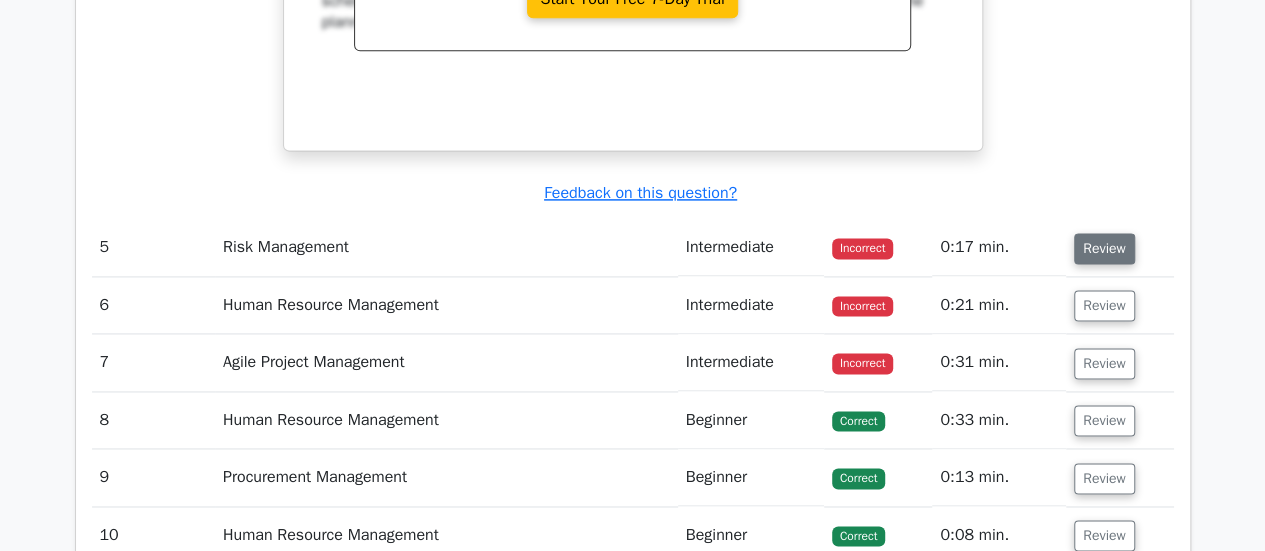 click on "Review" at bounding box center (1104, 248) 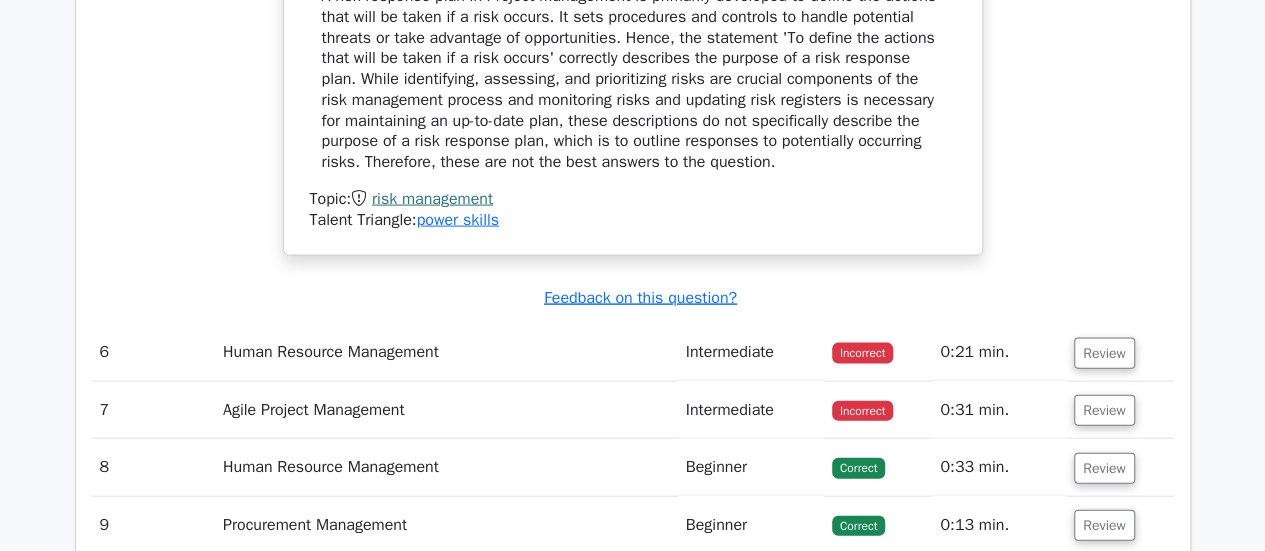 scroll, scrollTop: 5900, scrollLeft: 0, axis: vertical 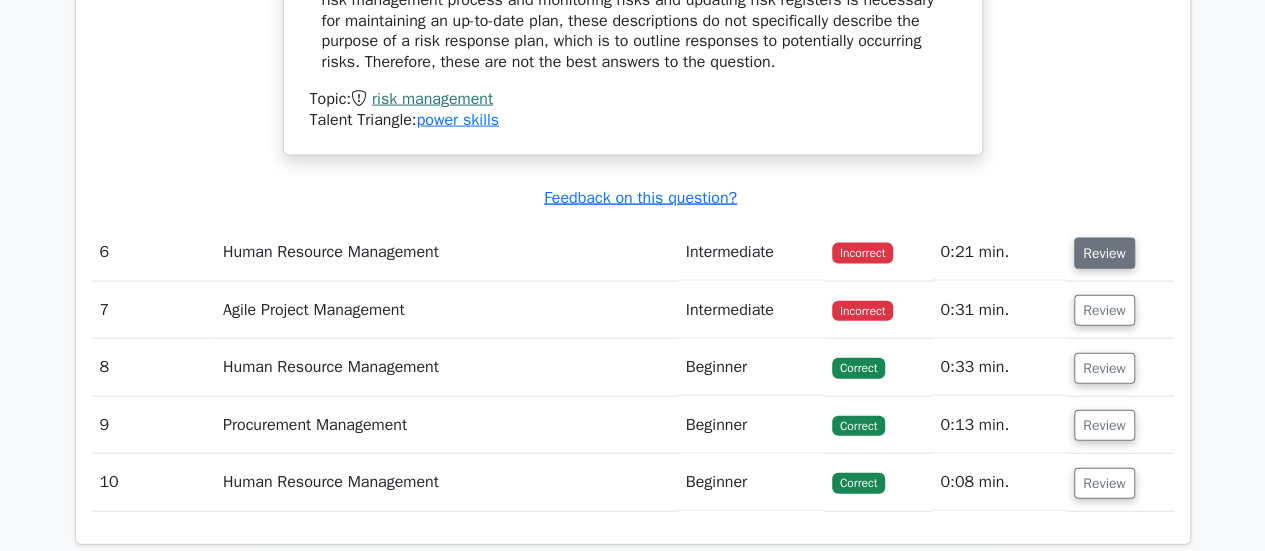 click on "Review" at bounding box center [1104, 253] 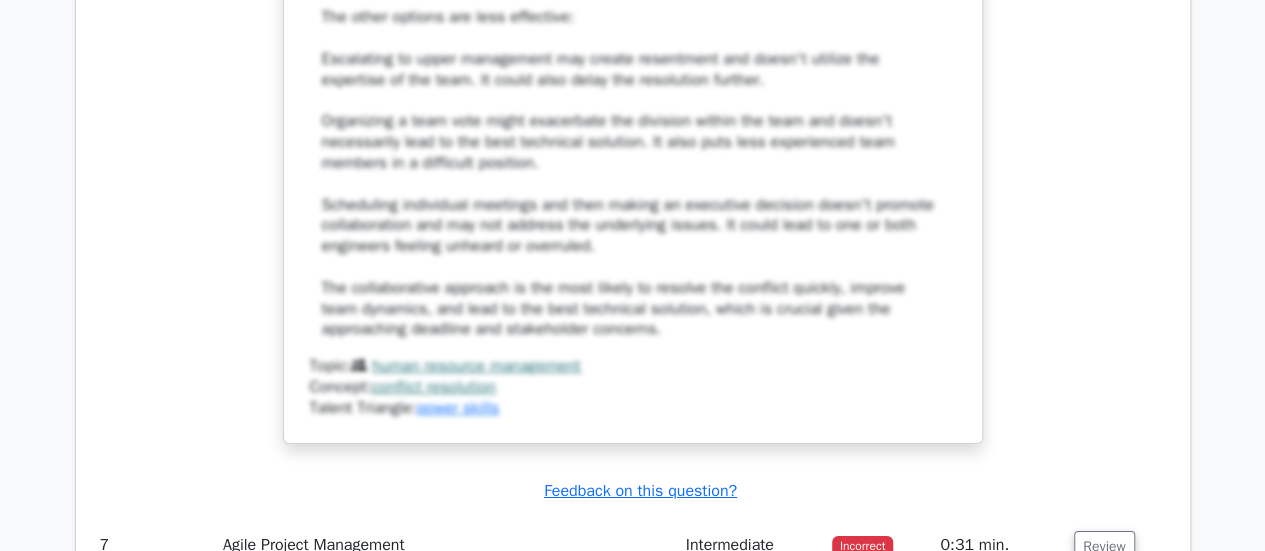 scroll, scrollTop: 7400, scrollLeft: 0, axis: vertical 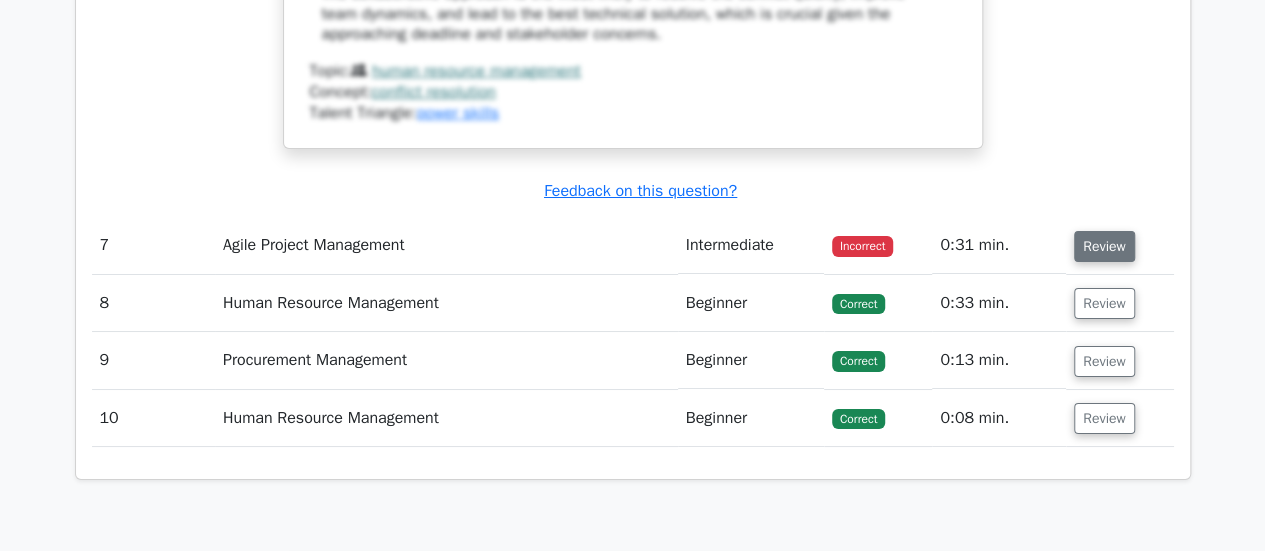 click on "Review" at bounding box center [1104, 246] 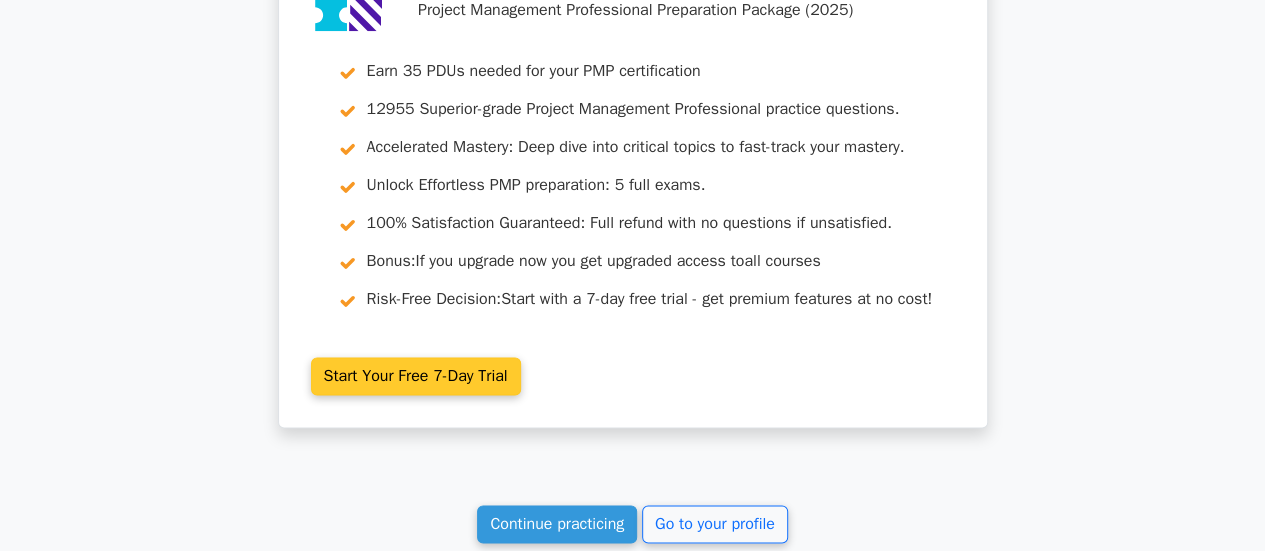scroll, scrollTop: 8900, scrollLeft: 0, axis: vertical 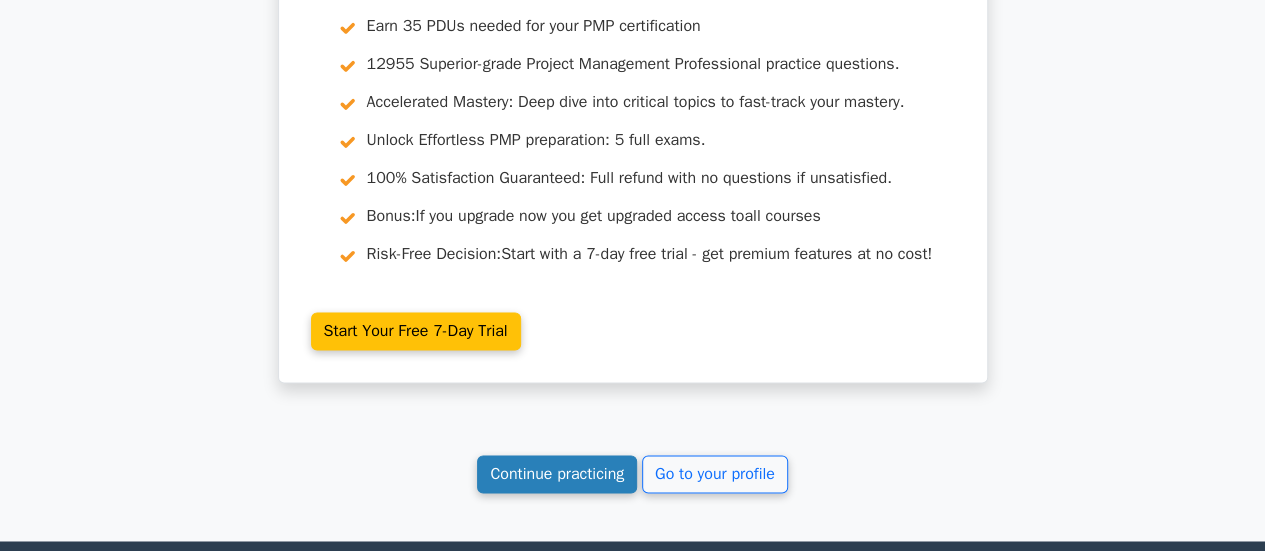 click on "Continue practicing" at bounding box center [557, 474] 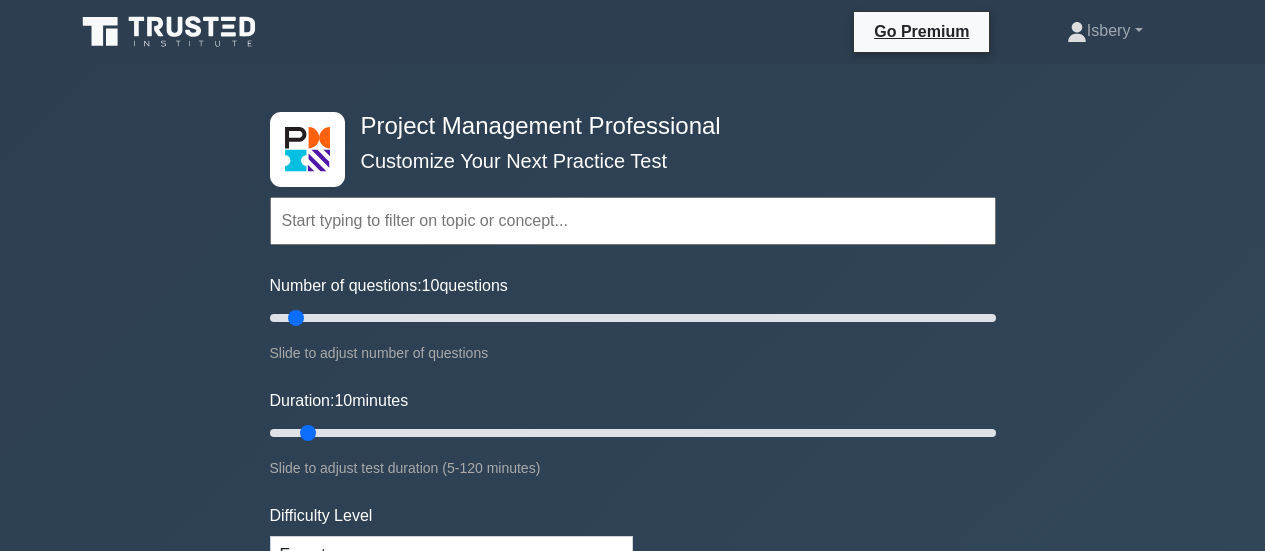 scroll, scrollTop: 0, scrollLeft: 0, axis: both 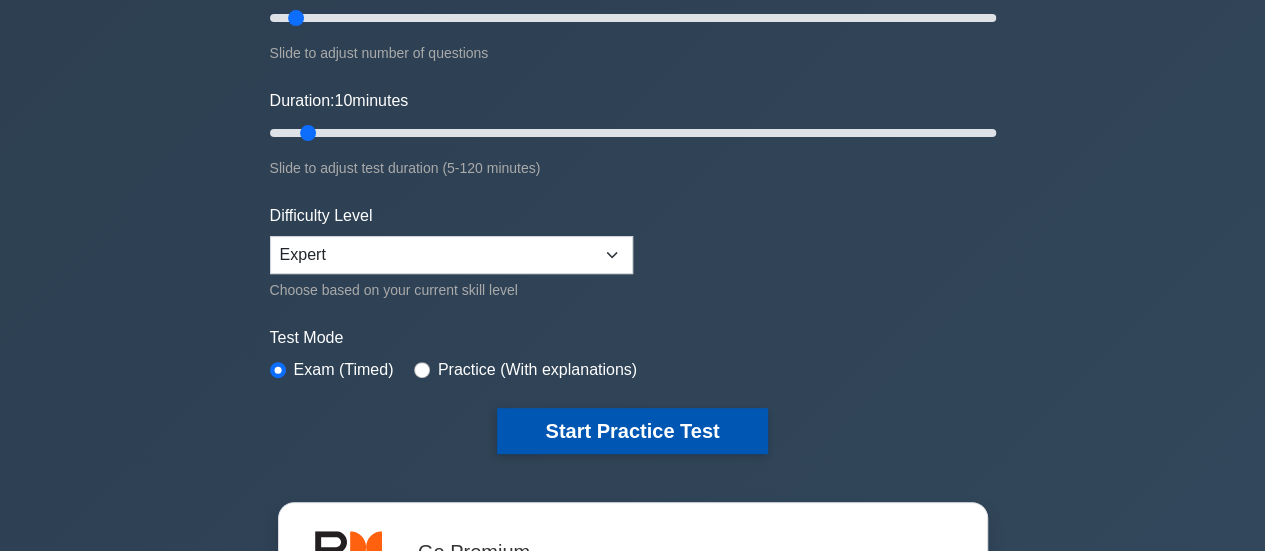 click on "Start Practice Test" at bounding box center [632, 431] 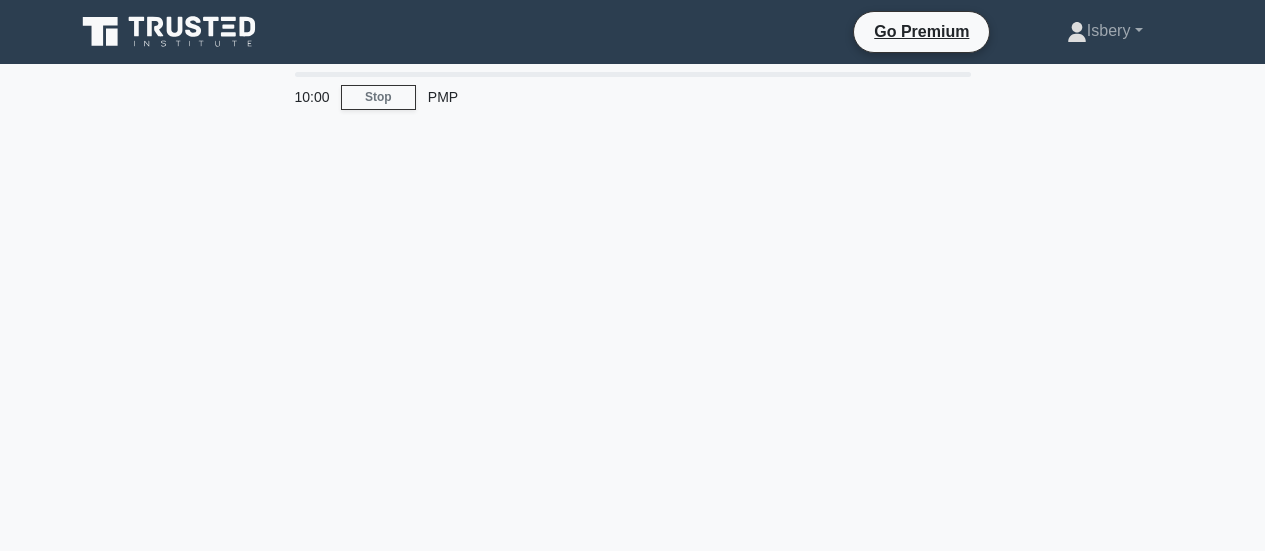 scroll, scrollTop: 0, scrollLeft: 0, axis: both 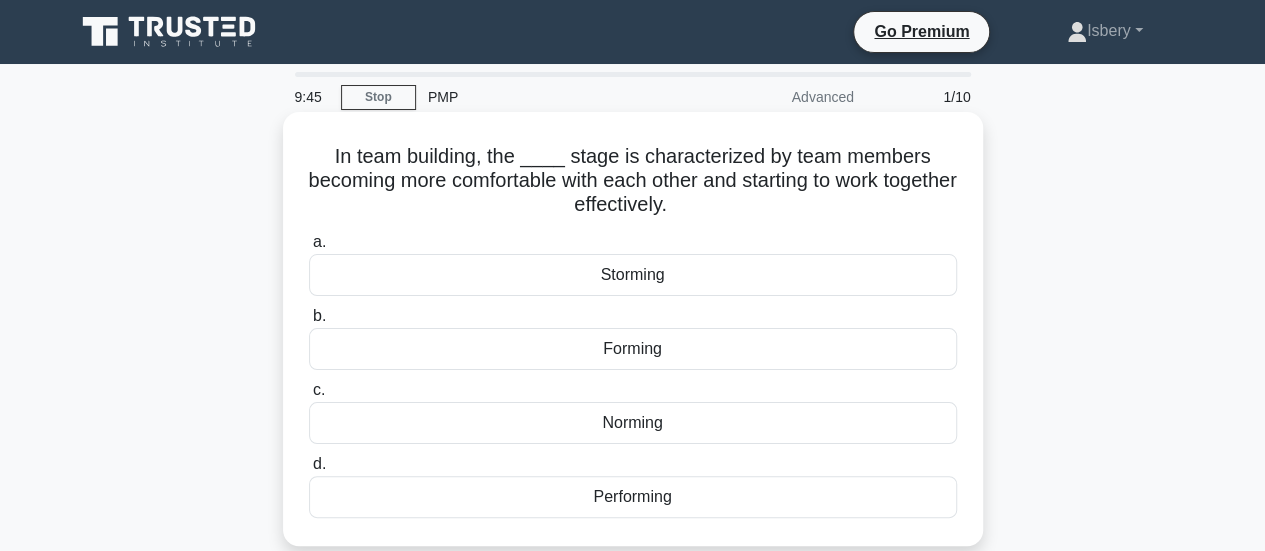 click on "Forming" at bounding box center [633, 349] 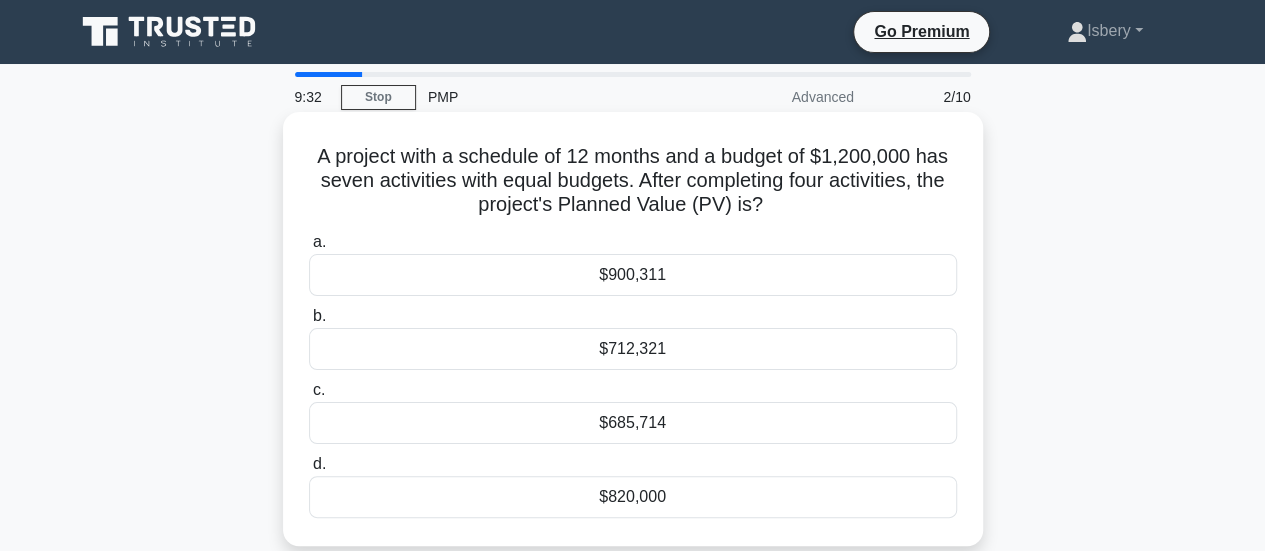 click on "$820,000" at bounding box center [633, 497] 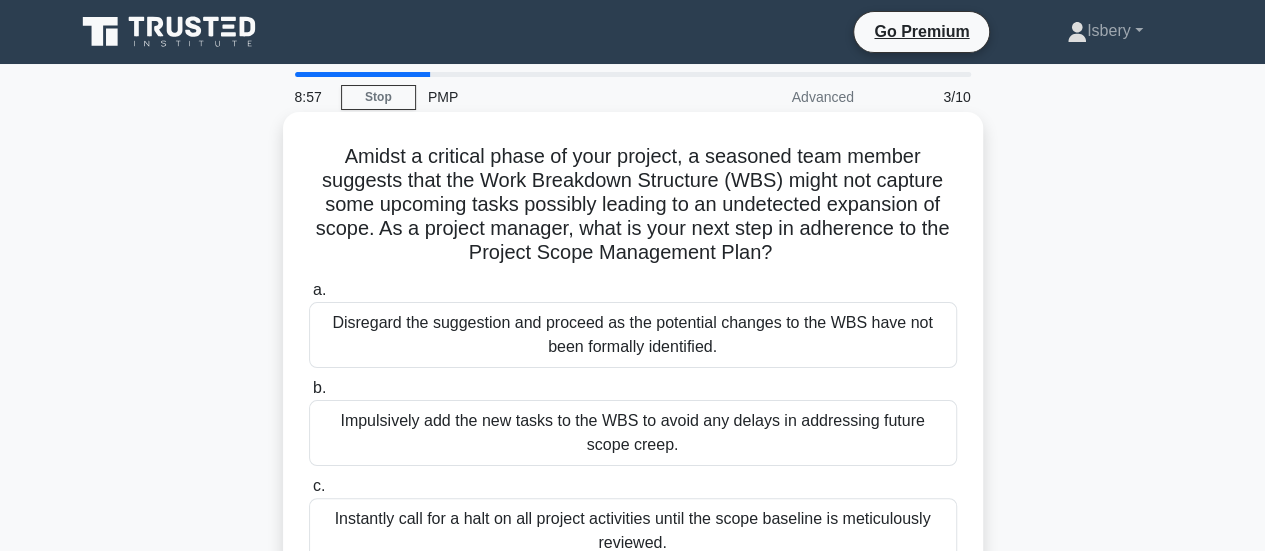 scroll, scrollTop: 200, scrollLeft: 0, axis: vertical 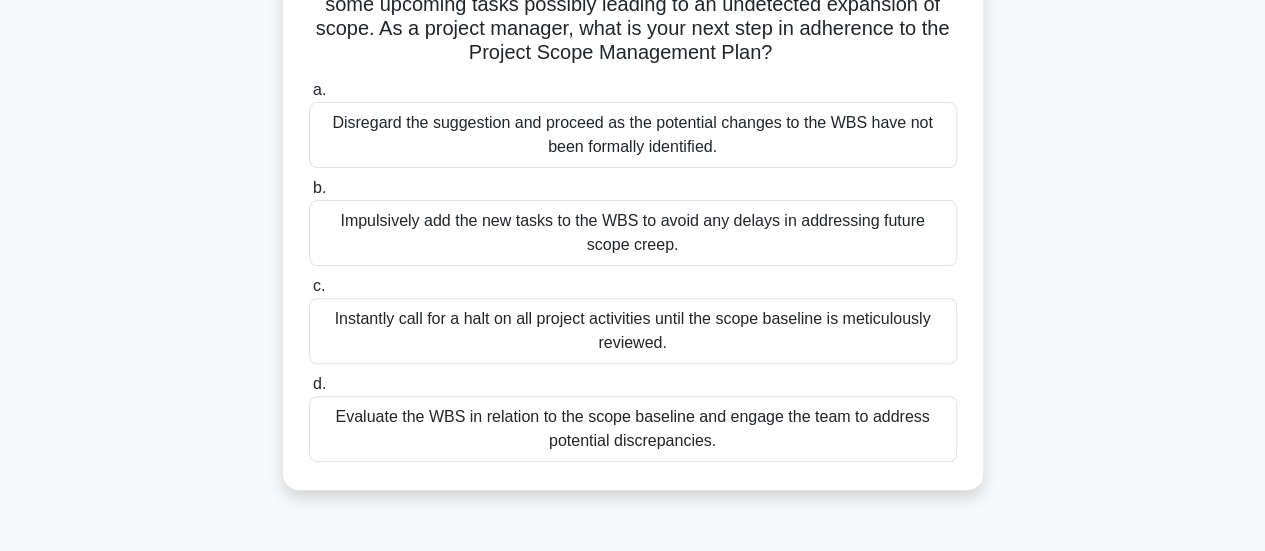 click on "Evaluate the WBS in relation to the scope baseline and engage the team to address potential discrepancies." at bounding box center (633, 429) 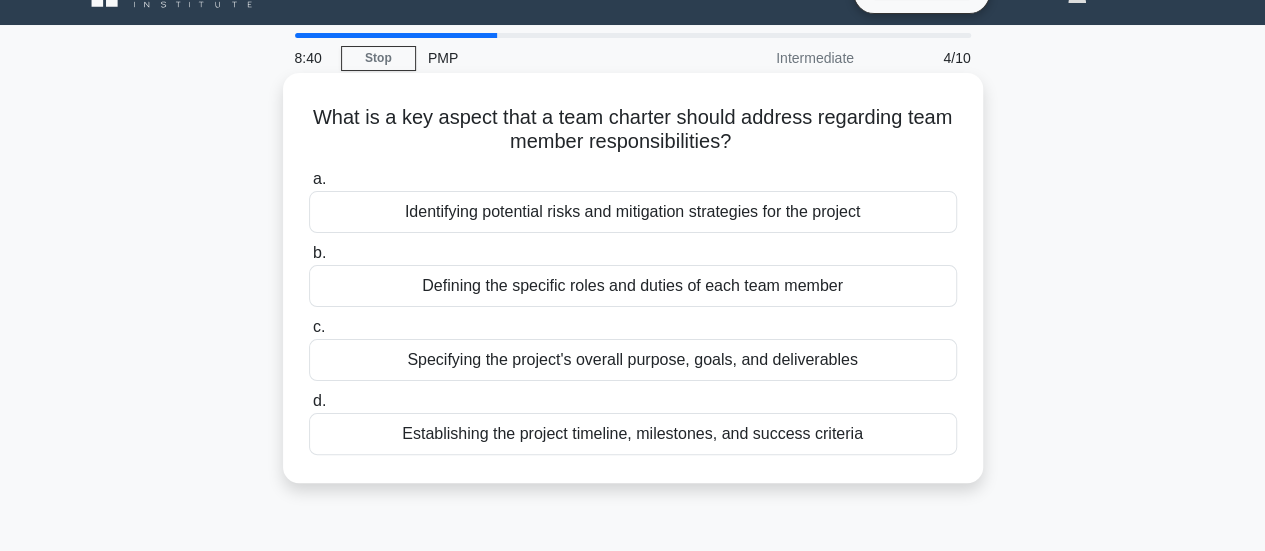 scroll, scrollTop: 0, scrollLeft: 0, axis: both 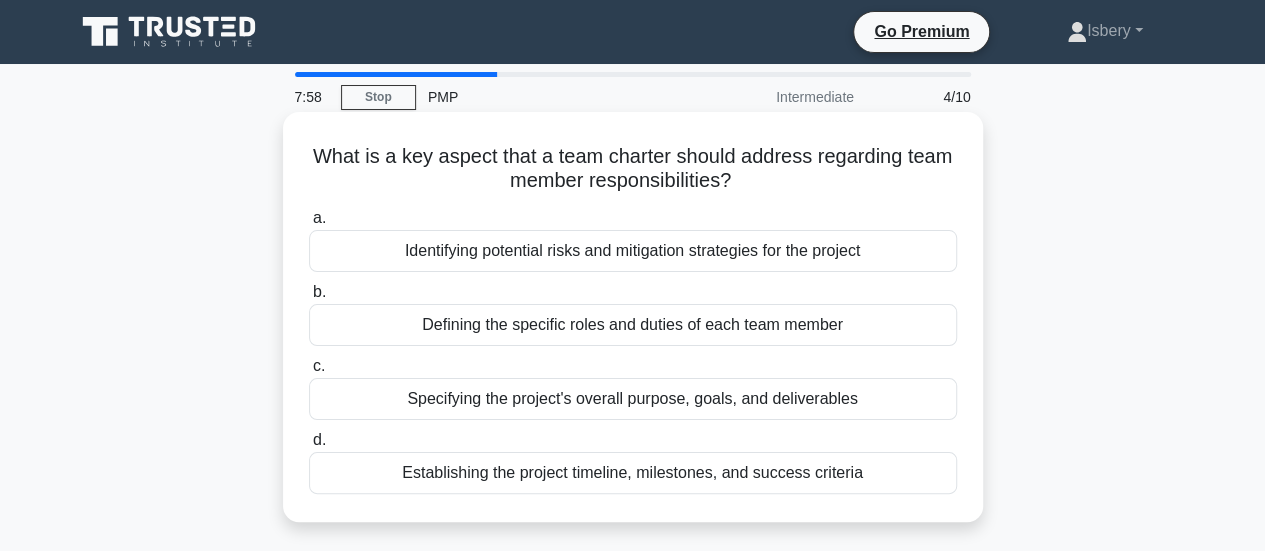 click on "Defining the specific roles and duties of each team member" at bounding box center (633, 325) 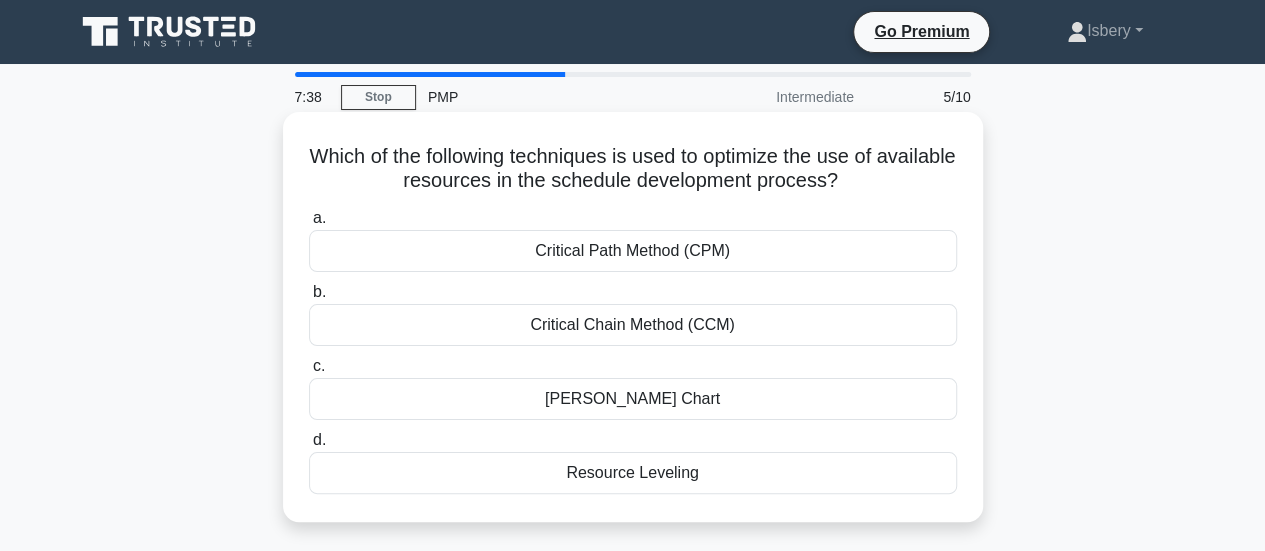 click on "Resource Leveling" at bounding box center [633, 473] 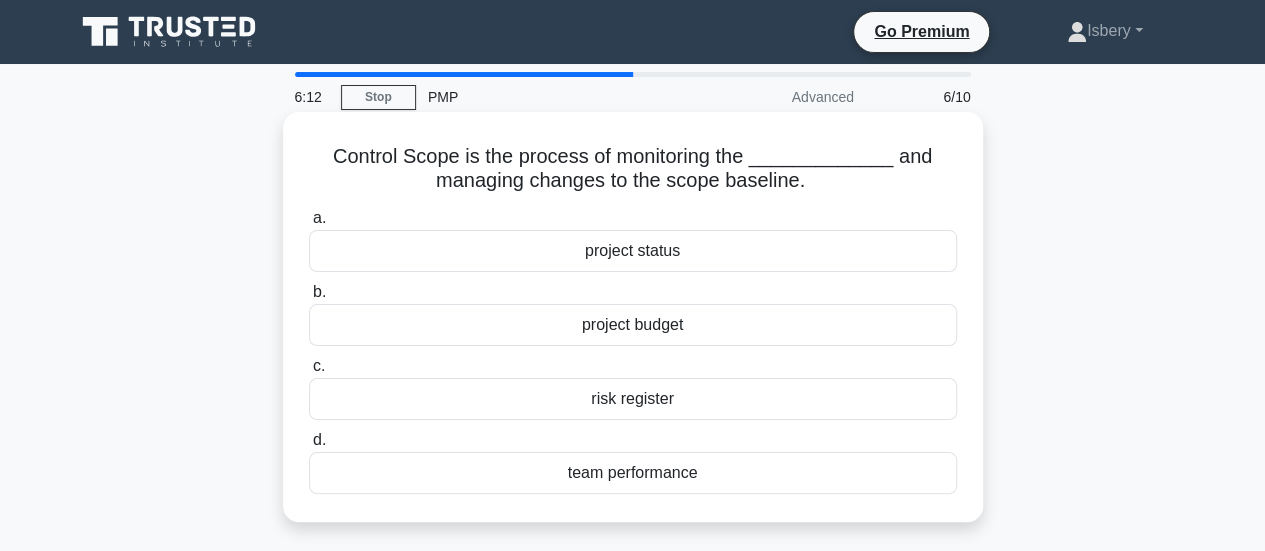 click on "project status" at bounding box center [633, 251] 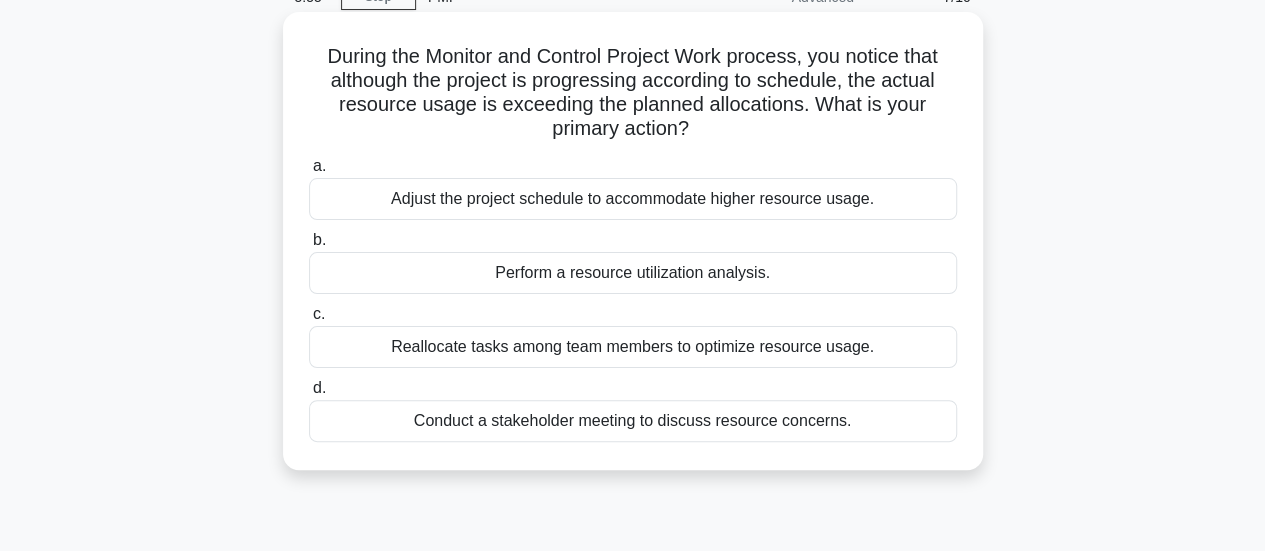 scroll, scrollTop: 0, scrollLeft: 0, axis: both 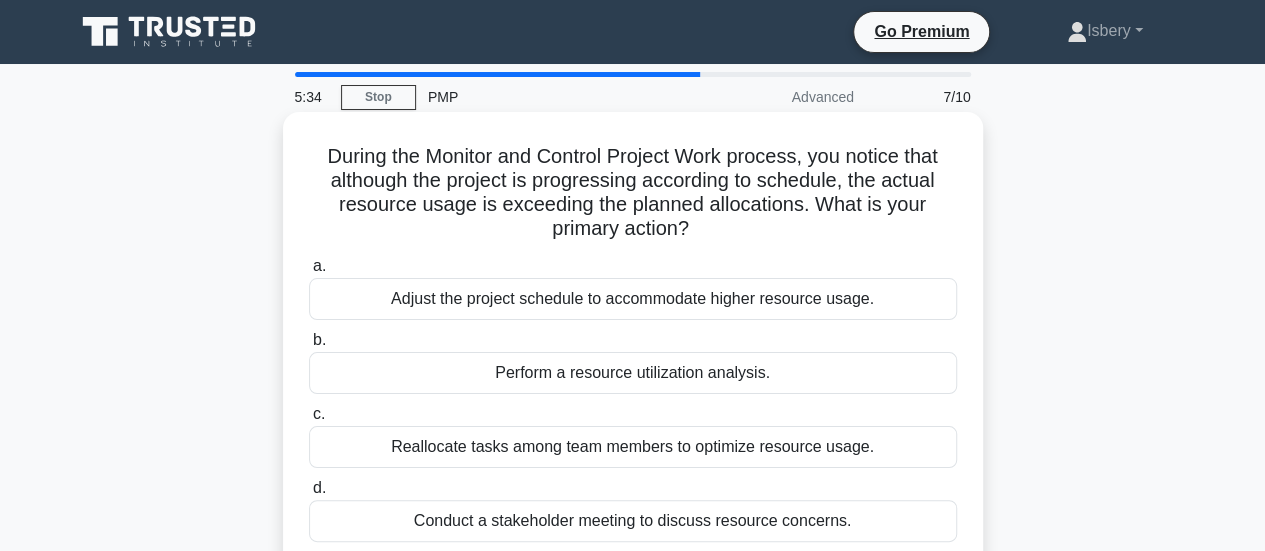 click on "Perform a resource utilization analysis." at bounding box center [633, 373] 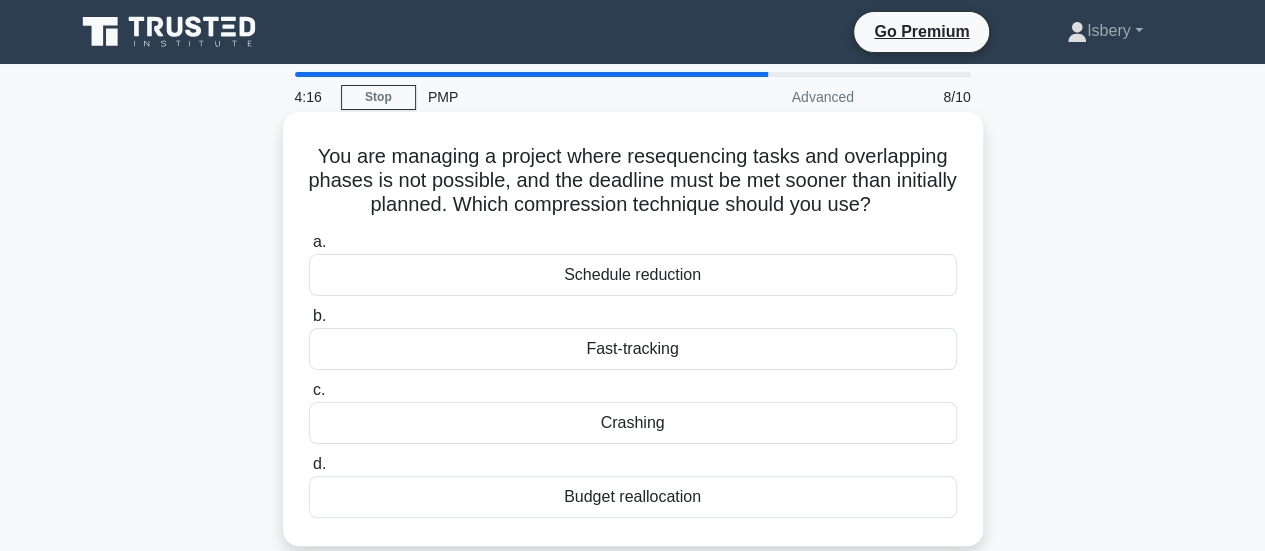click on "Schedule reduction" at bounding box center [633, 275] 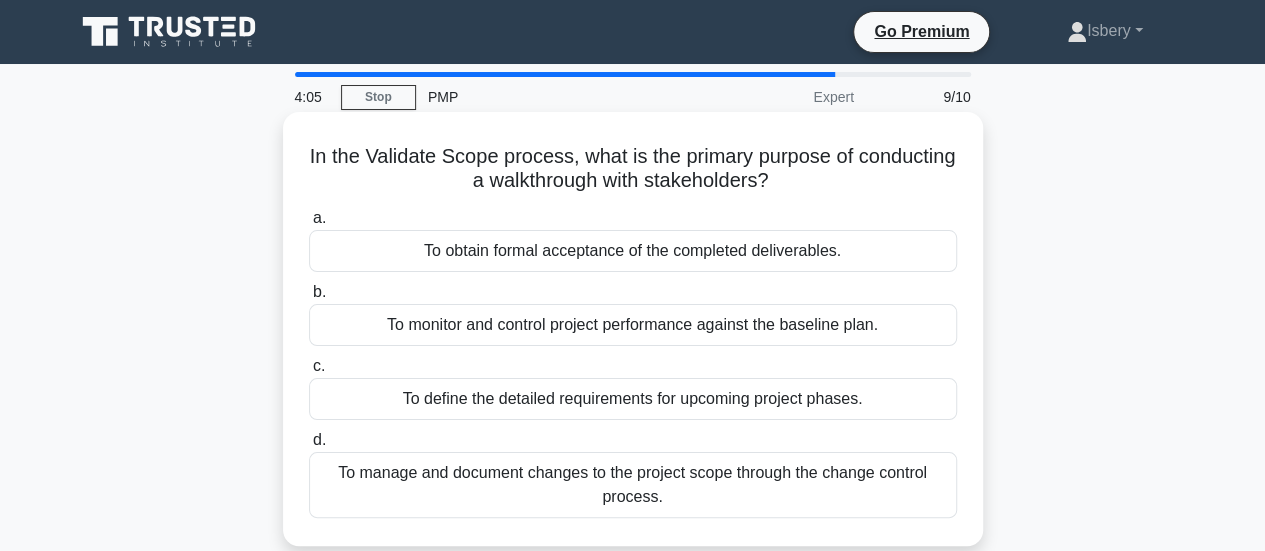 click on "To manage and document changes to the project scope through the change control process." at bounding box center (633, 485) 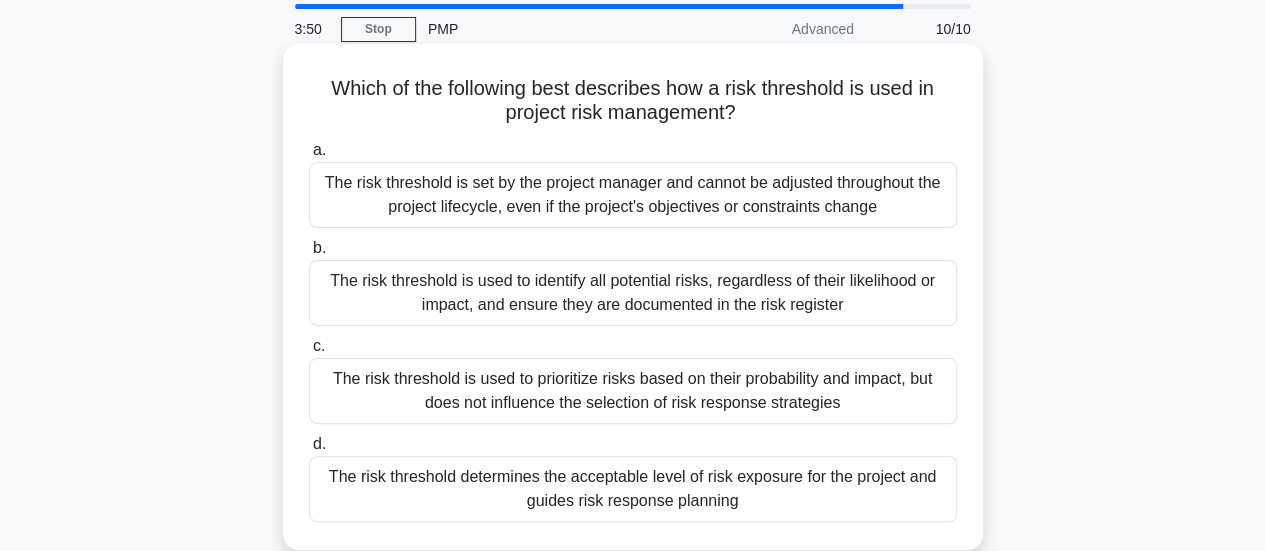 scroll, scrollTop: 100, scrollLeft: 0, axis: vertical 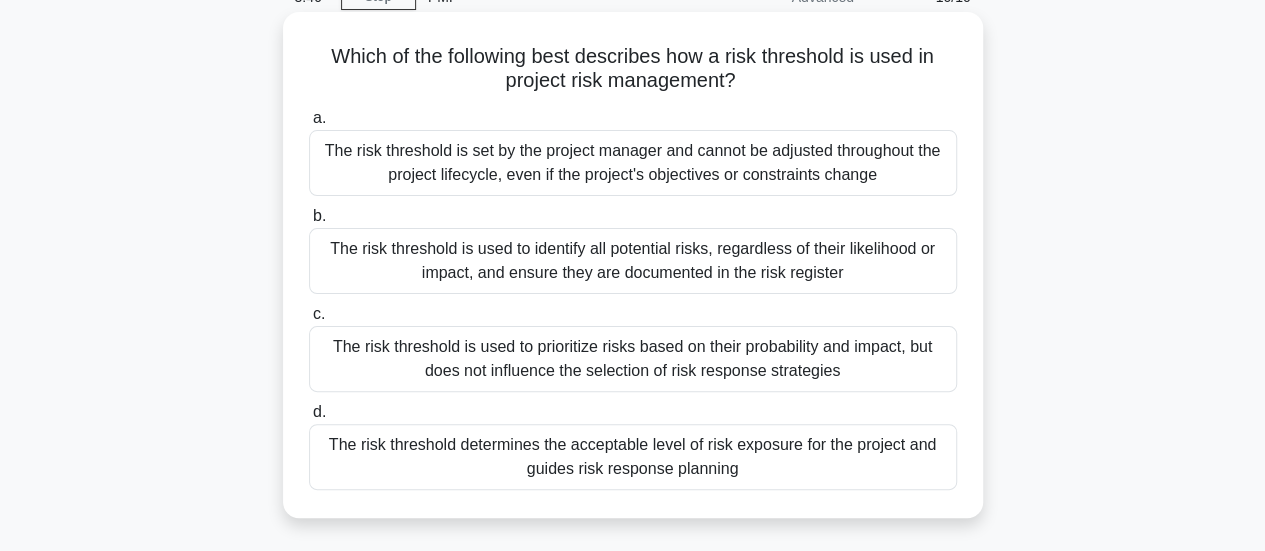 click on "The risk threshold is used to identify all potential risks, regardless of their likelihood or impact, and ensure they are documented in the risk register" at bounding box center [633, 261] 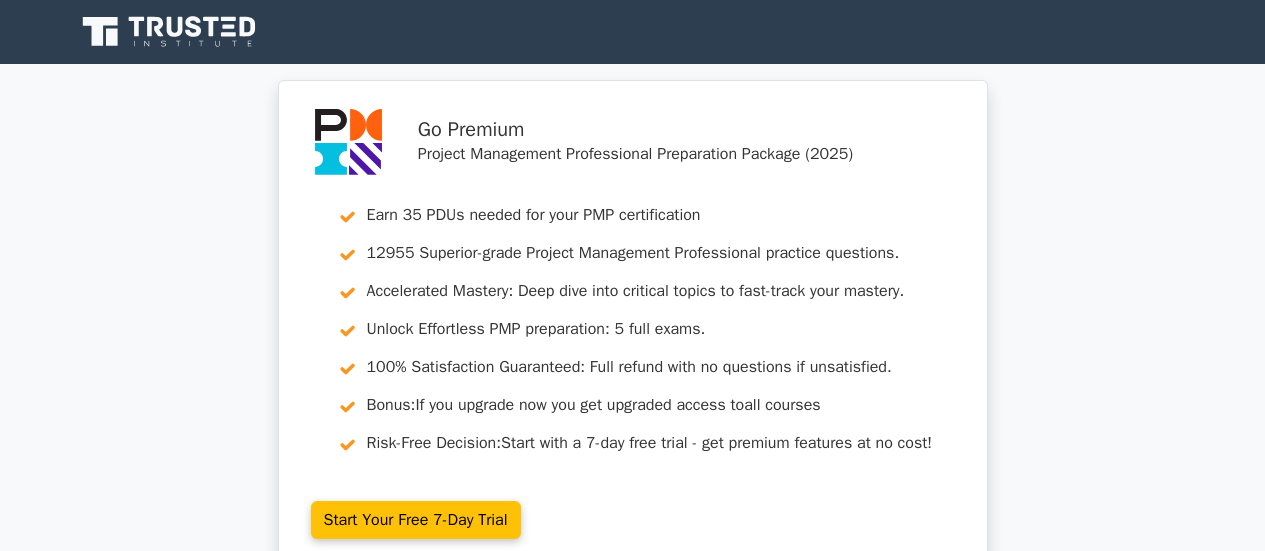 scroll, scrollTop: 300, scrollLeft: 0, axis: vertical 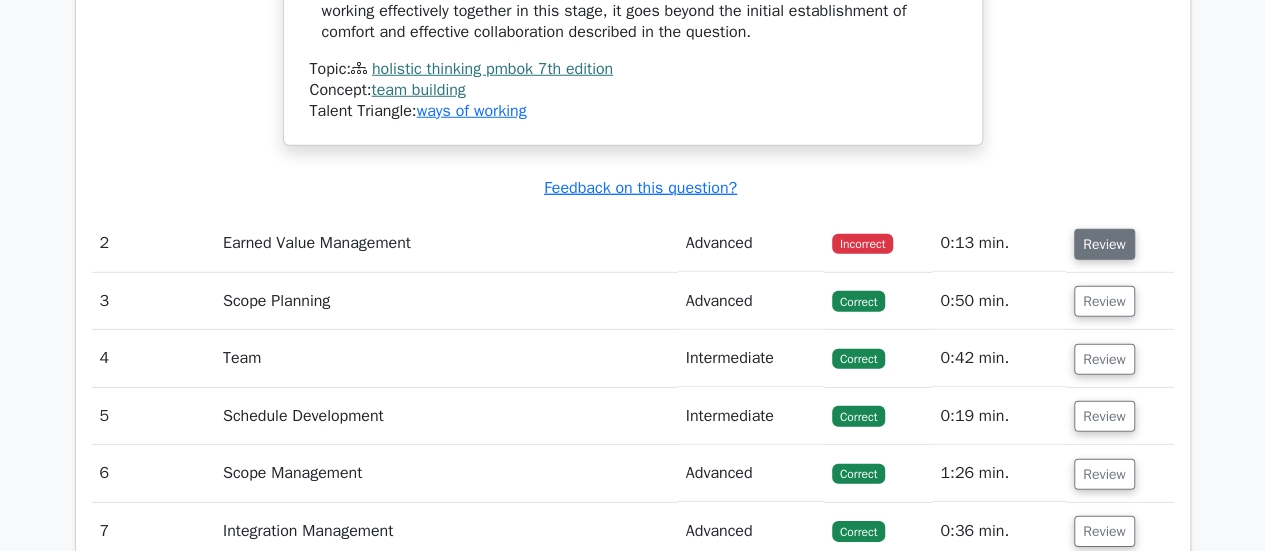 click on "Review" at bounding box center [1104, 244] 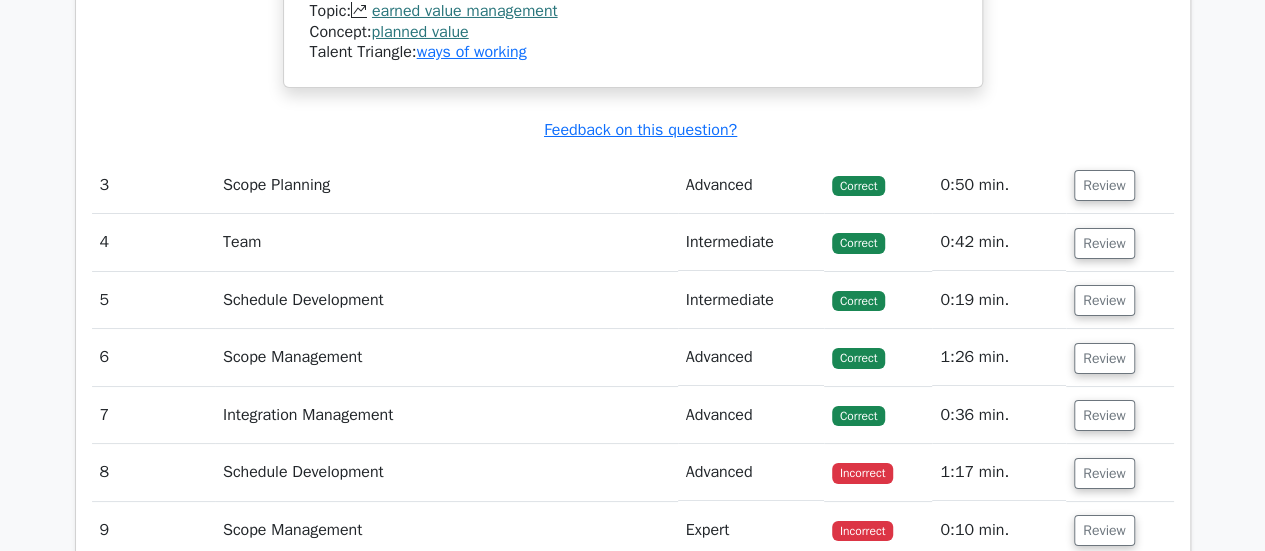 scroll, scrollTop: 3700, scrollLeft: 0, axis: vertical 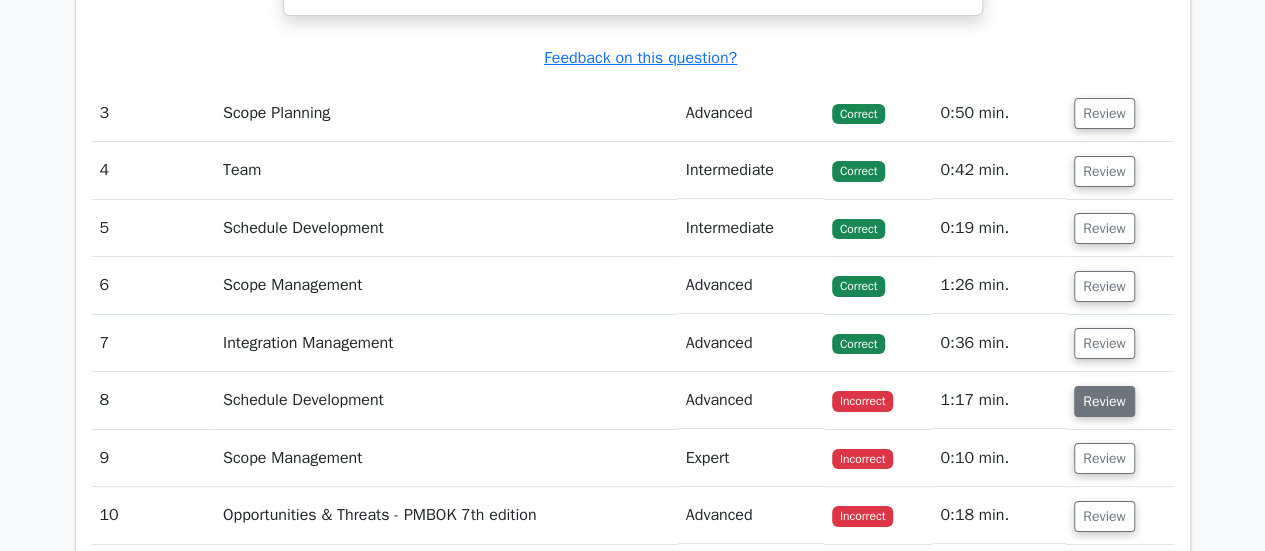 click on "Review" at bounding box center [1104, 401] 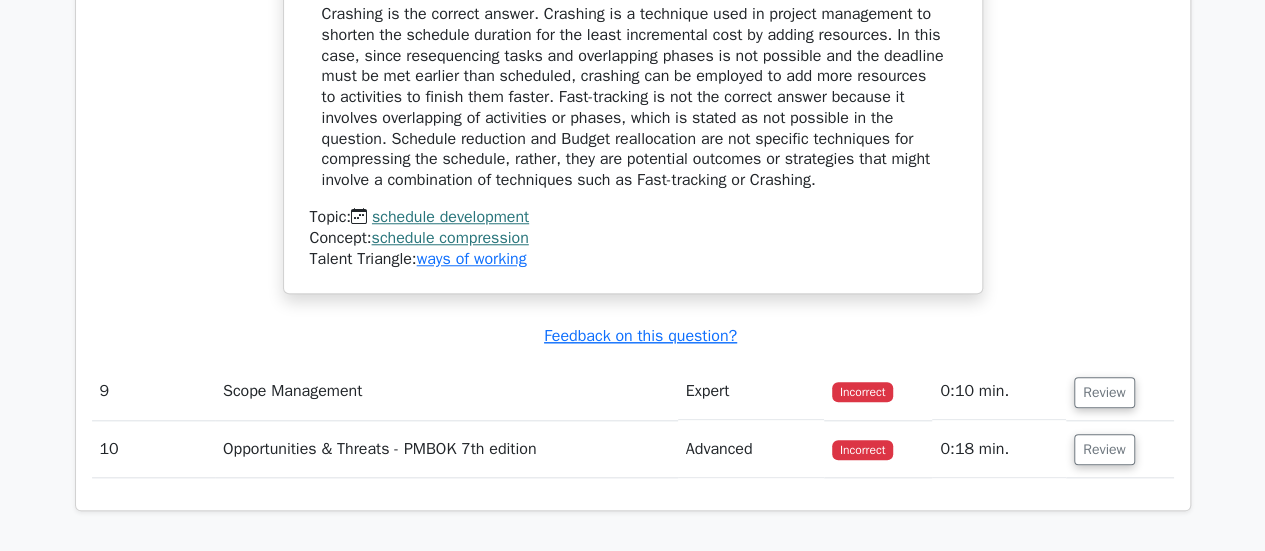 scroll, scrollTop: 4501, scrollLeft: 0, axis: vertical 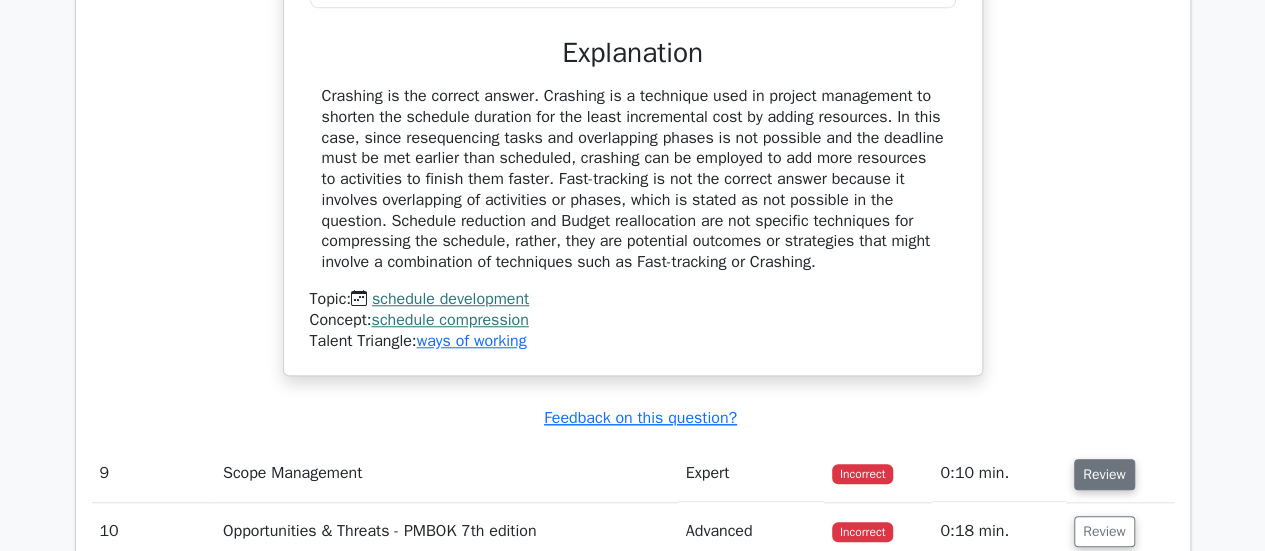 click on "Review" at bounding box center [1104, 474] 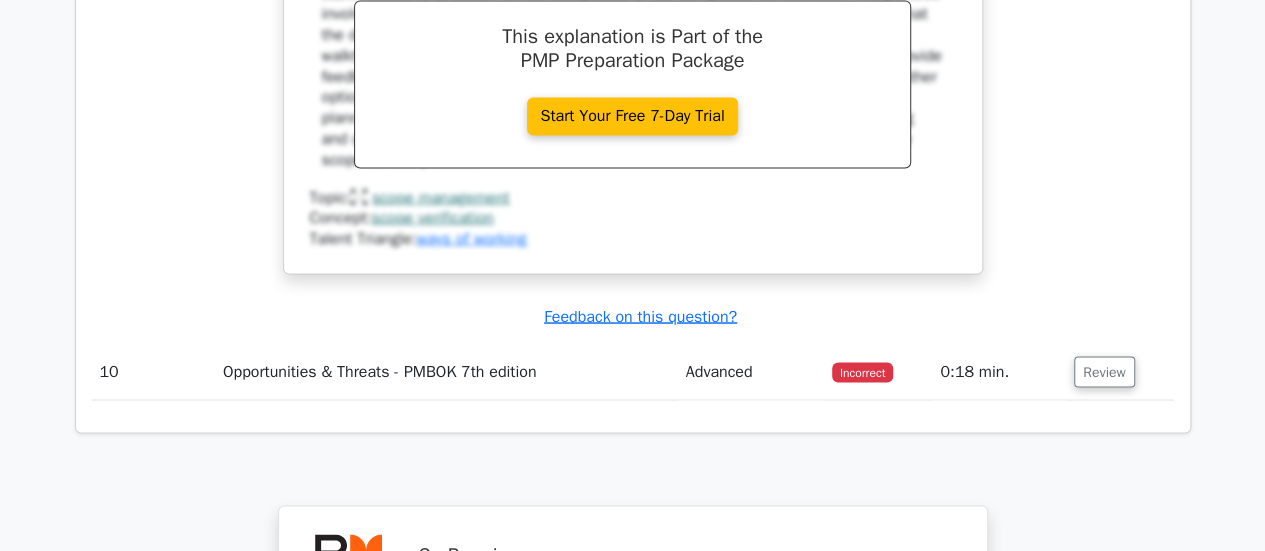 scroll, scrollTop: 5501, scrollLeft: 0, axis: vertical 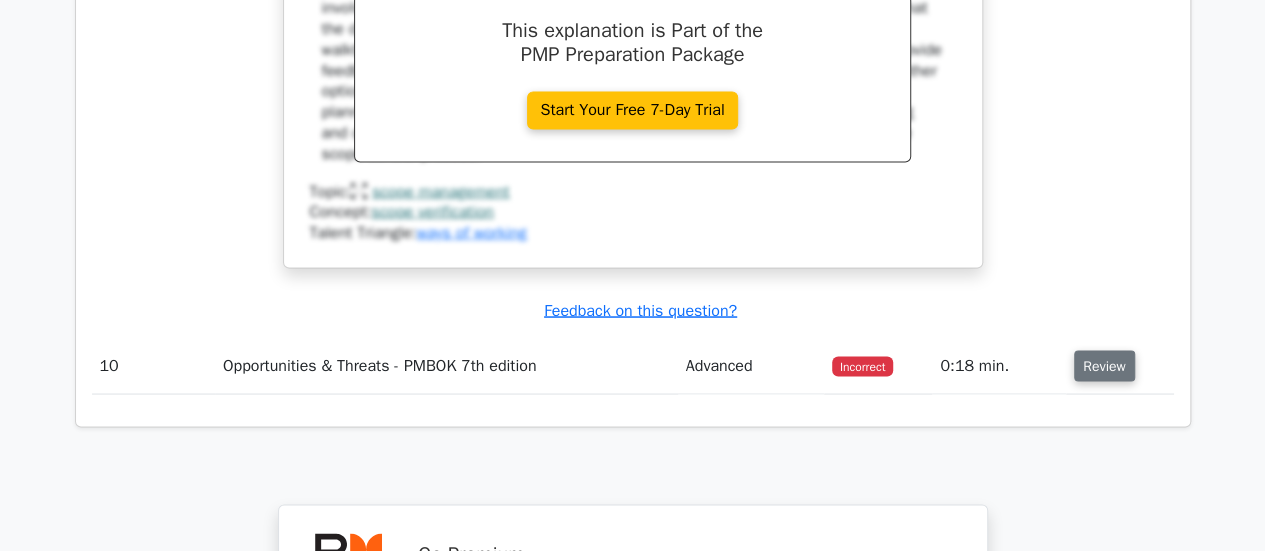 click on "Review" at bounding box center (1104, 365) 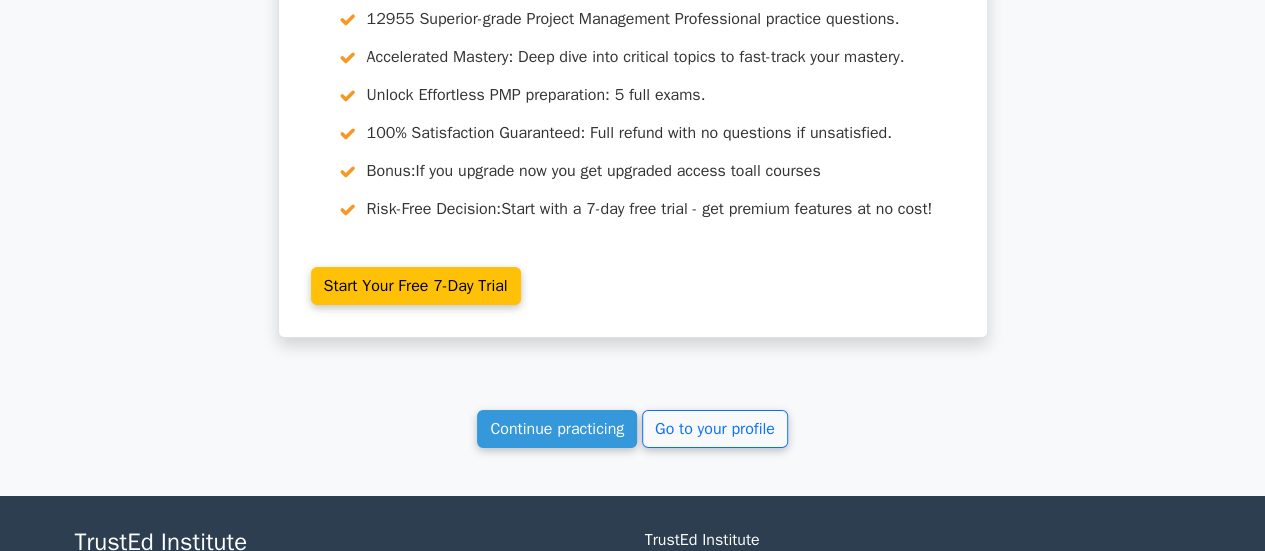 scroll, scrollTop: 7287, scrollLeft: 0, axis: vertical 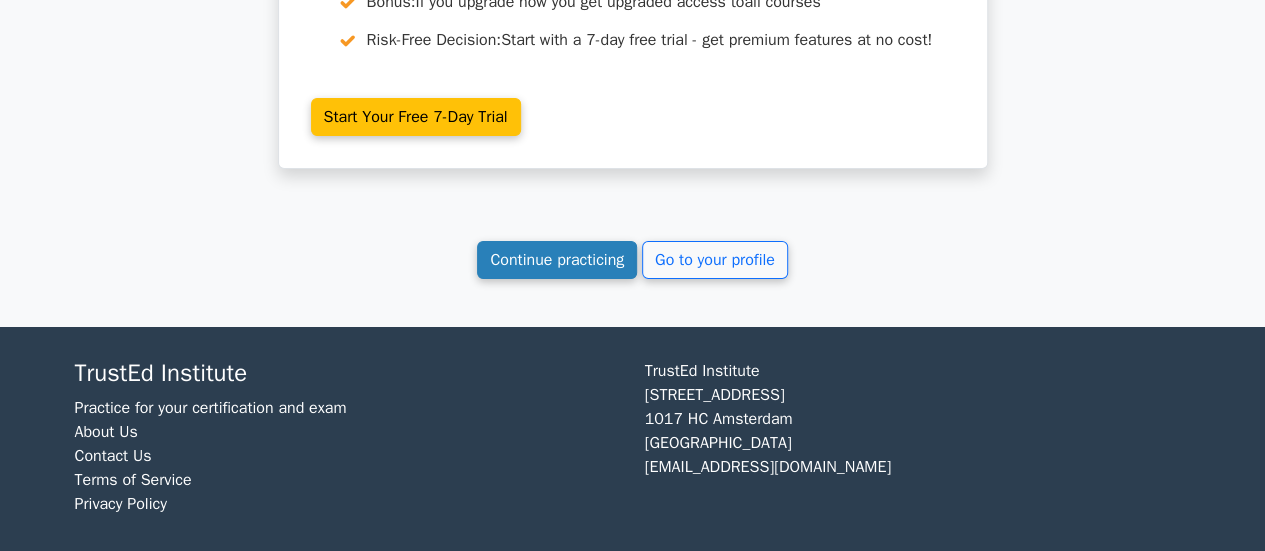 click on "Continue practicing" at bounding box center [557, 260] 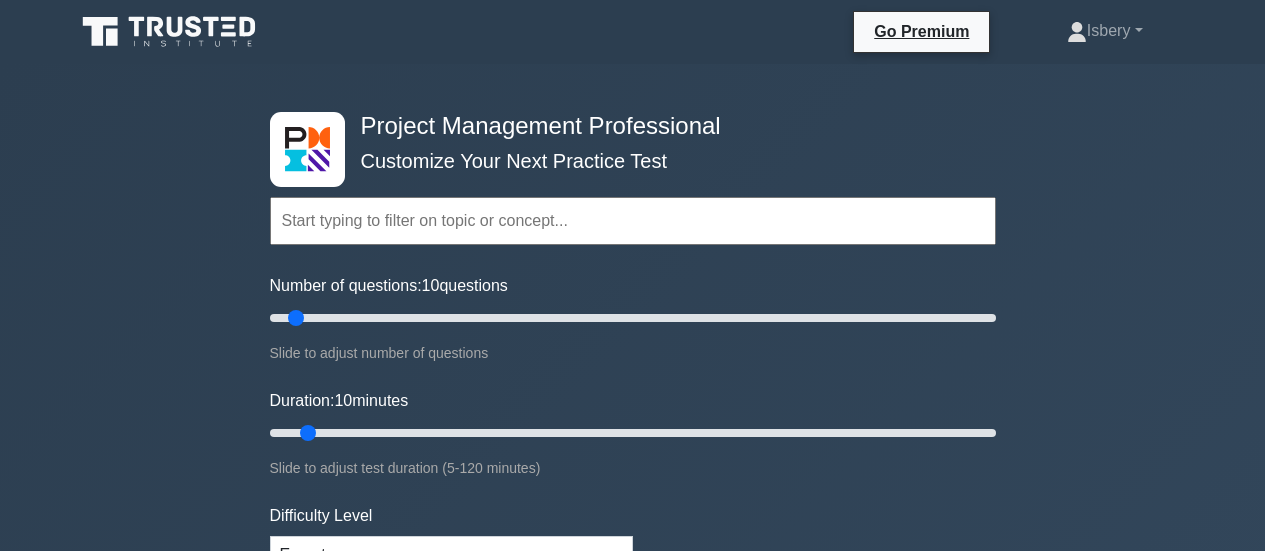 scroll, scrollTop: 0, scrollLeft: 0, axis: both 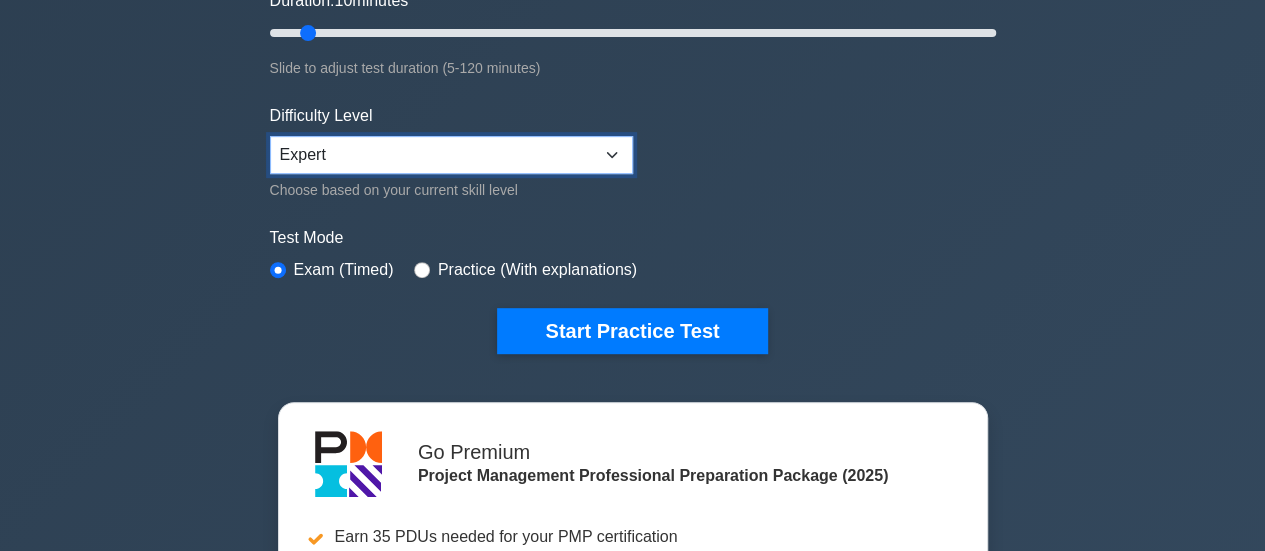 click on "Beginner
Intermediate
Expert" at bounding box center [451, 155] 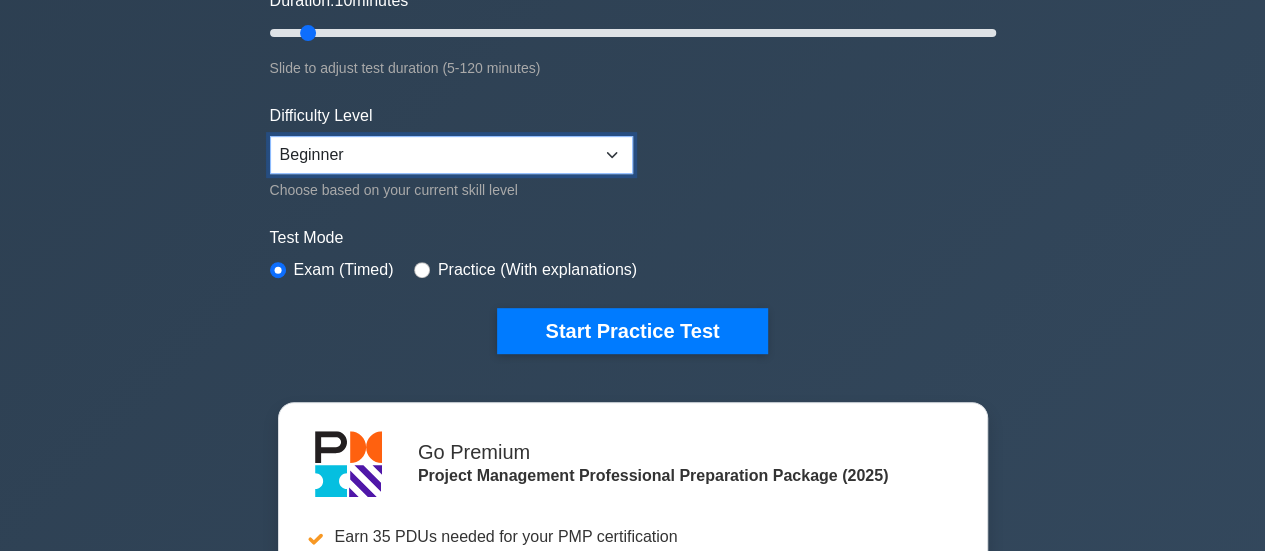 click on "Beginner
Intermediate
Expert" at bounding box center [451, 155] 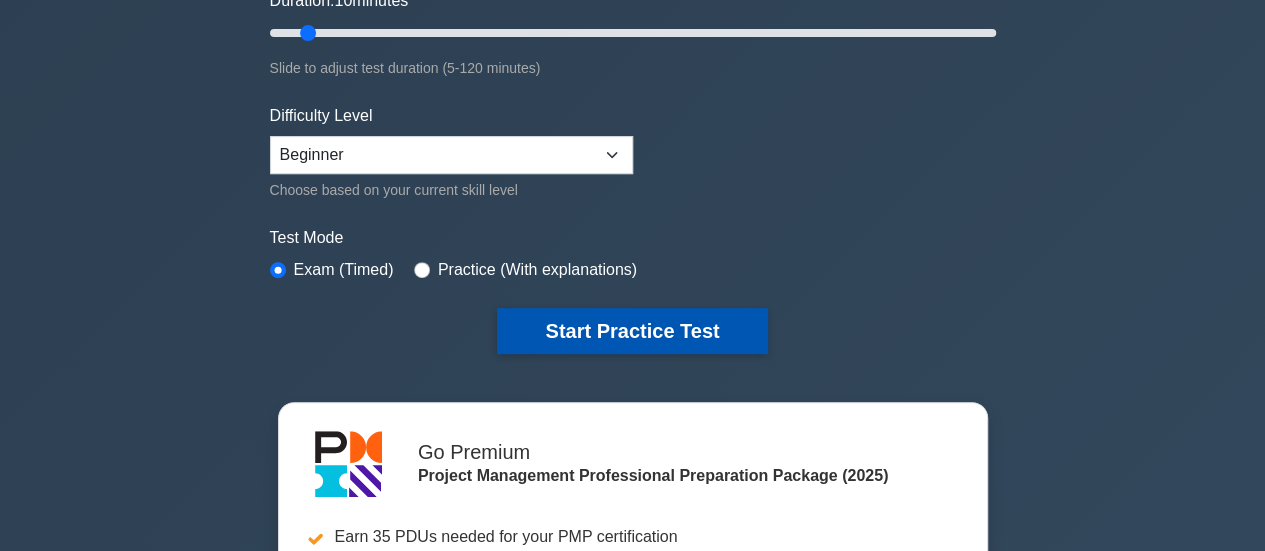 click on "Start Practice Test" at bounding box center (632, 331) 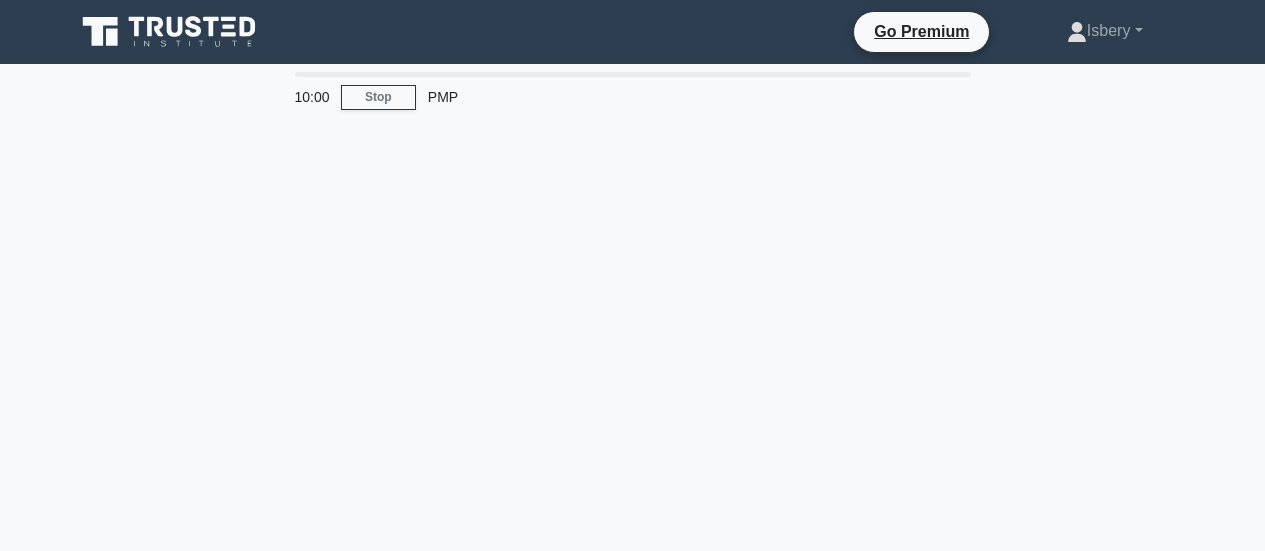 scroll, scrollTop: 0, scrollLeft: 0, axis: both 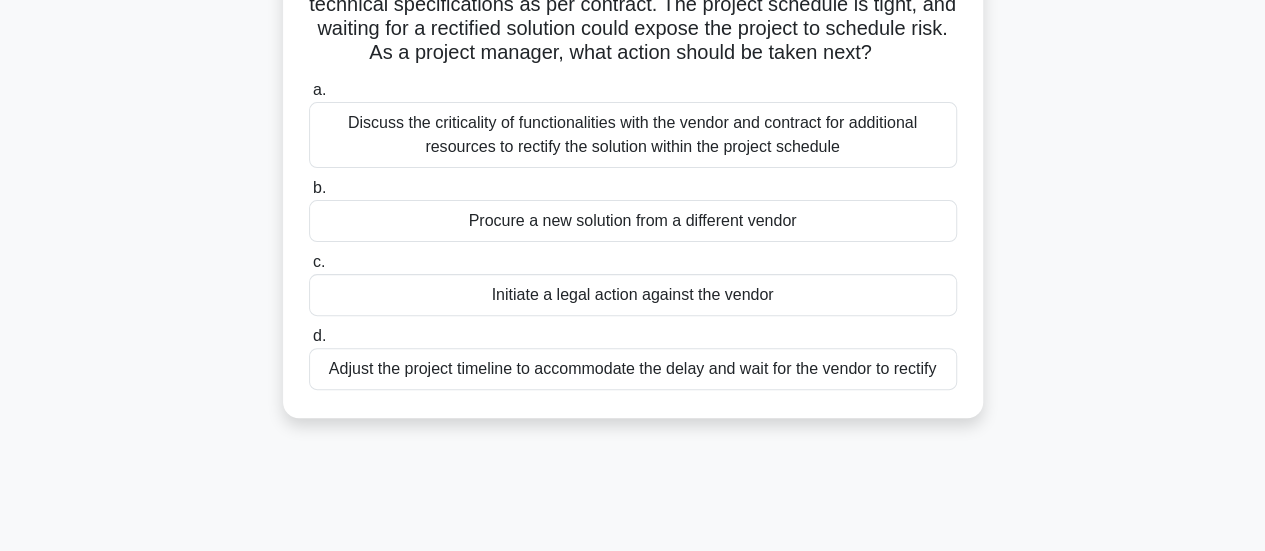 click on "Discuss the criticality of functionalities with the vendor and contract for additional resources to rectify the solution within the project schedule" at bounding box center [633, 135] 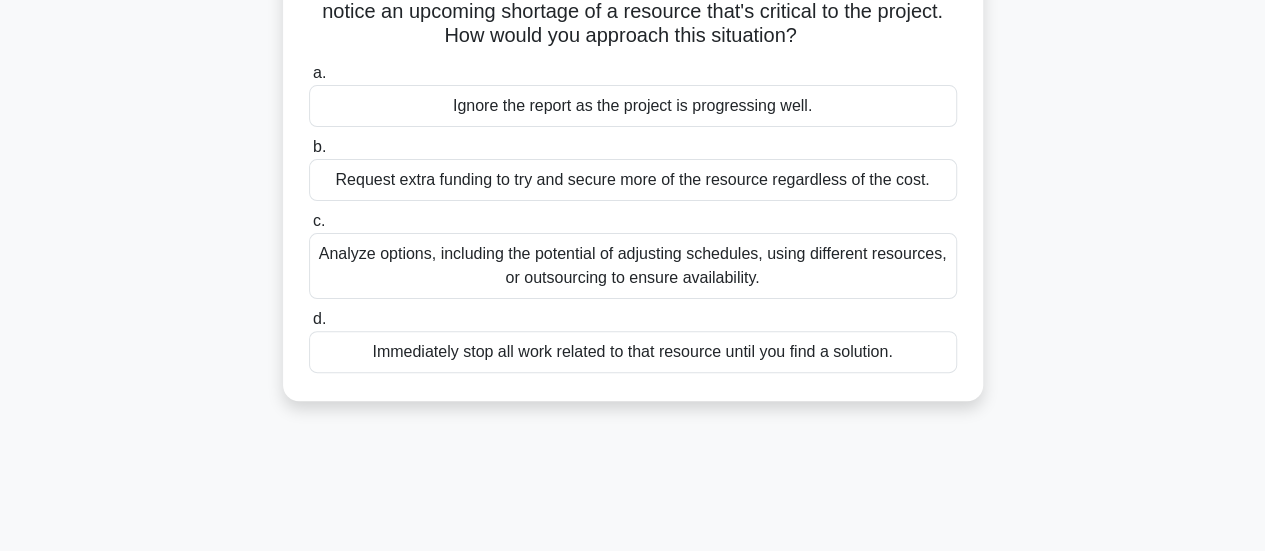 scroll, scrollTop: 200, scrollLeft: 0, axis: vertical 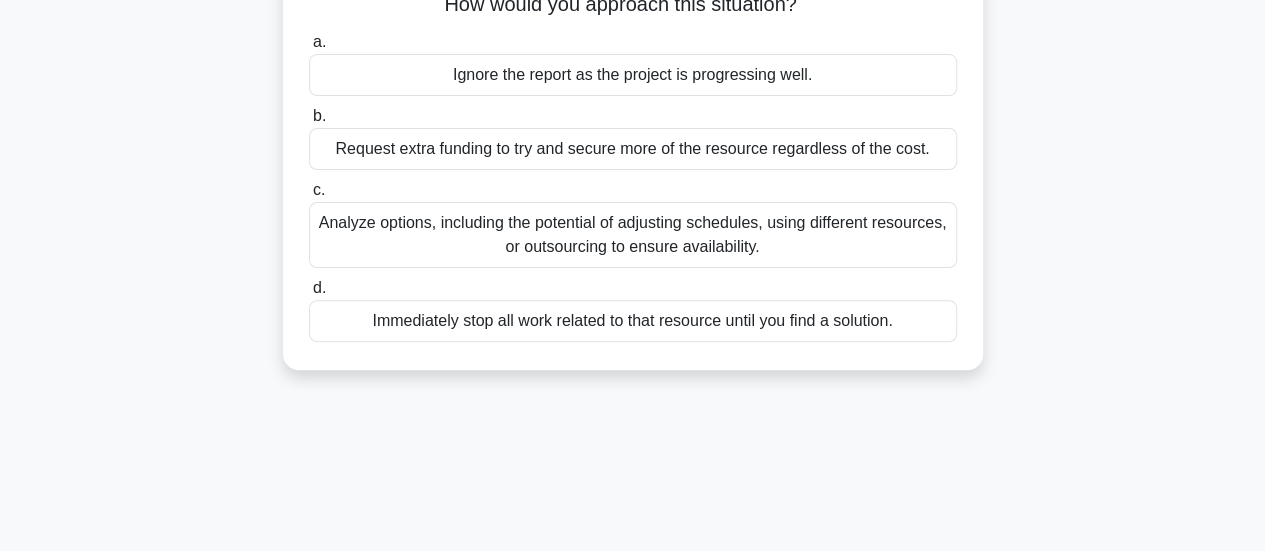 click on "Analyze options, including the potential of adjusting schedules, using different resources, or outsourcing to ensure availability." at bounding box center [633, 235] 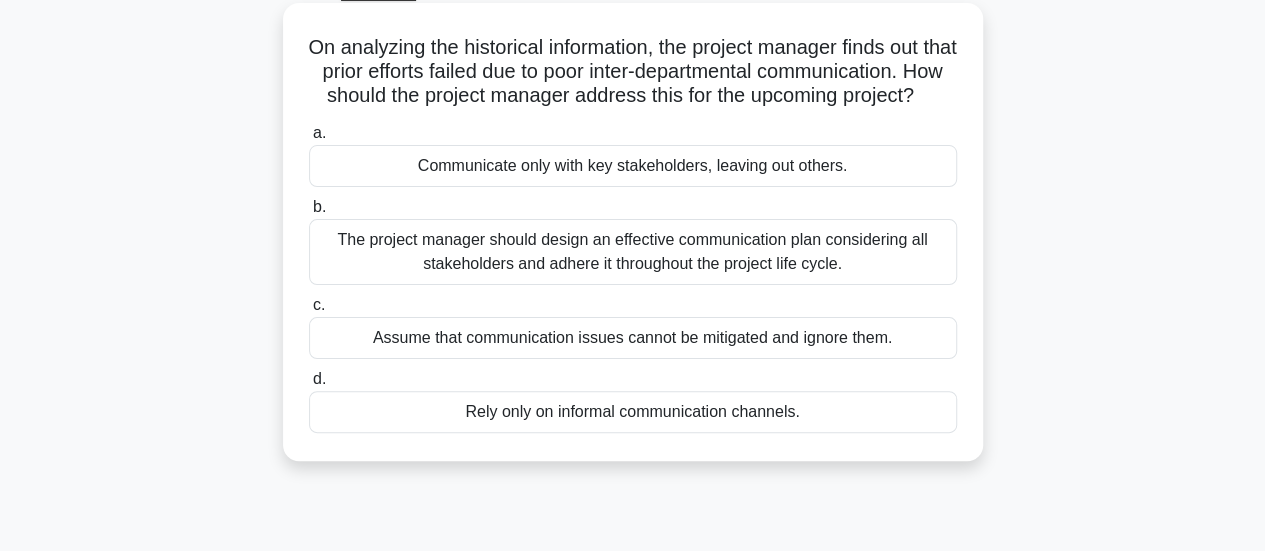 scroll, scrollTop: 200, scrollLeft: 0, axis: vertical 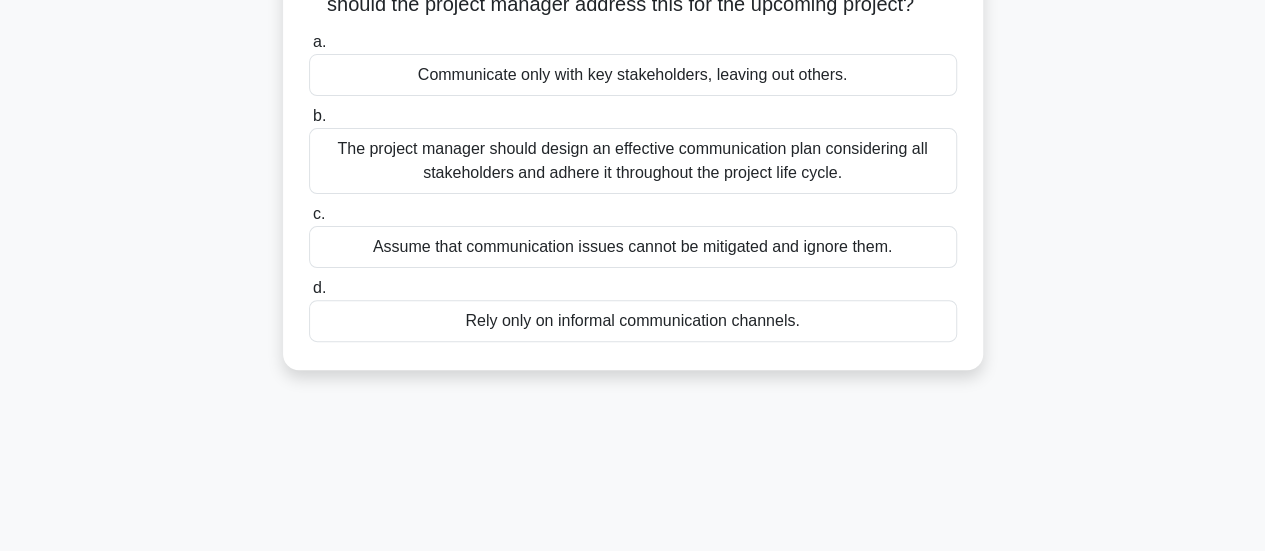 click on "The project manager should design an effective communication plan considering all stakeholders and adhere it throughout the project life cycle." at bounding box center (633, 161) 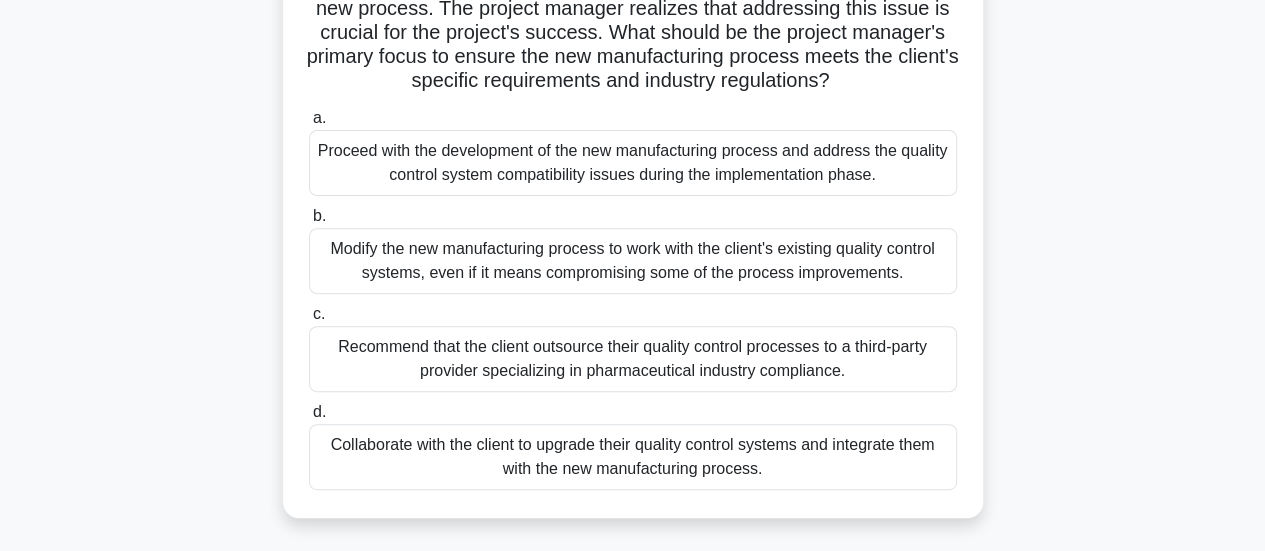 scroll, scrollTop: 300, scrollLeft: 0, axis: vertical 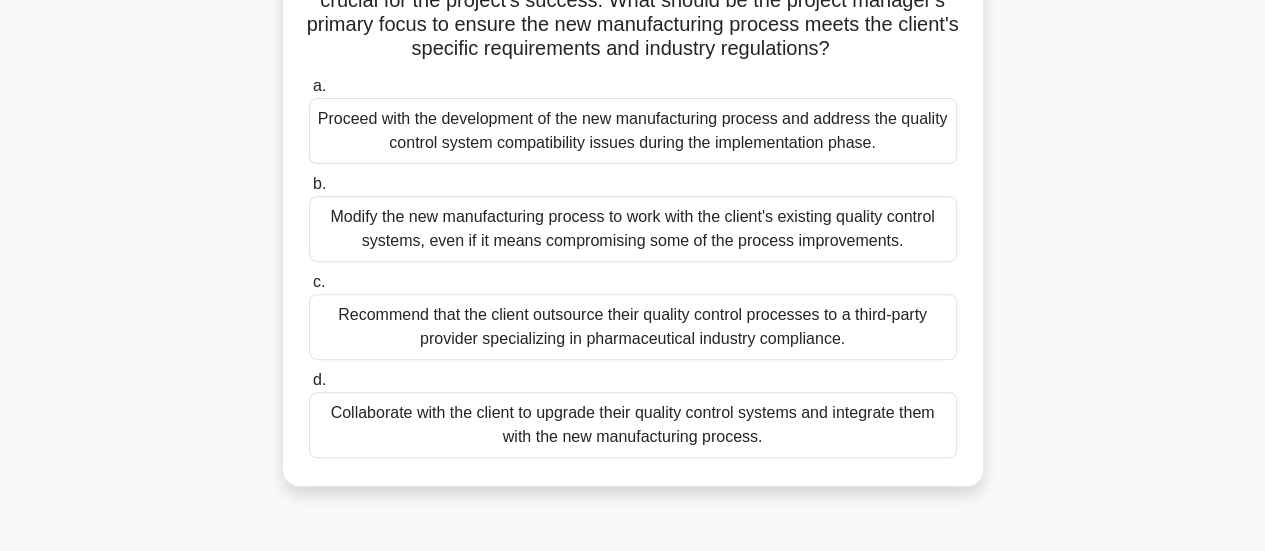 click on "Proceed with the development of the new manufacturing process and address the quality control system compatibility issues during the implementation phase." at bounding box center (633, 131) 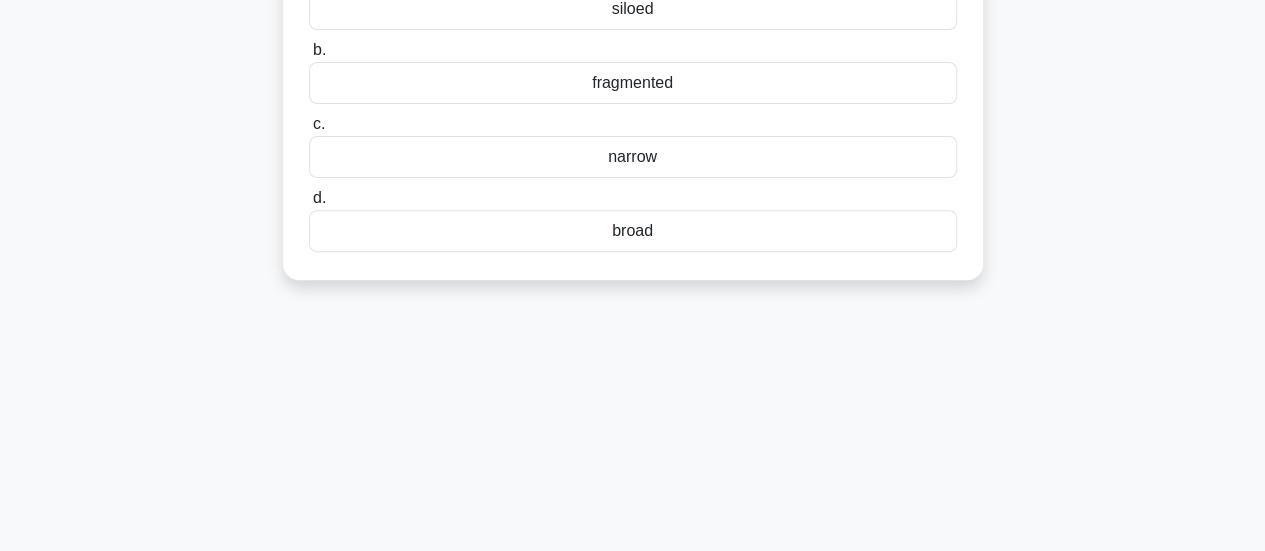 scroll, scrollTop: 0, scrollLeft: 0, axis: both 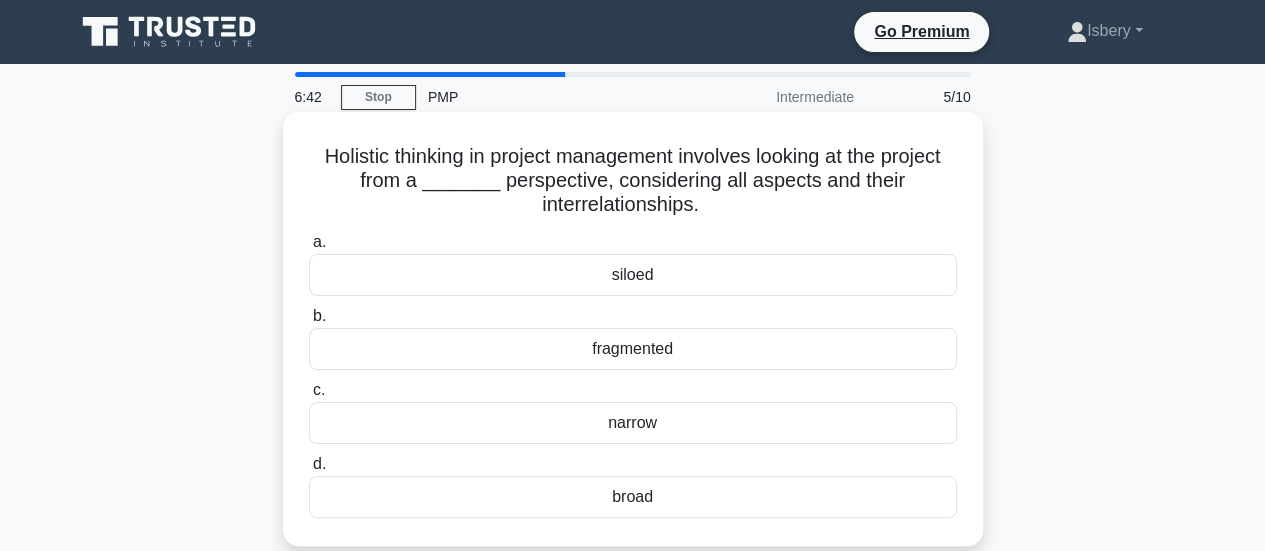 click on "broad" at bounding box center (633, 497) 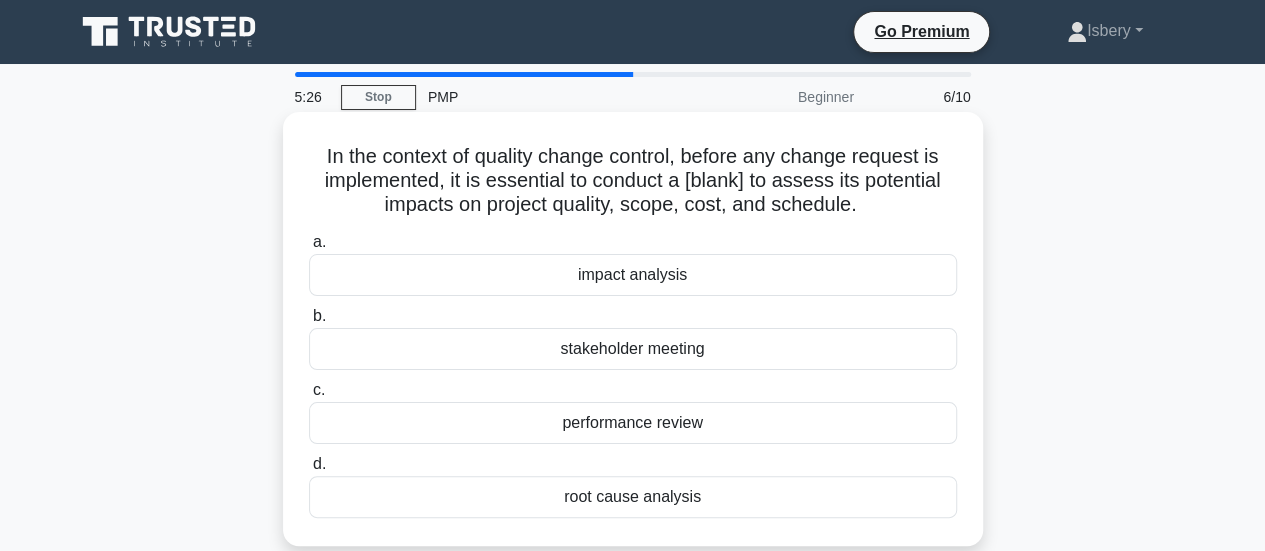 click on "impact analysis" at bounding box center (633, 275) 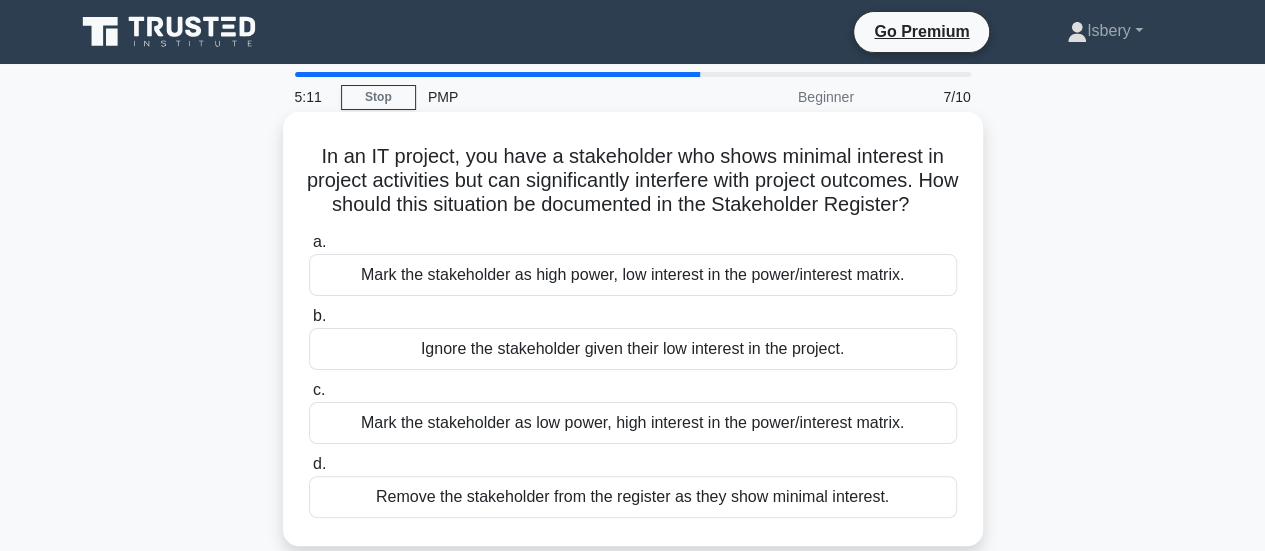 click on "Mark the stakeholder as high power, low interest in the power/interest matrix." at bounding box center (633, 275) 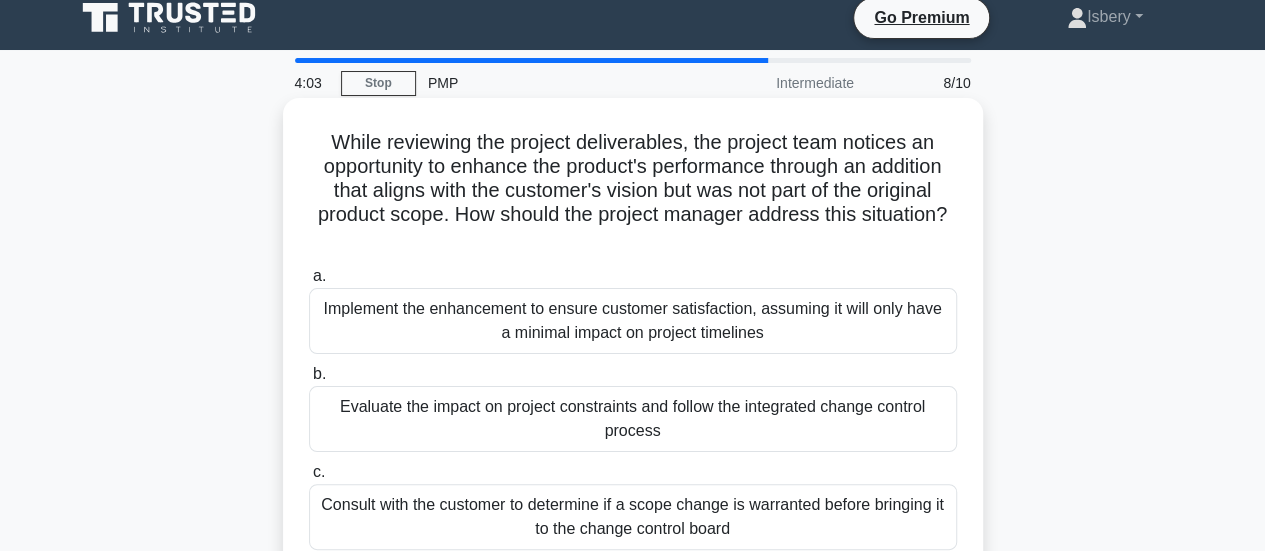 scroll, scrollTop: 200, scrollLeft: 0, axis: vertical 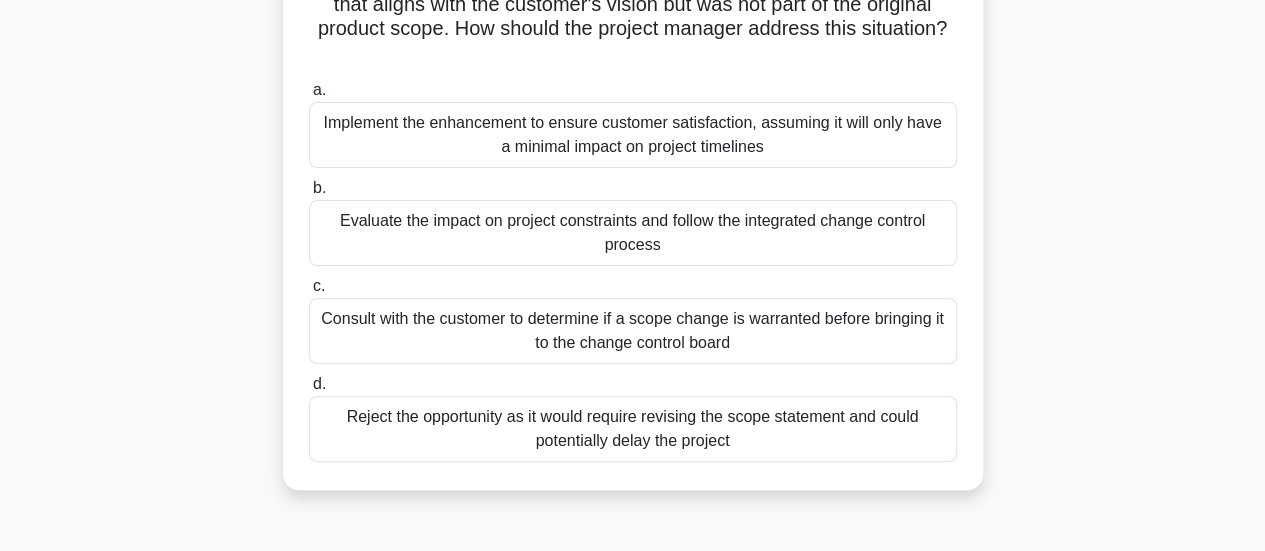 click on "Implement the enhancement to ensure customer satisfaction, assuming it will only have a minimal impact on project timelines" at bounding box center [633, 135] 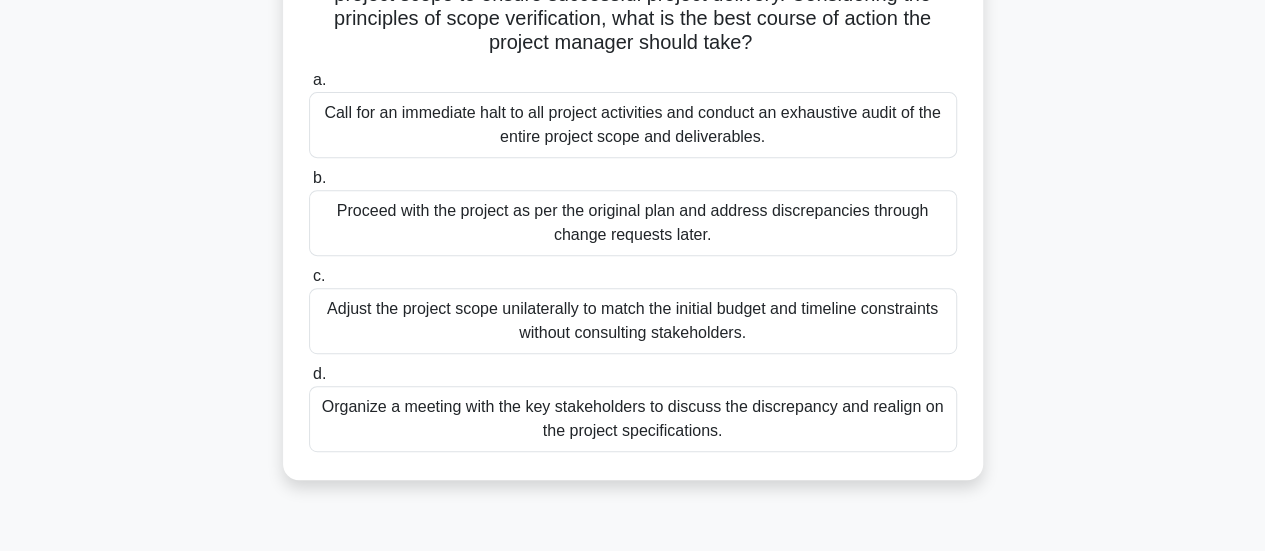 scroll, scrollTop: 300, scrollLeft: 0, axis: vertical 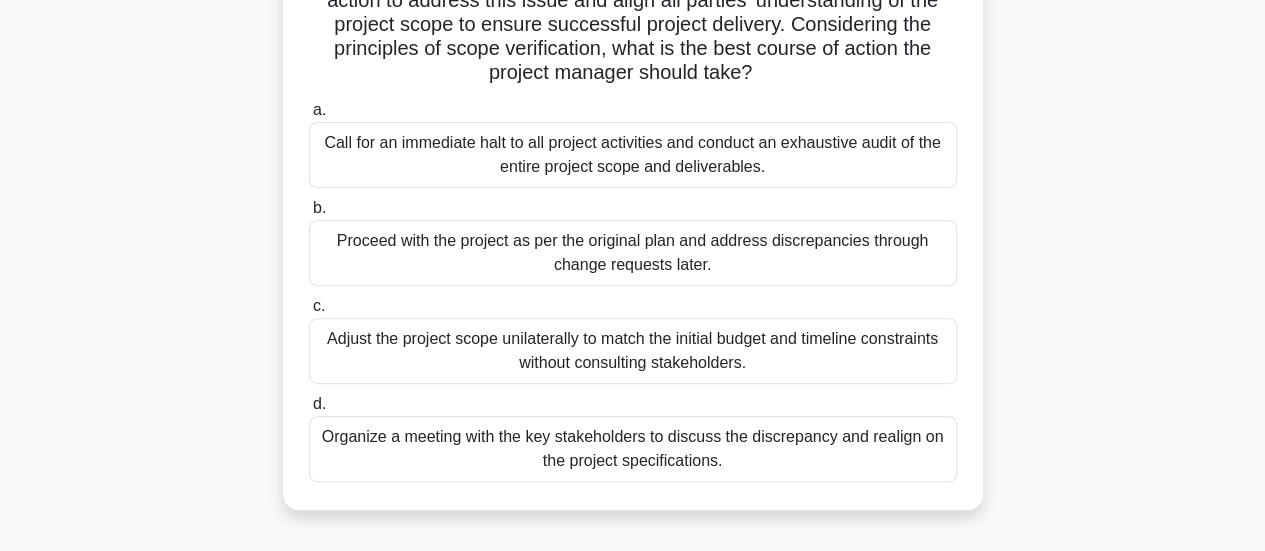 click on "Call for an immediate halt to all project activities and conduct an exhaustive audit of the entire project scope and deliverables." at bounding box center (633, 155) 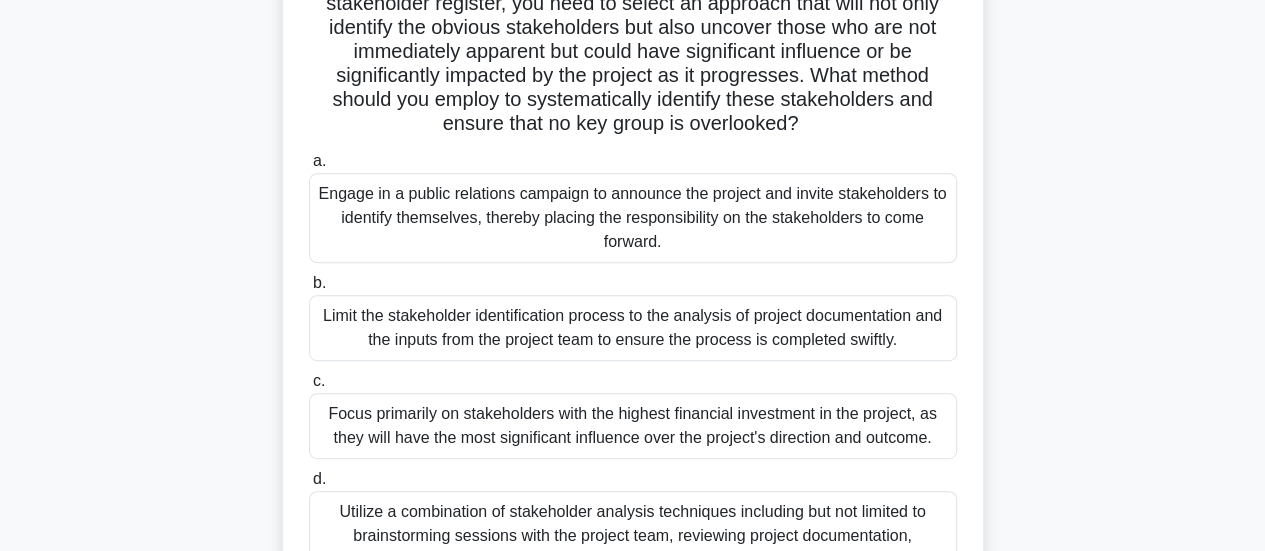 scroll, scrollTop: 500, scrollLeft: 0, axis: vertical 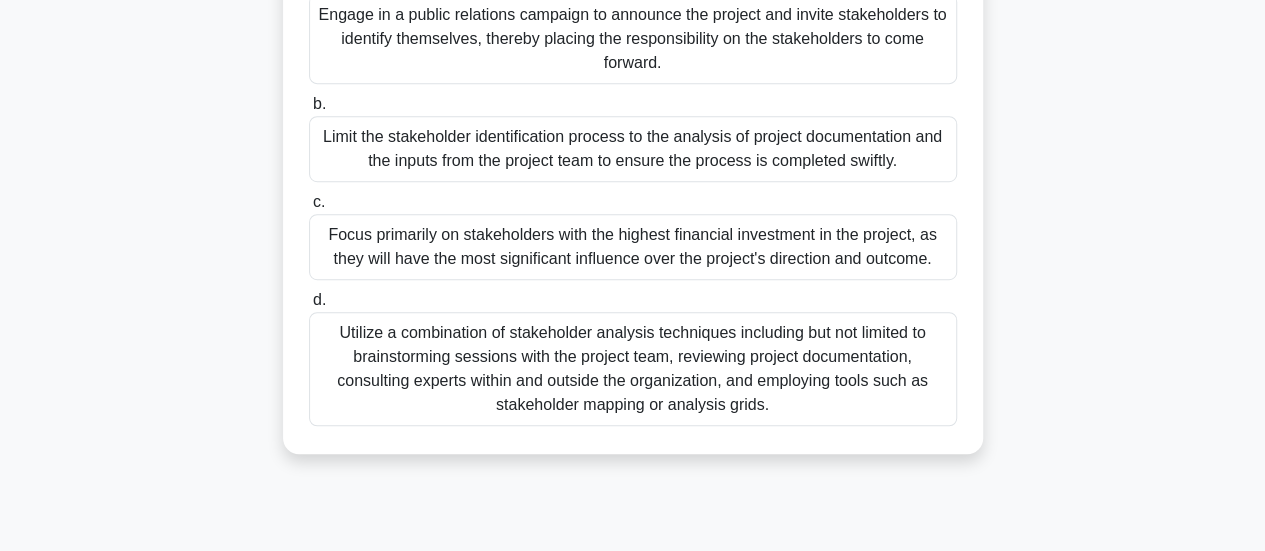 click on "Utilize a combination of stakeholder analysis techniques including but not limited to brainstorming sessions with the project team, reviewing project documentation, consulting experts within and outside the organization, and employing tools such as stakeholder mapping or analysis grids." at bounding box center [633, 369] 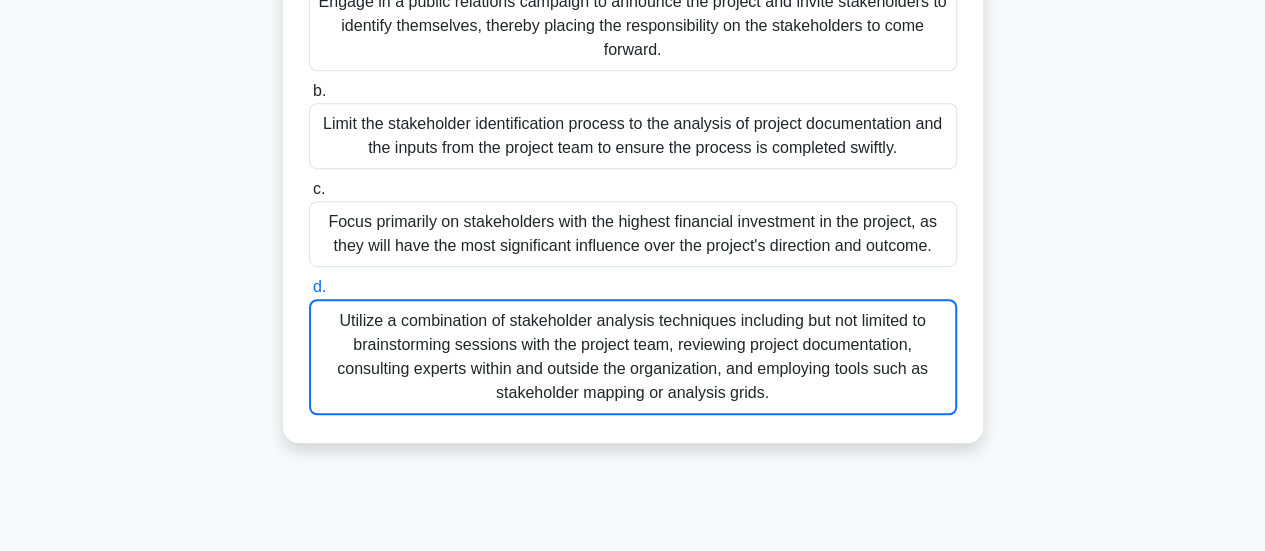 scroll, scrollTop: 529, scrollLeft: 0, axis: vertical 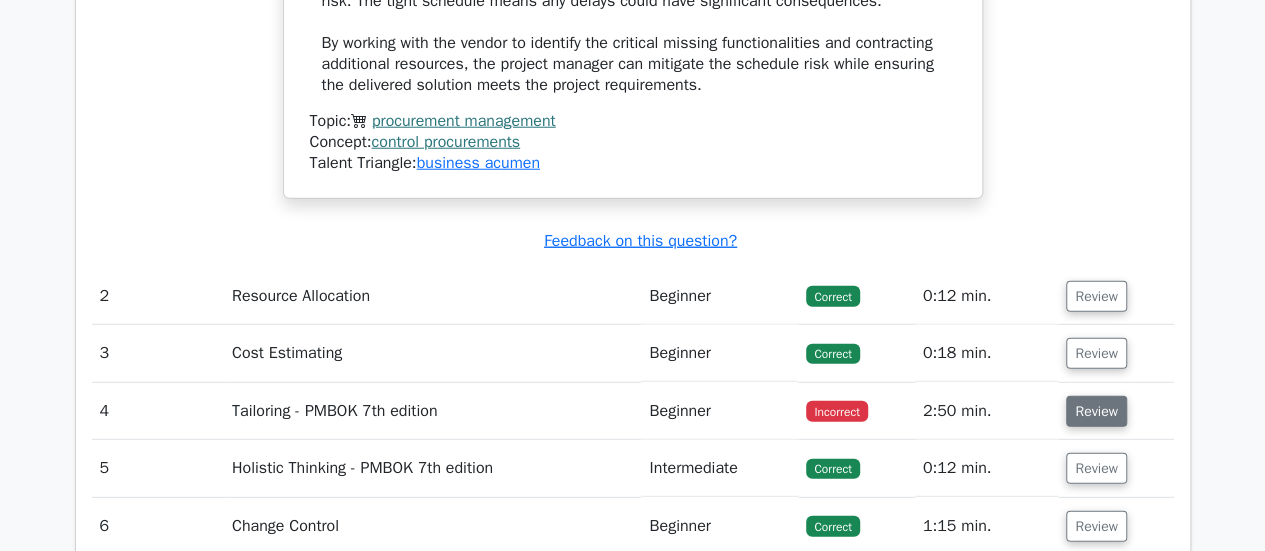 click on "Review" at bounding box center (1096, 411) 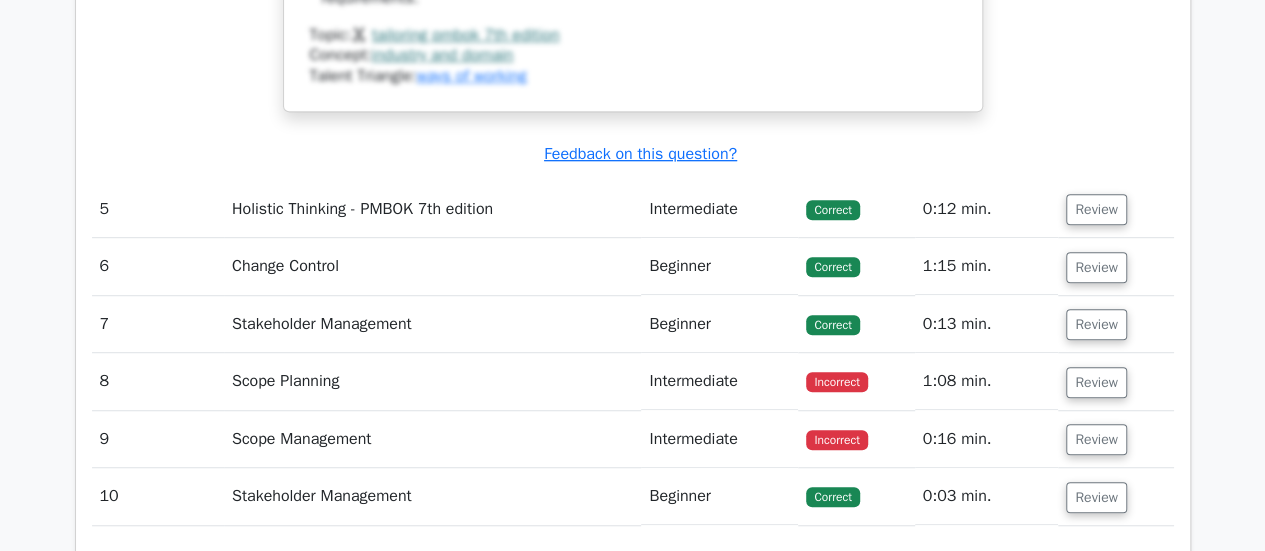 scroll, scrollTop: 4400, scrollLeft: 0, axis: vertical 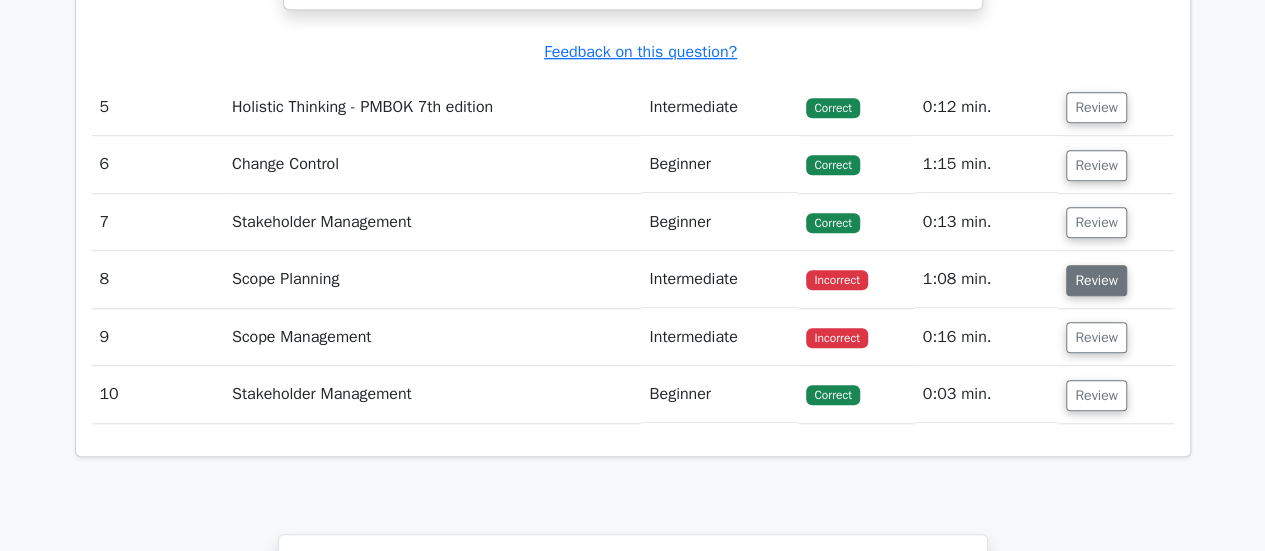 click on "Review" at bounding box center (1096, 280) 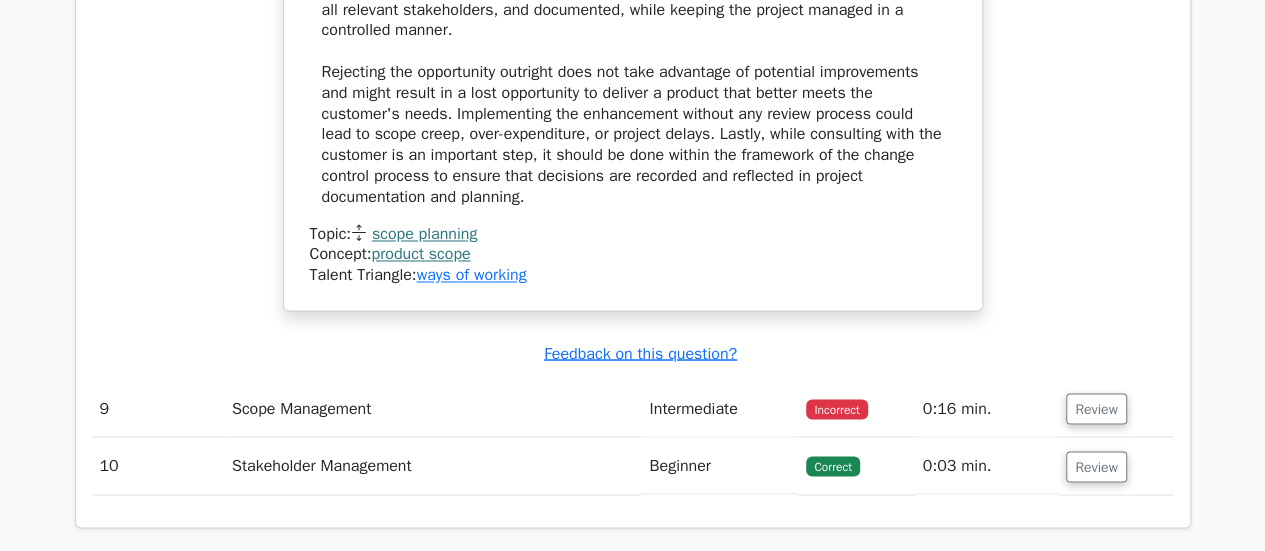 scroll, scrollTop: 5400, scrollLeft: 0, axis: vertical 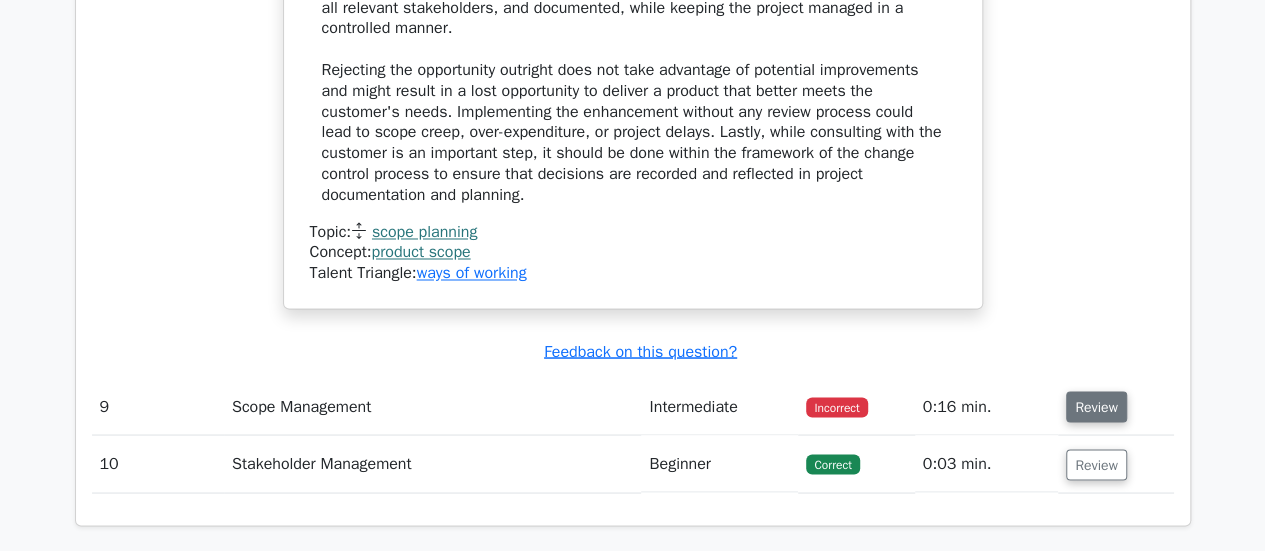 click on "Review" at bounding box center [1096, 406] 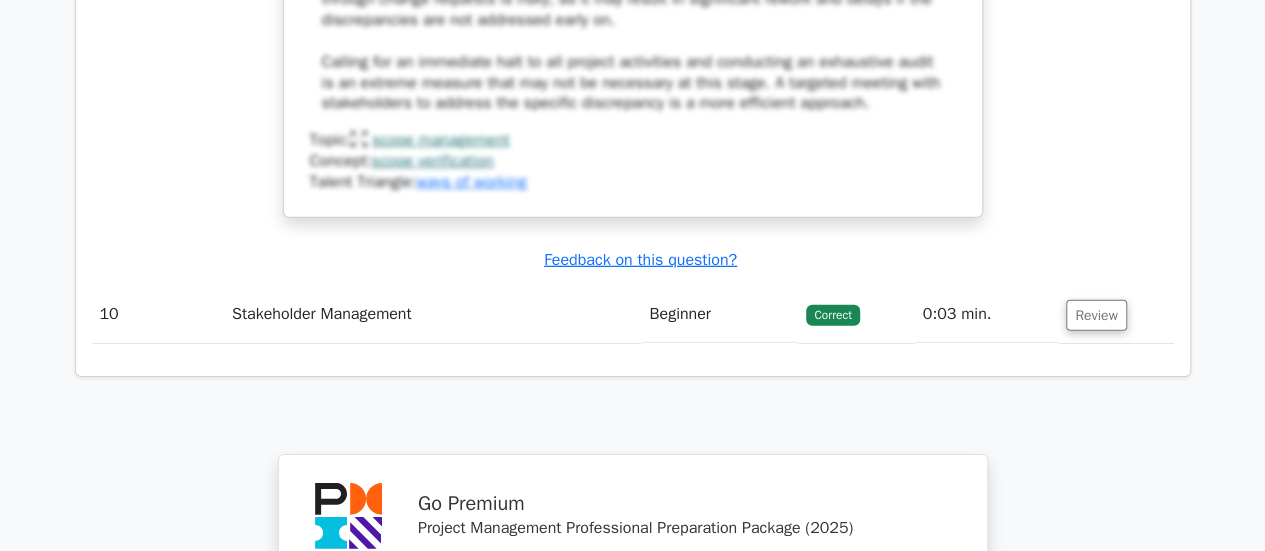 scroll, scrollTop: 6900, scrollLeft: 0, axis: vertical 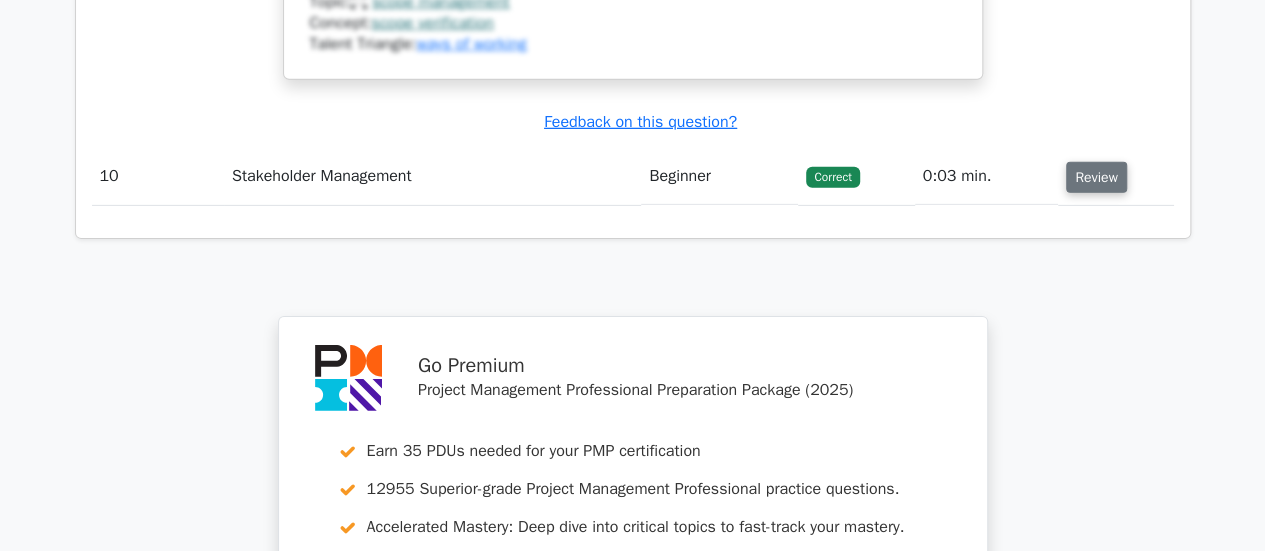click on "Review" at bounding box center (1096, 177) 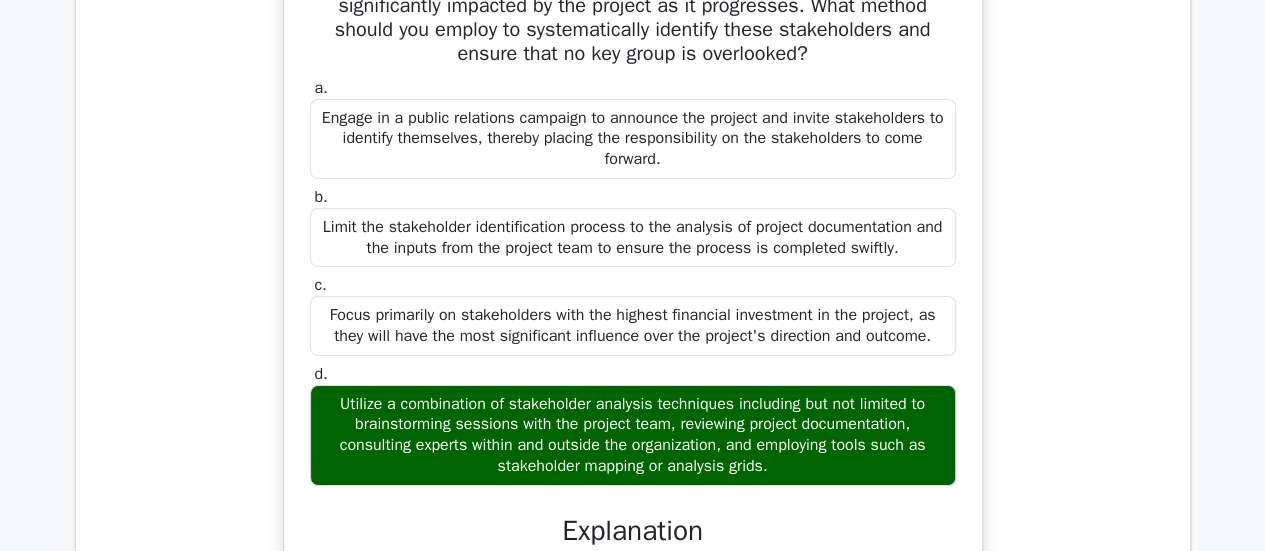 scroll, scrollTop: 7500, scrollLeft: 0, axis: vertical 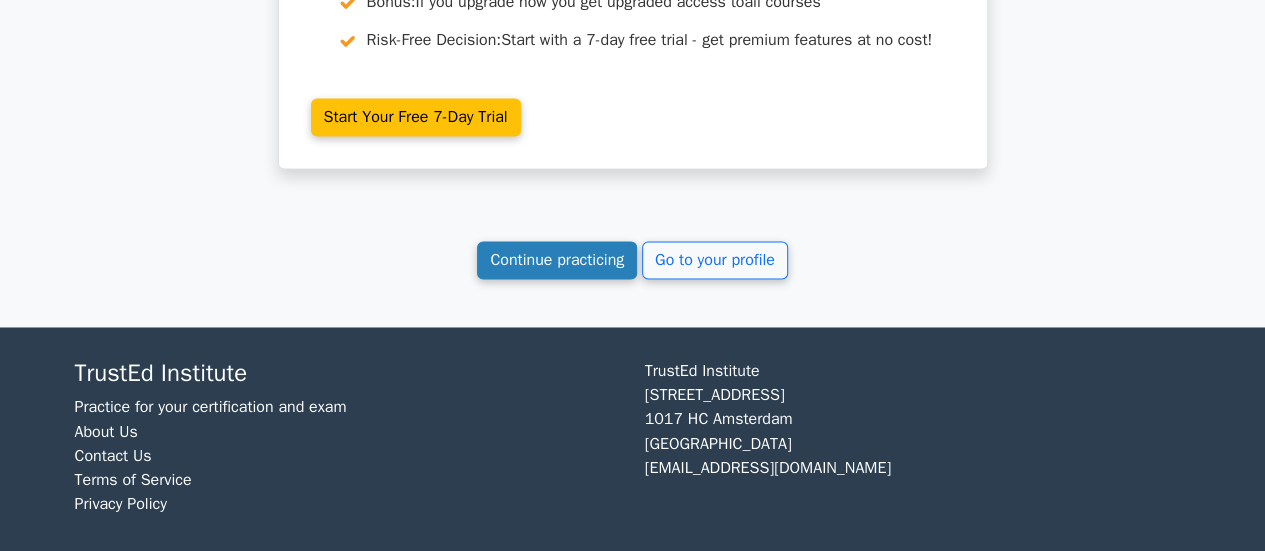 click on "Continue practicing" at bounding box center (557, 260) 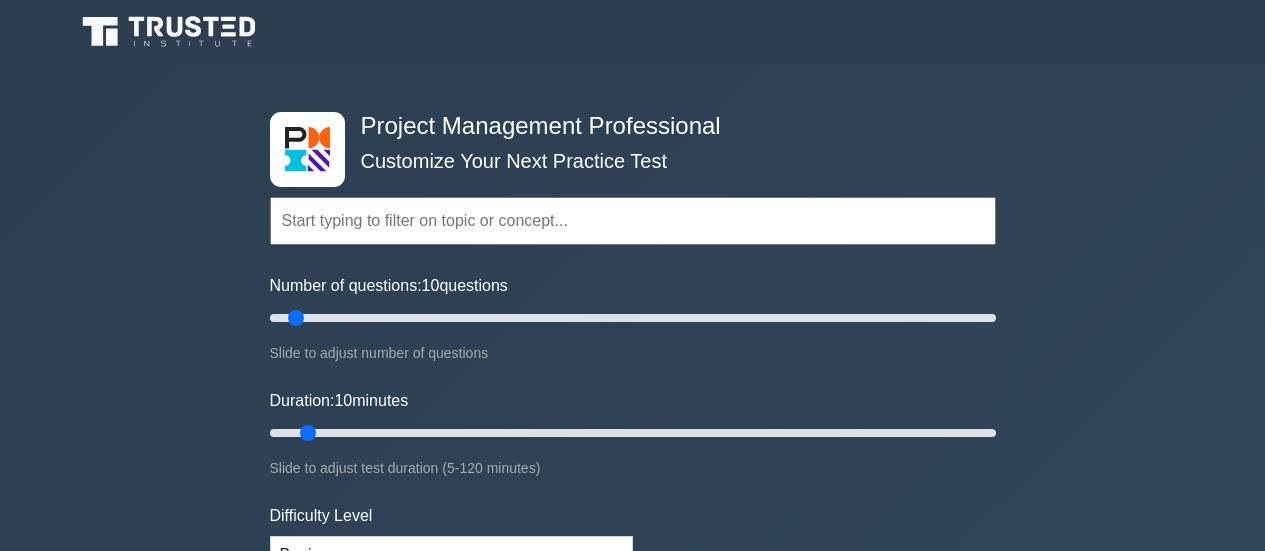 scroll, scrollTop: 0, scrollLeft: 0, axis: both 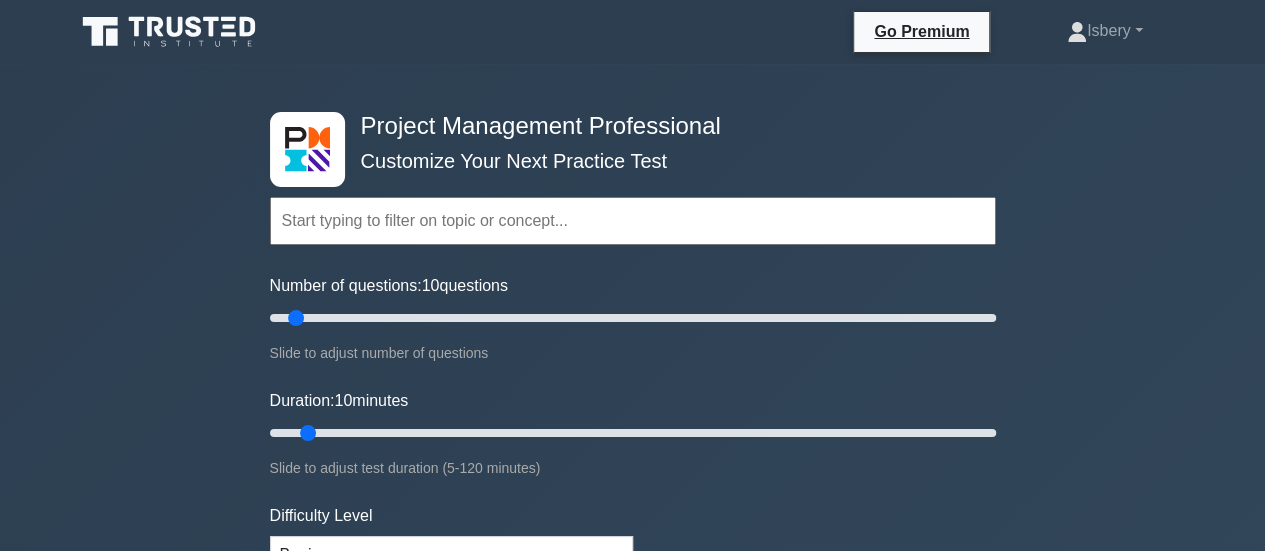 click at bounding box center [633, 221] 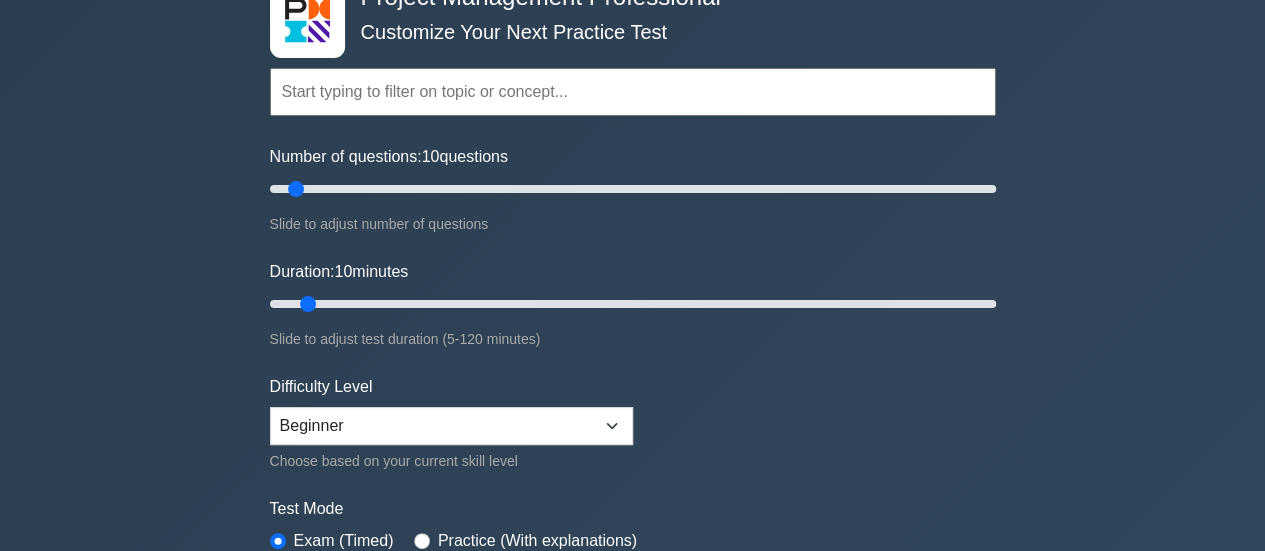 scroll, scrollTop: 200, scrollLeft: 0, axis: vertical 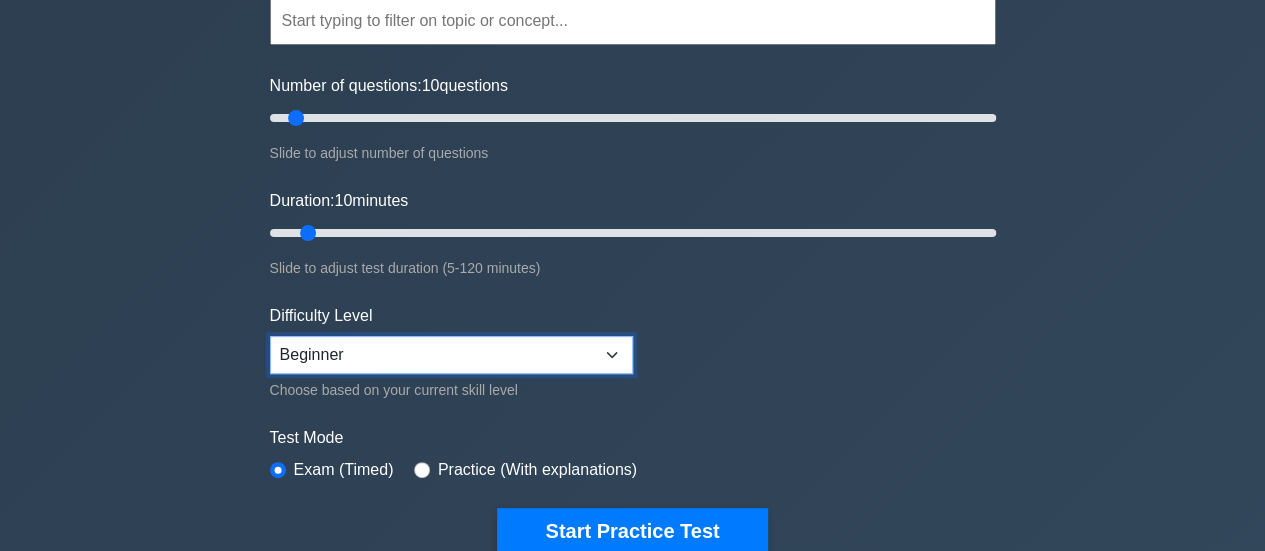 click on "Beginner
Intermediate
Expert" at bounding box center (451, 355) 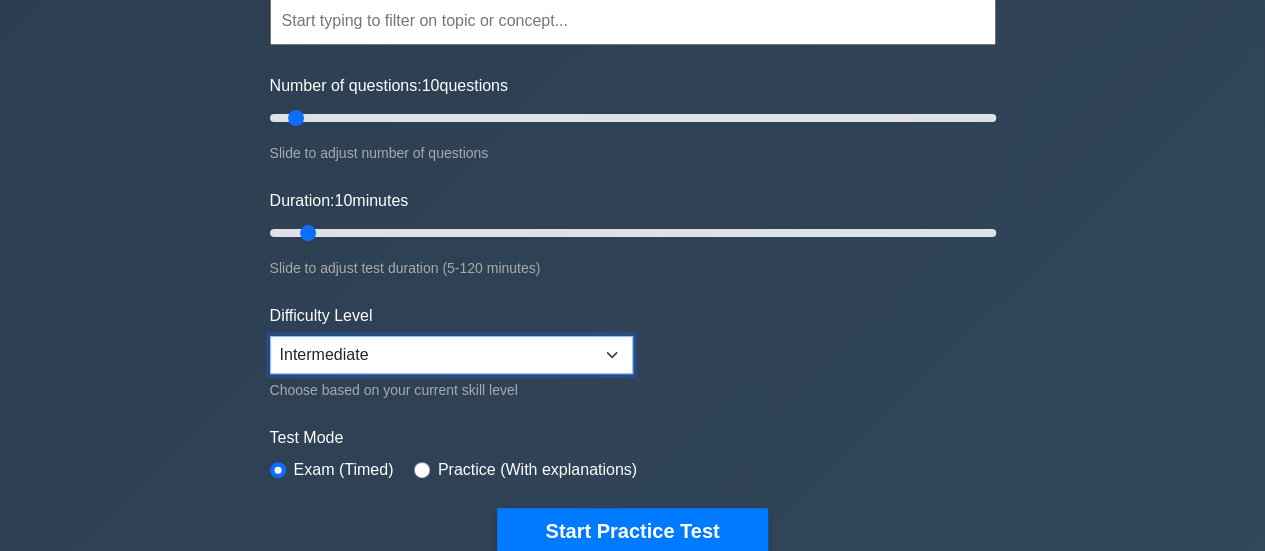 click on "Beginner
Intermediate
Expert" at bounding box center [451, 355] 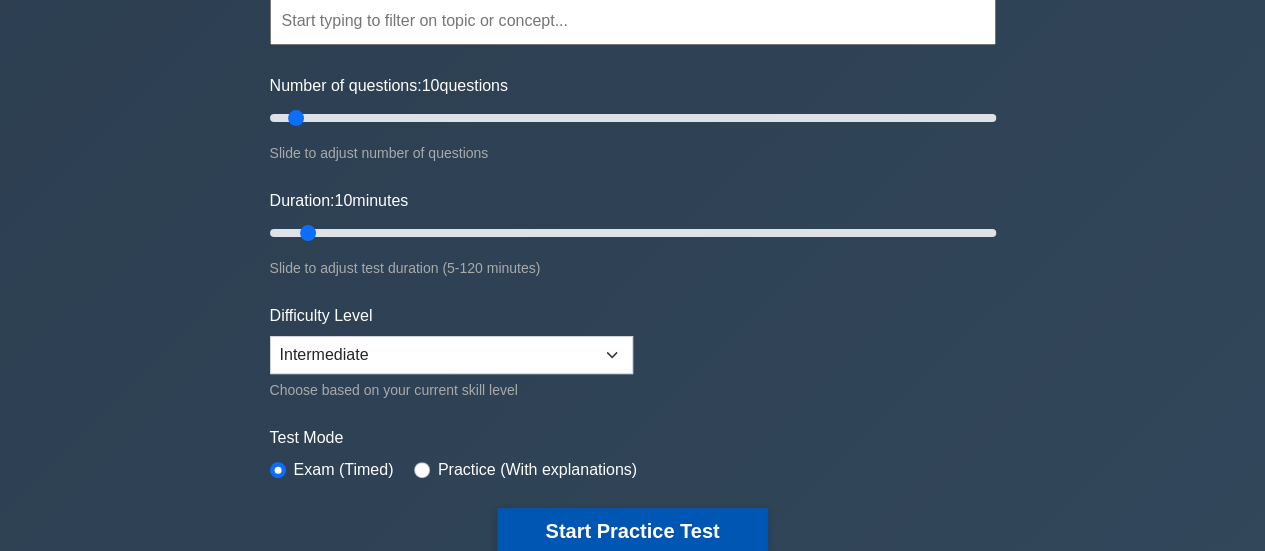 click on "Start Practice Test" at bounding box center [632, 531] 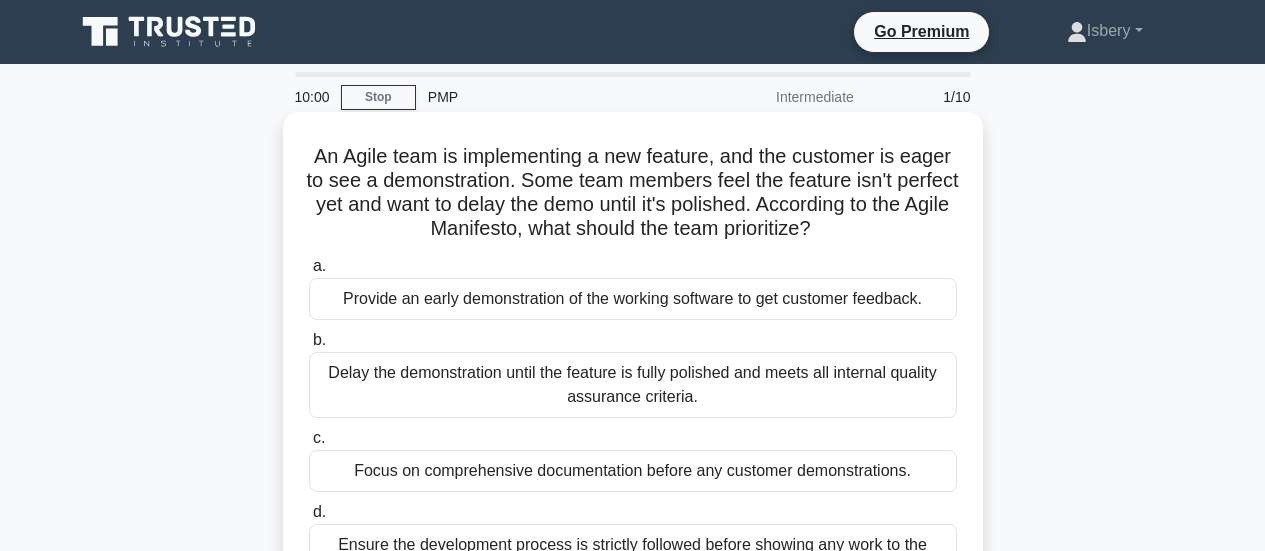 scroll, scrollTop: 0, scrollLeft: 0, axis: both 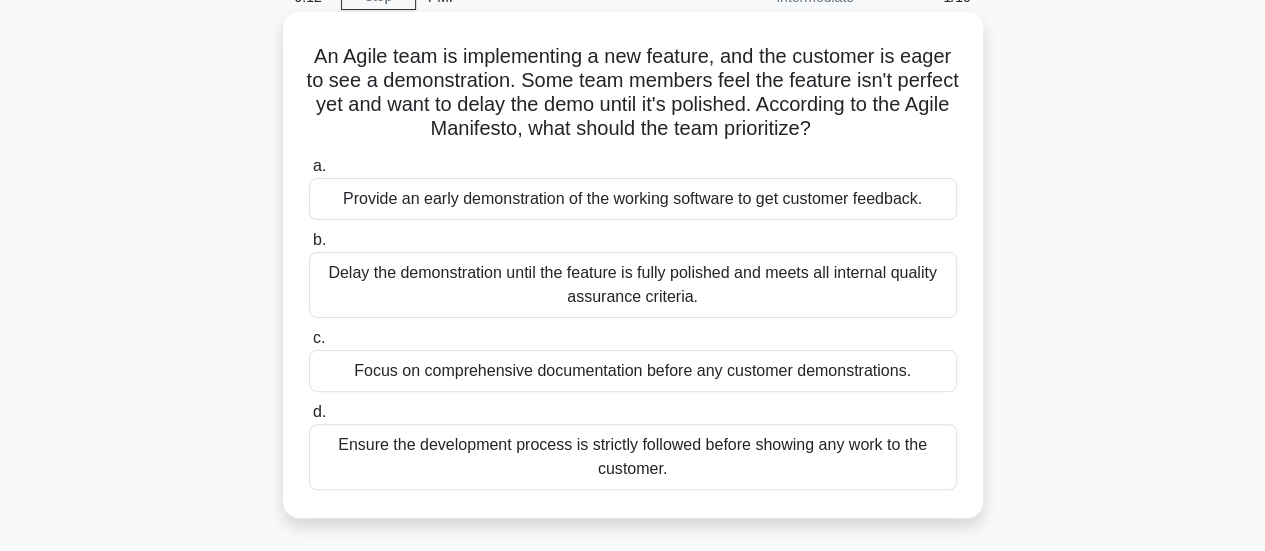 click on "Focus on comprehensive documentation before any customer demonstrations." at bounding box center (633, 371) 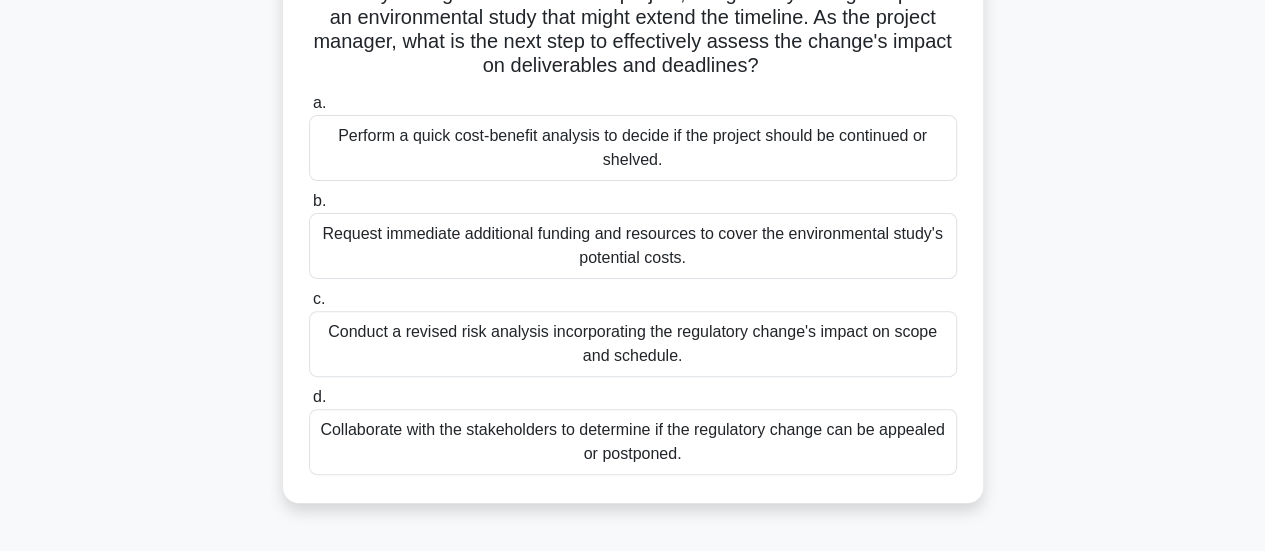 scroll, scrollTop: 200, scrollLeft: 0, axis: vertical 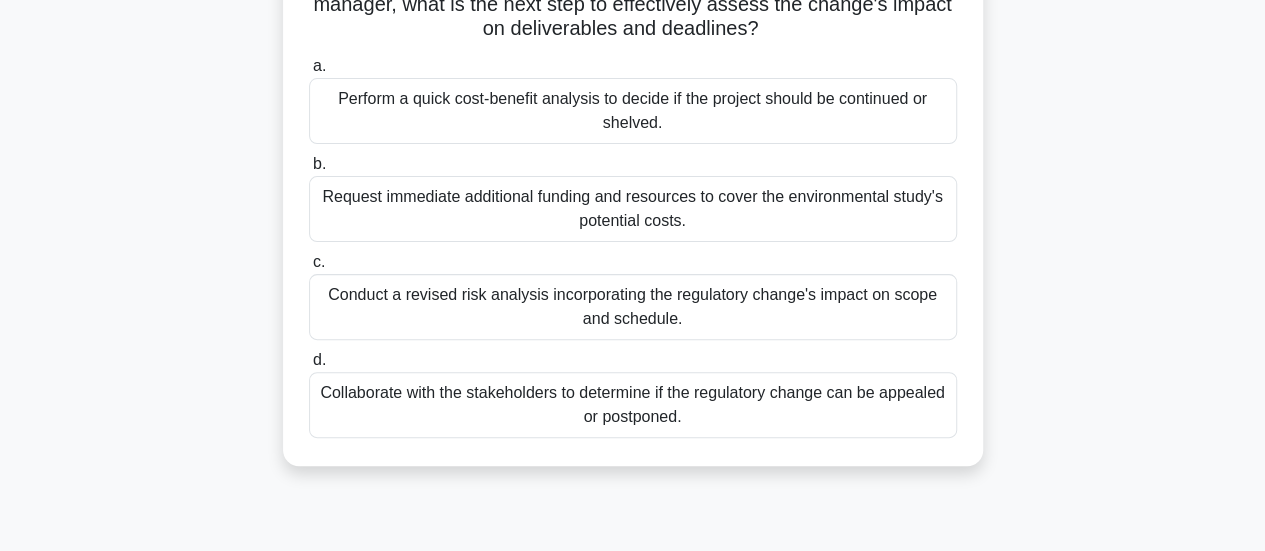 click on "Conduct a revised risk analysis incorporating the regulatory change's impact on scope and schedule." at bounding box center [633, 307] 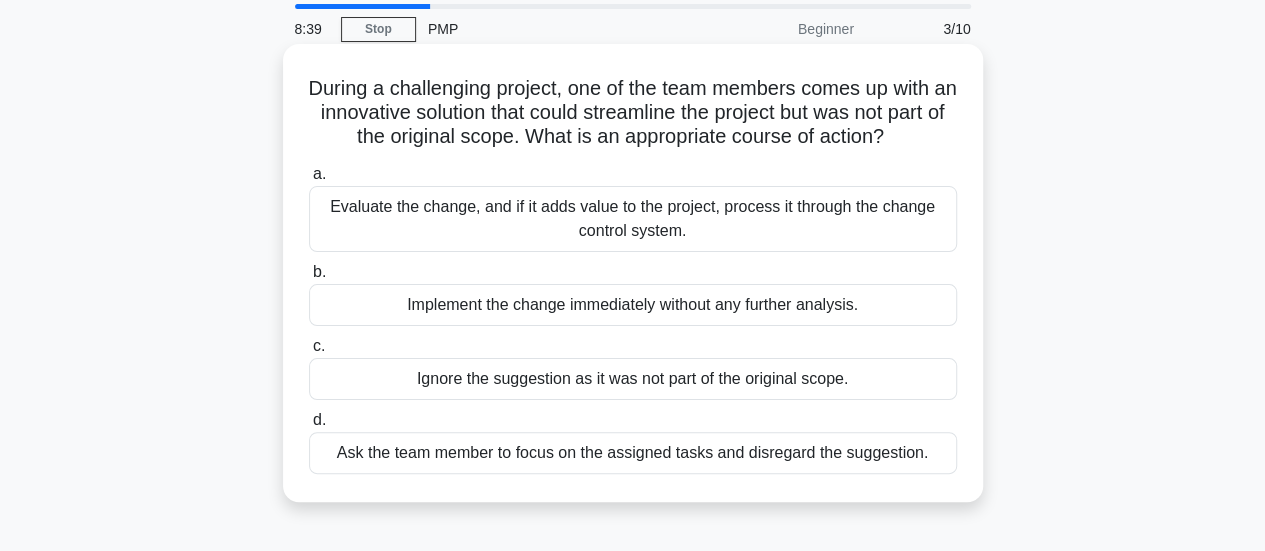 scroll, scrollTop: 100, scrollLeft: 0, axis: vertical 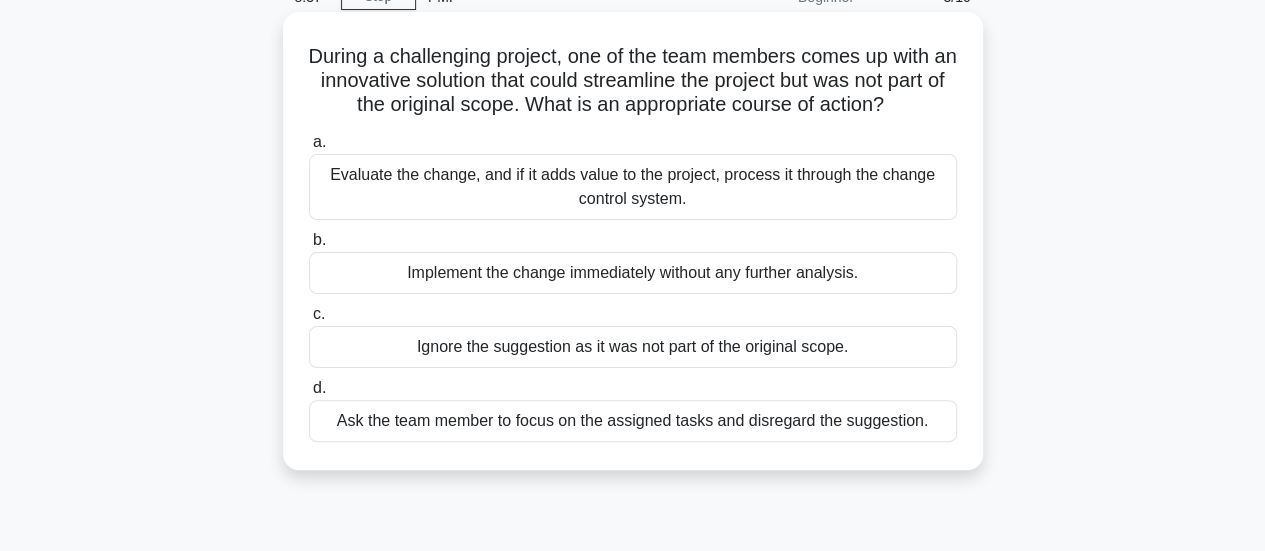 click on "Evaluate the change, and if it adds value to the project, process it through the change control system." at bounding box center (633, 187) 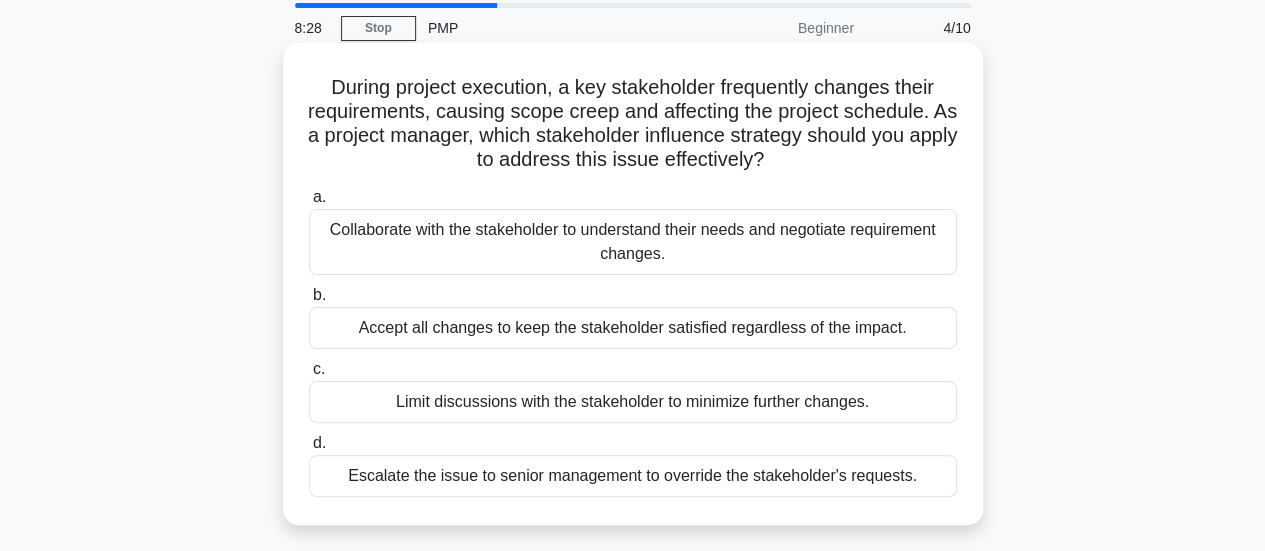 scroll, scrollTop: 100, scrollLeft: 0, axis: vertical 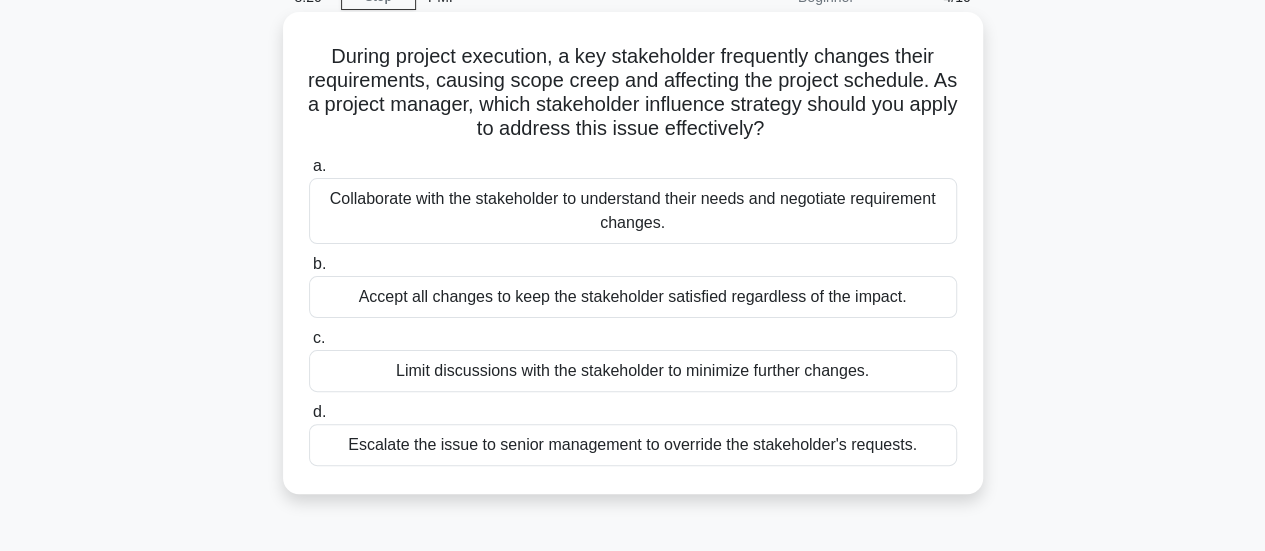 click on "Collaborate with the stakeholder to understand their needs and negotiate requirement changes." at bounding box center (633, 211) 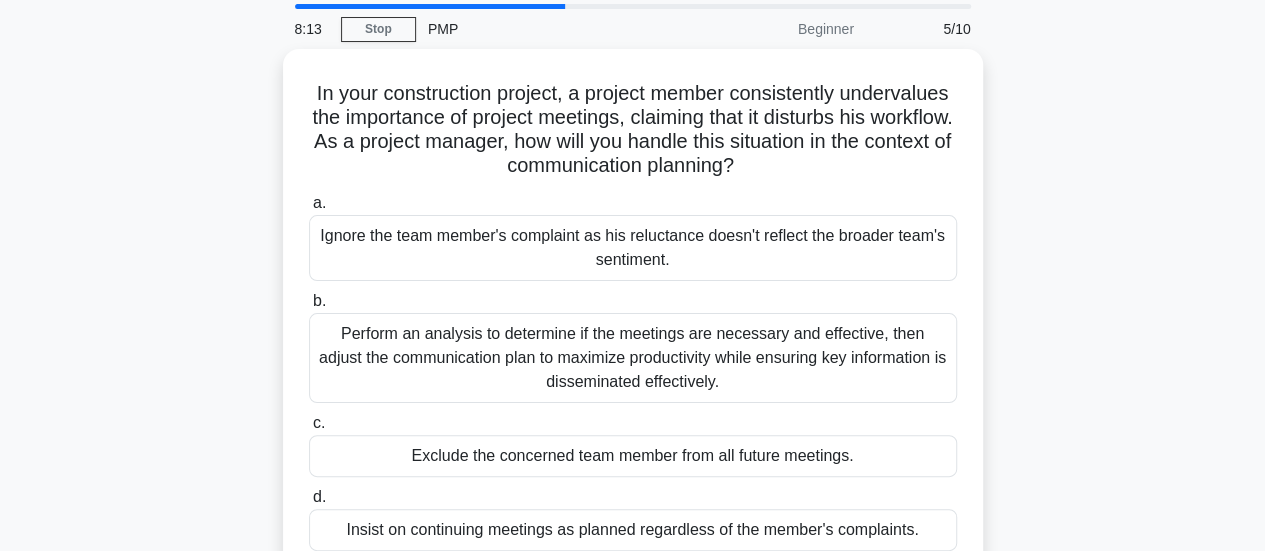 scroll, scrollTop: 100, scrollLeft: 0, axis: vertical 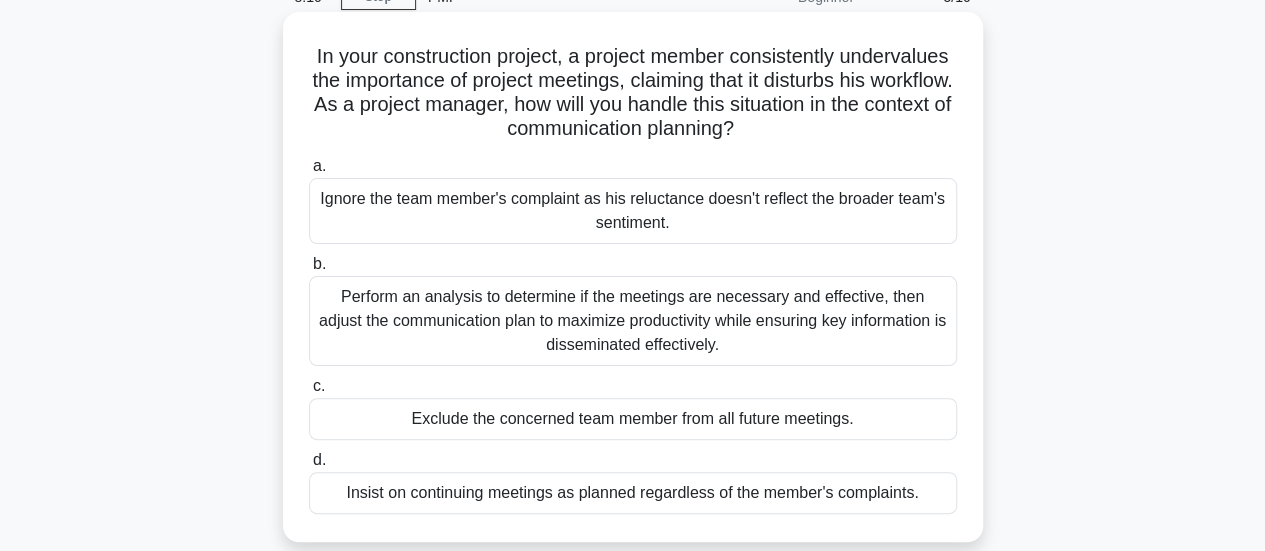 click on "Perform an analysis to determine if the meetings are necessary and effective, then adjust the communication plan to maximize productivity while ensuring key information is disseminated effectively." at bounding box center (633, 321) 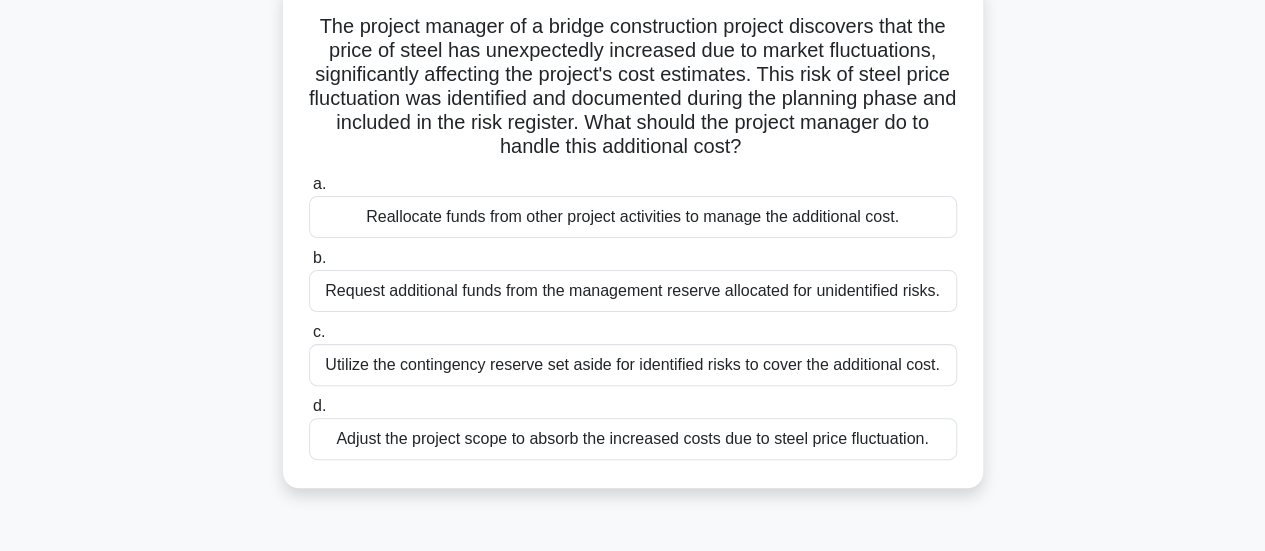 scroll, scrollTop: 200, scrollLeft: 0, axis: vertical 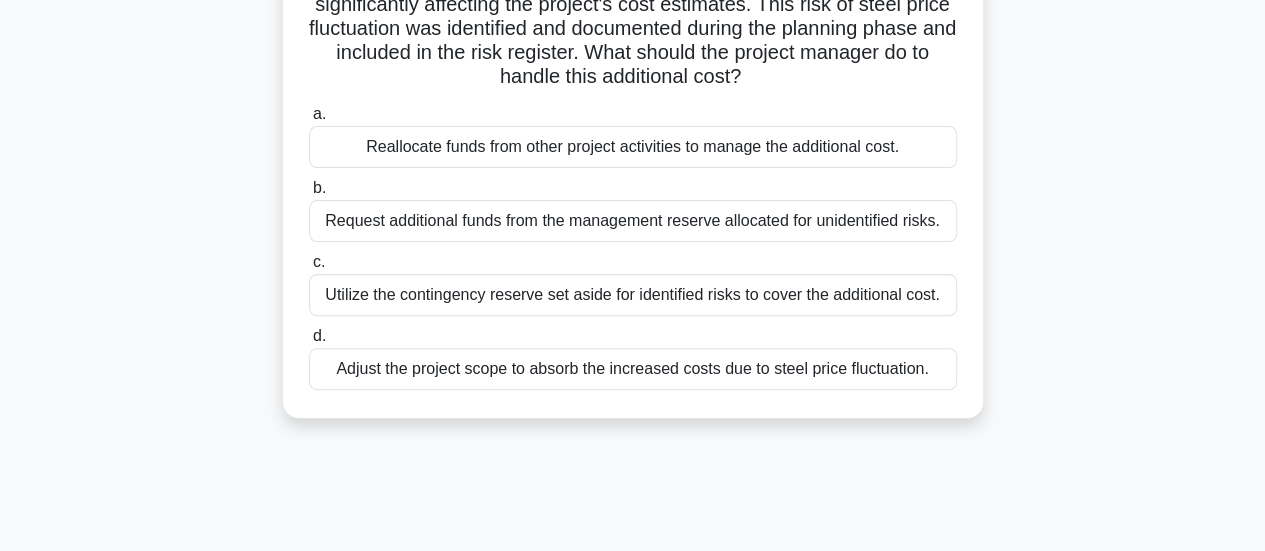 click on "Utilize the contingency reserve set aside for identified risks to cover the additional cost." at bounding box center [633, 295] 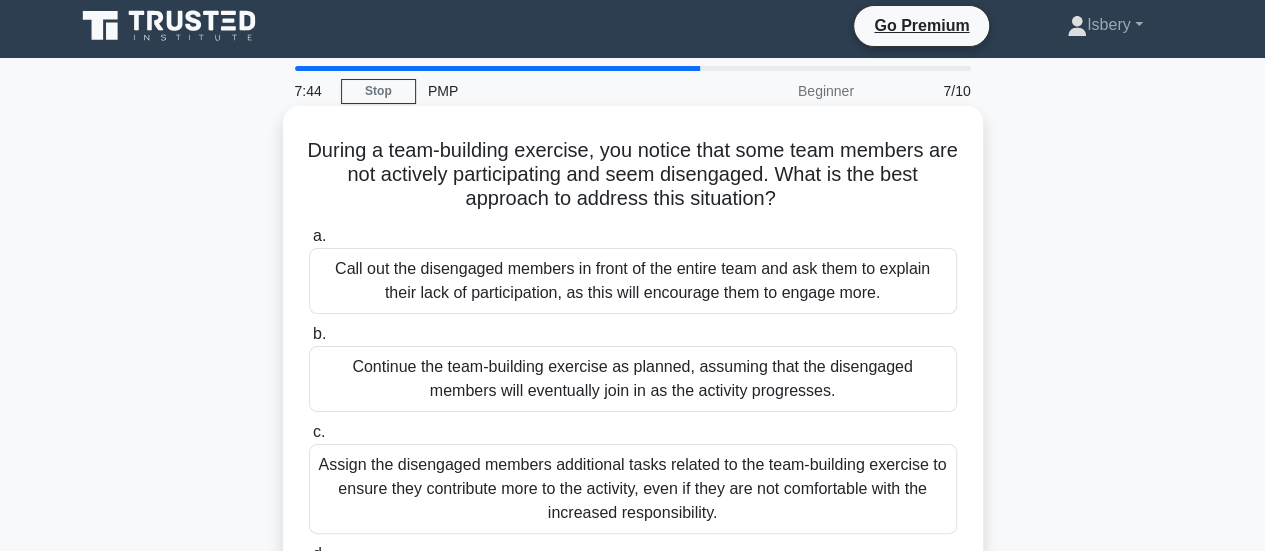scroll, scrollTop: 200, scrollLeft: 0, axis: vertical 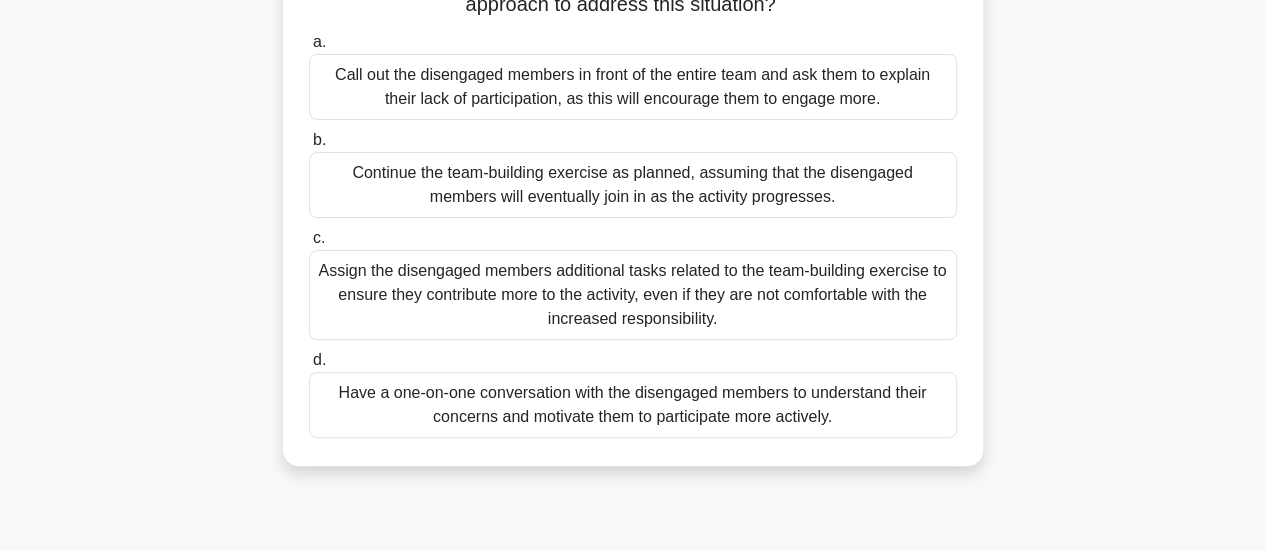 click on "Have a one-on-one conversation with the disengaged members to understand their concerns and motivate them to participate more actively." at bounding box center [633, 405] 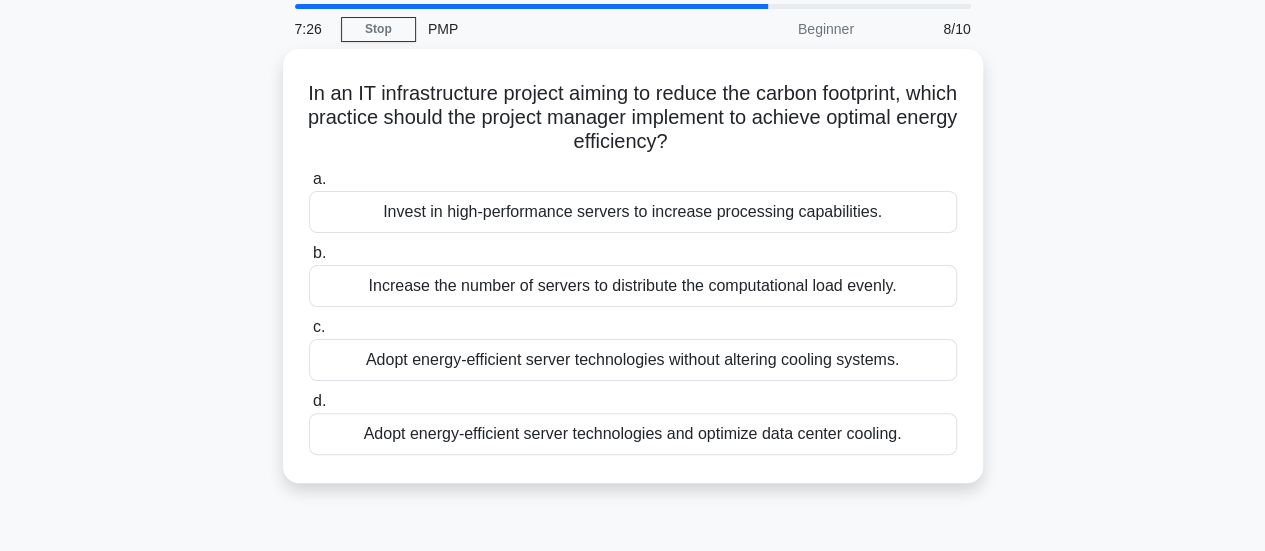 scroll, scrollTop: 100, scrollLeft: 0, axis: vertical 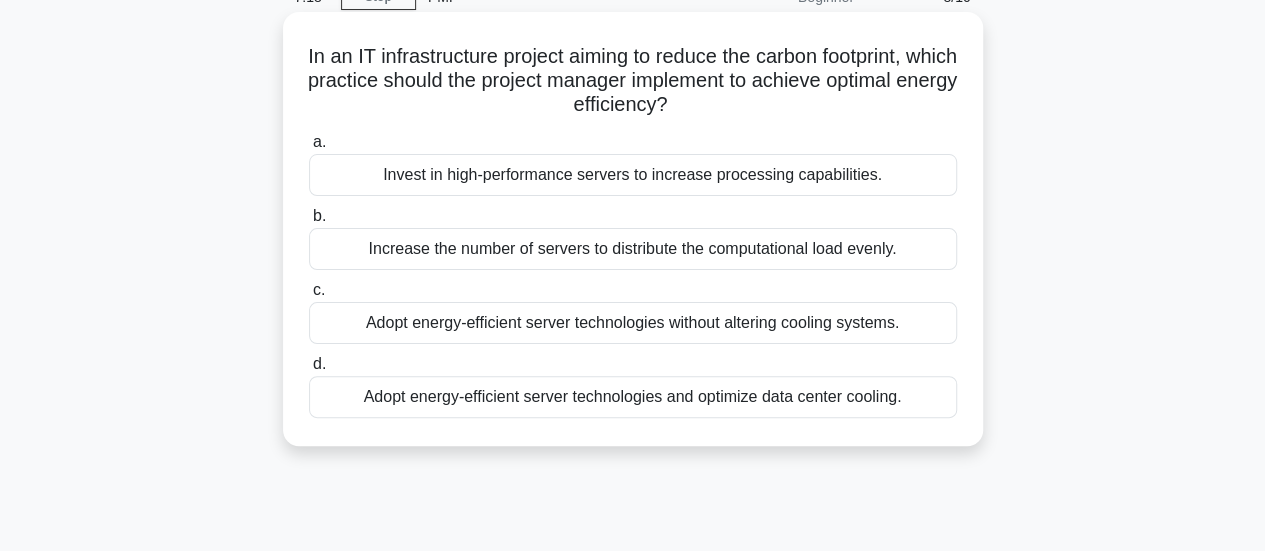 click on "Adopt energy-efficient server technologies and optimize data center cooling." at bounding box center [633, 397] 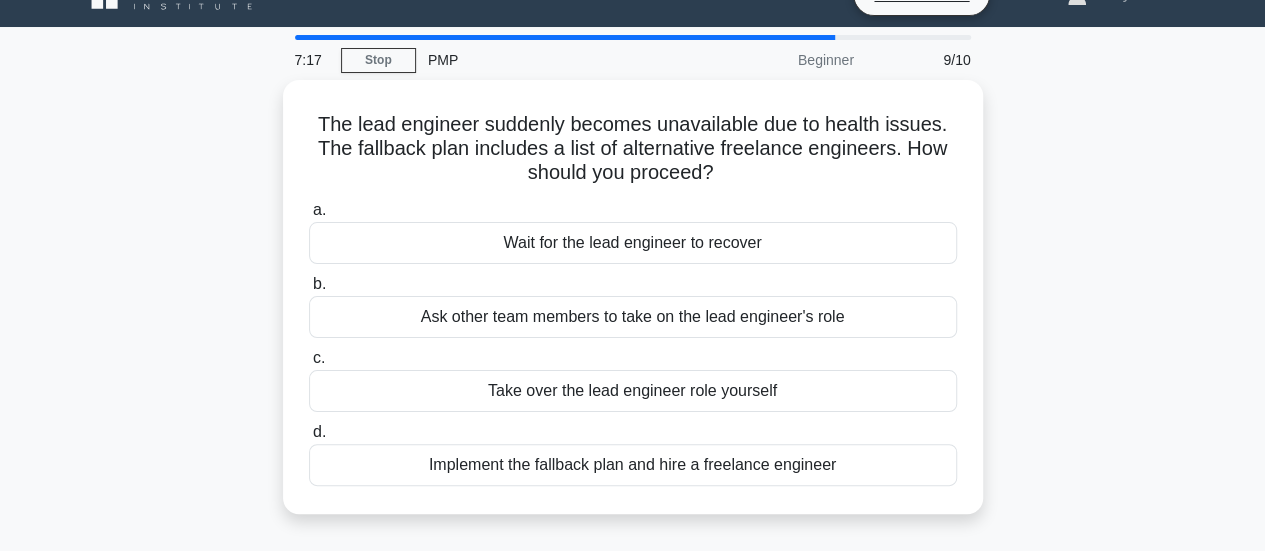scroll, scrollTop: 0, scrollLeft: 0, axis: both 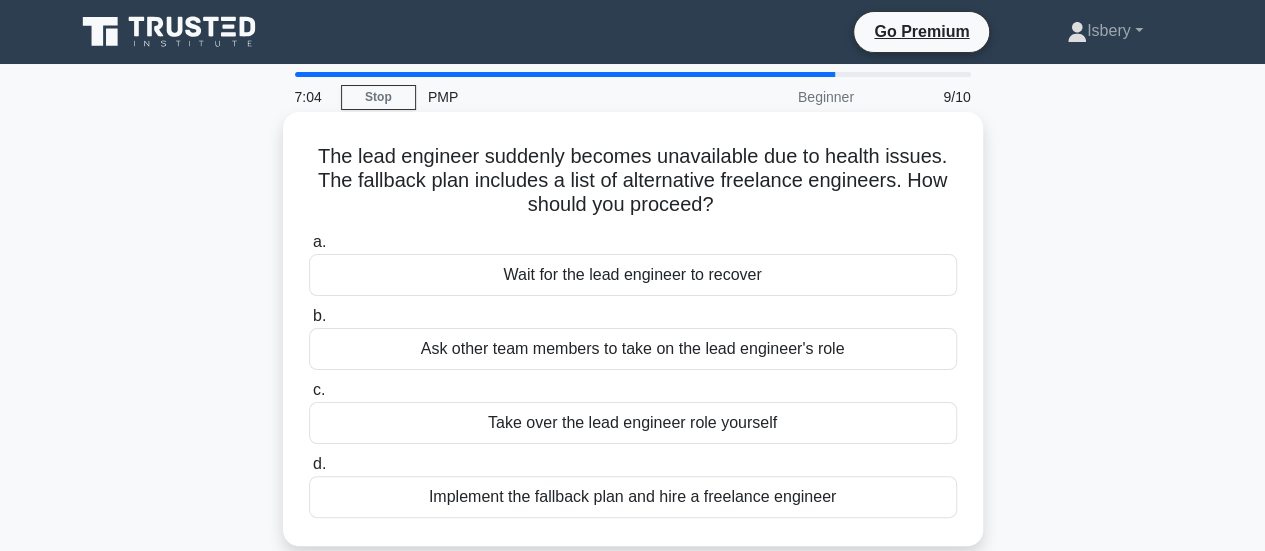 click on "Ask other team members to take on the lead engineer's role" at bounding box center (633, 349) 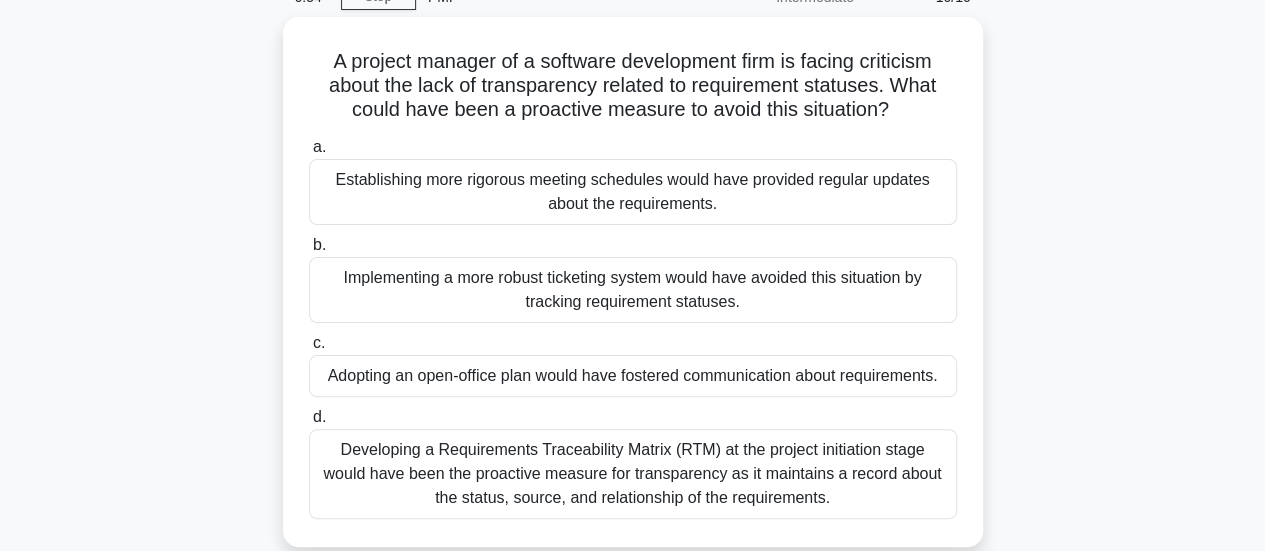 scroll, scrollTop: 200, scrollLeft: 0, axis: vertical 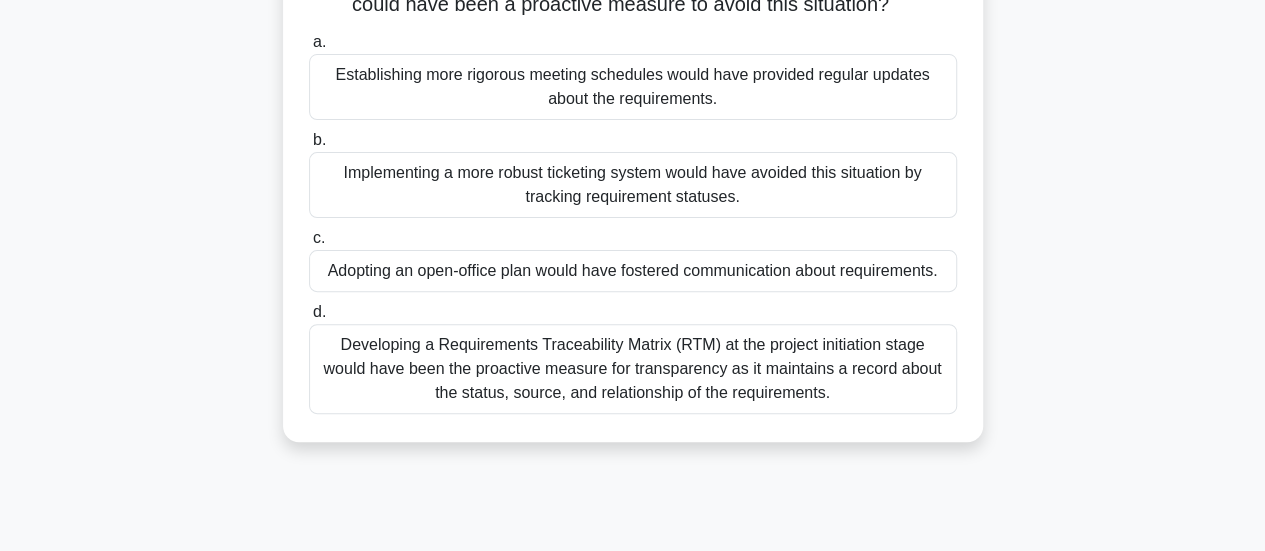 click on "Developing a Requirements Traceability Matrix (RTM) at the project initiation stage would have been the proactive measure for transparency as it maintains a record about the status, source, and relationship of the requirements." at bounding box center [633, 369] 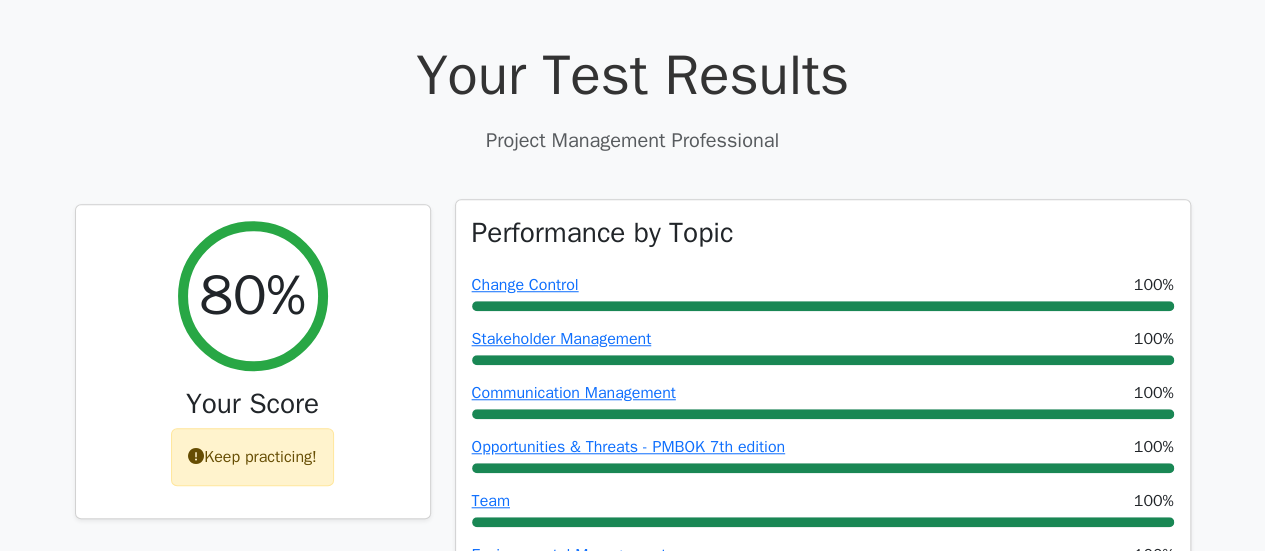 scroll, scrollTop: 800, scrollLeft: 0, axis: vertical 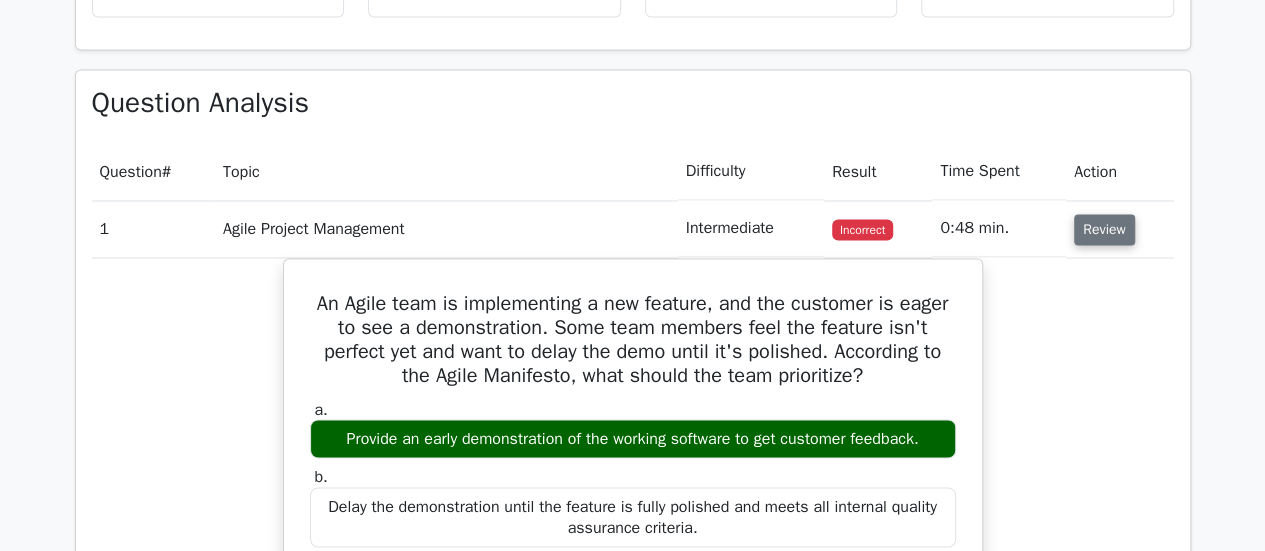 click on "Review" at bounding box center (1104, 229) 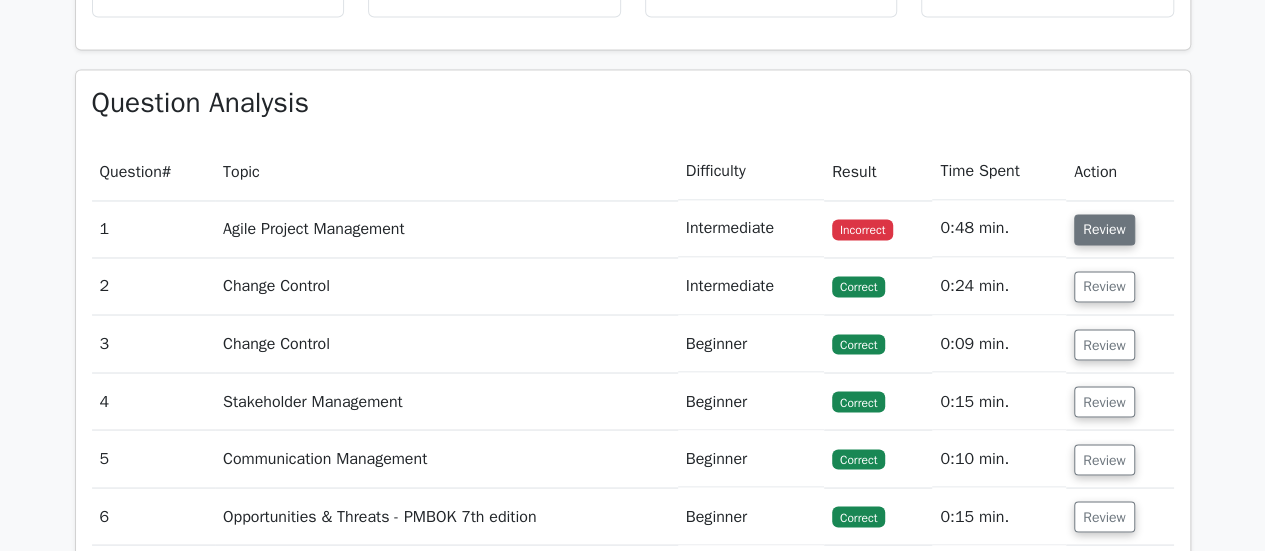 click on "Review" at bounding box center [1104, 229] 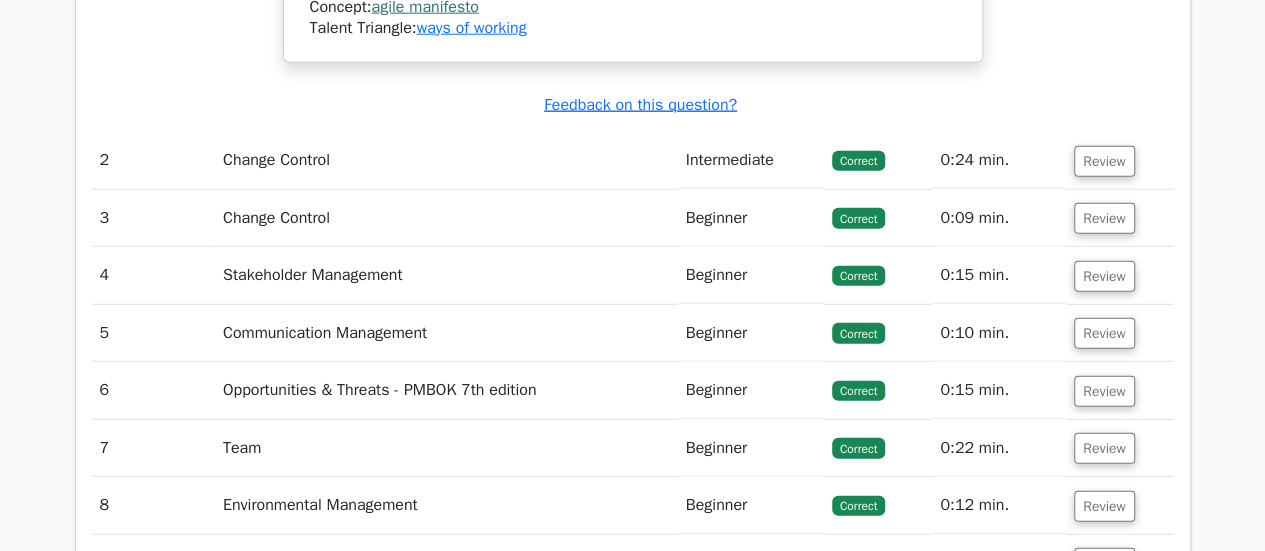 scroll, scrollTop: 2700, scrollLeft: 0, axis: vertical 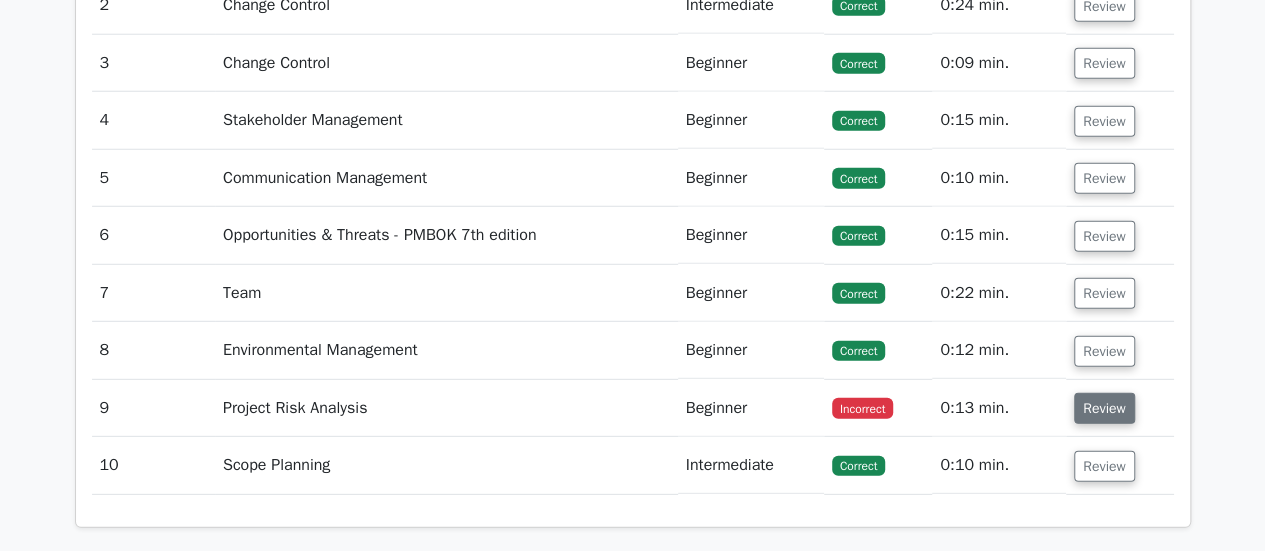 click on "Review" at bounding box center [1104, 408] 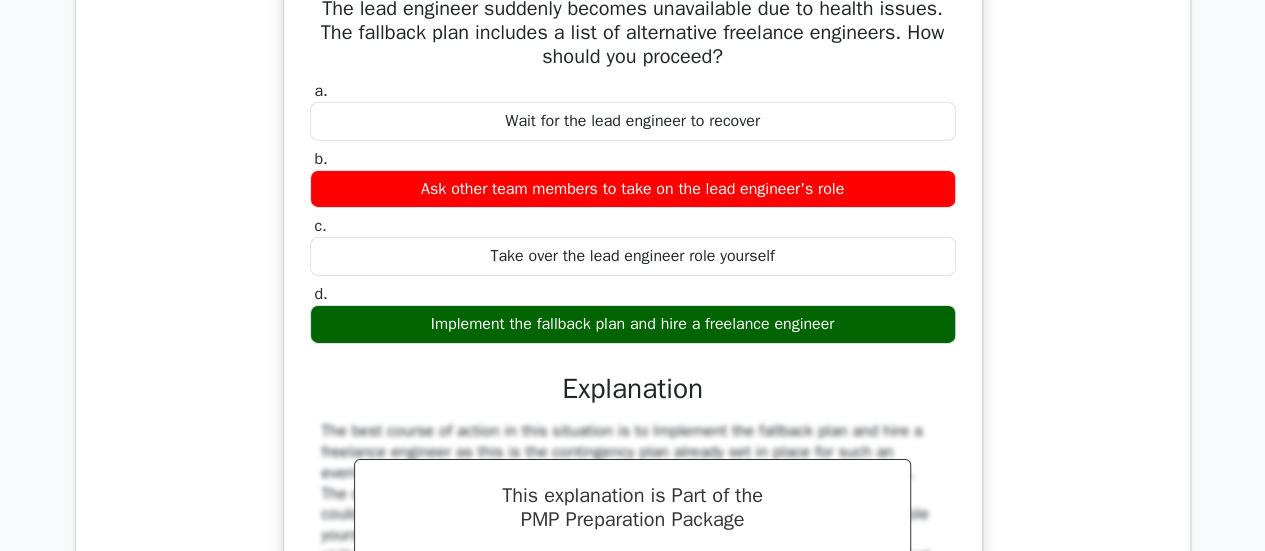 scroll, scrollTop: 3200, scrollLeft: 0, axis: vertical 